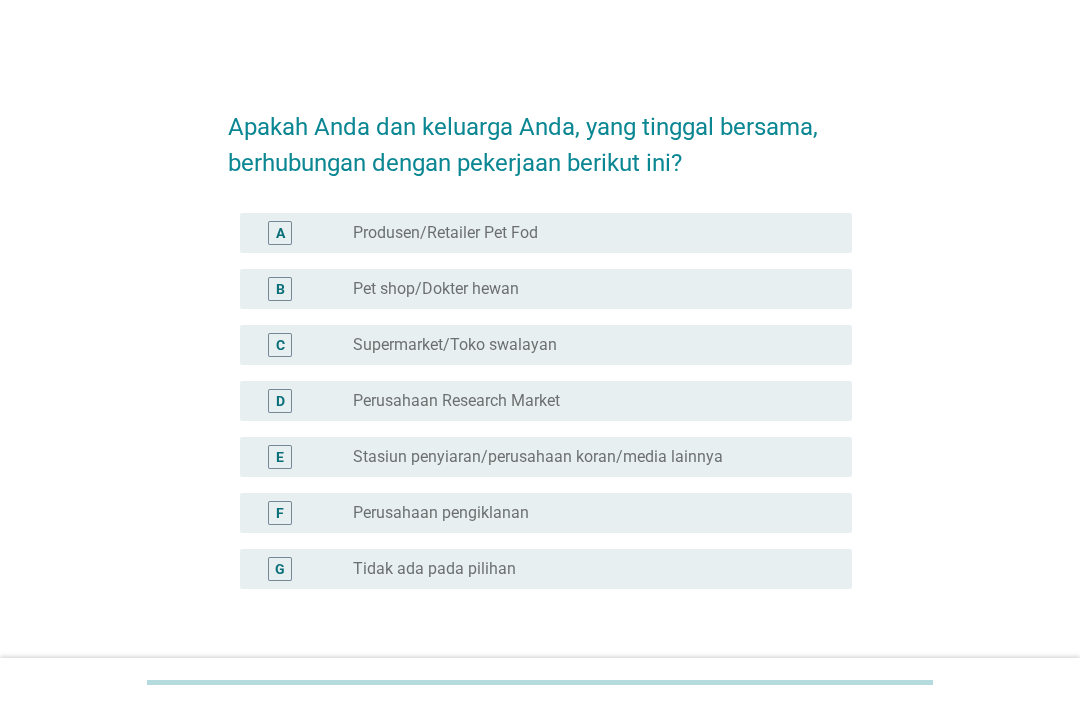 scroll, scrollTop: 0, scrollLeft: 0, axis: both 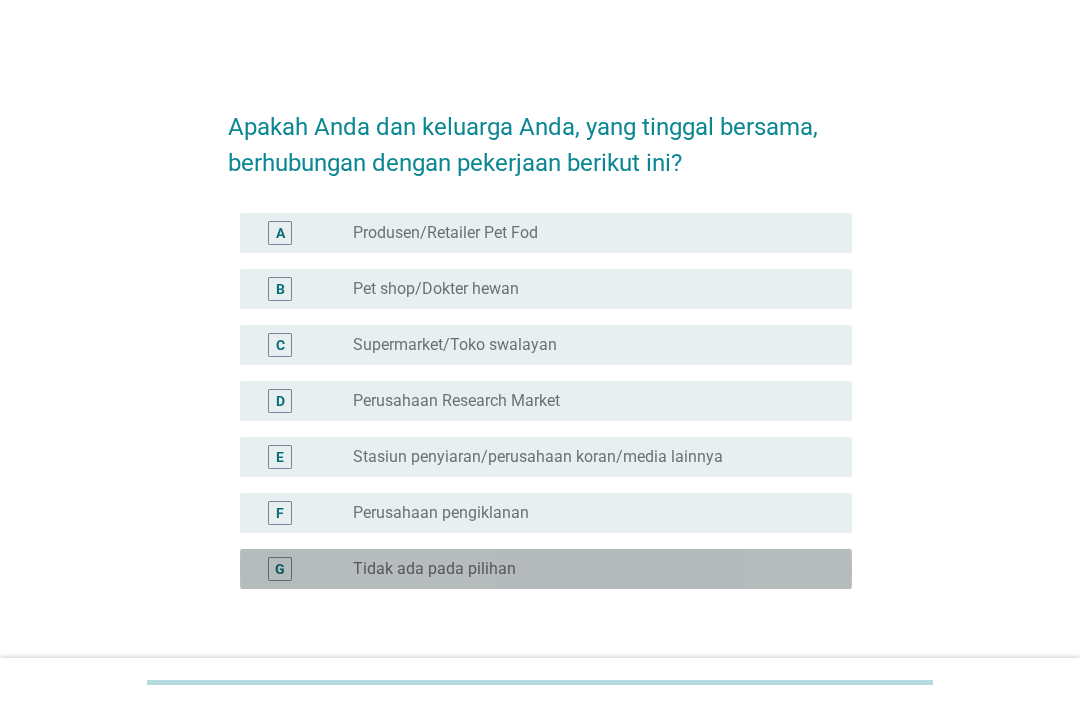 click on "radio_button_unchecked Tidak ada pada pilihan" at bounding box center [586, 569] 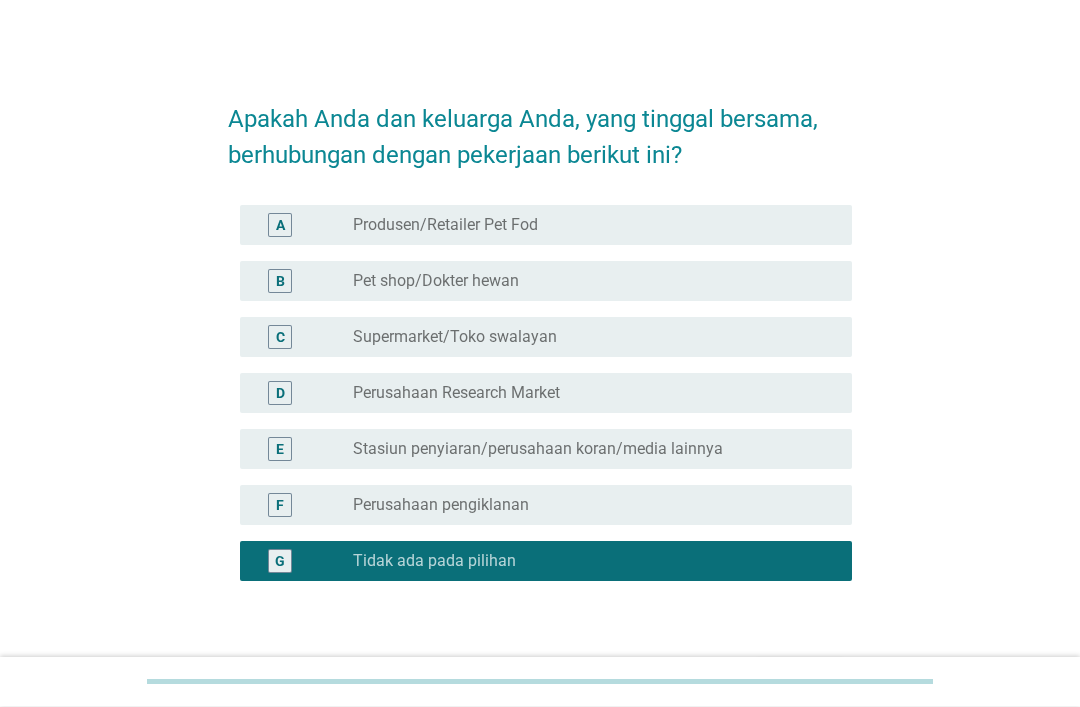 scroll, scrollTop: 9, scrollLeft: 0, axis: vertical 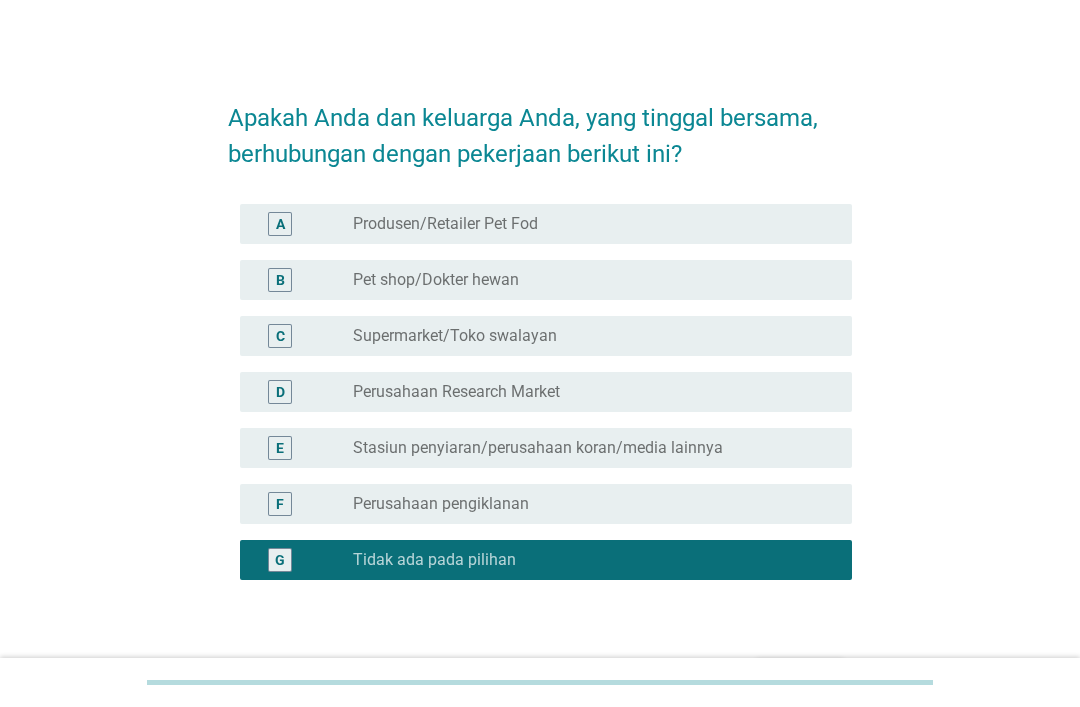 click on "Next" at bounding box center (800, 676) 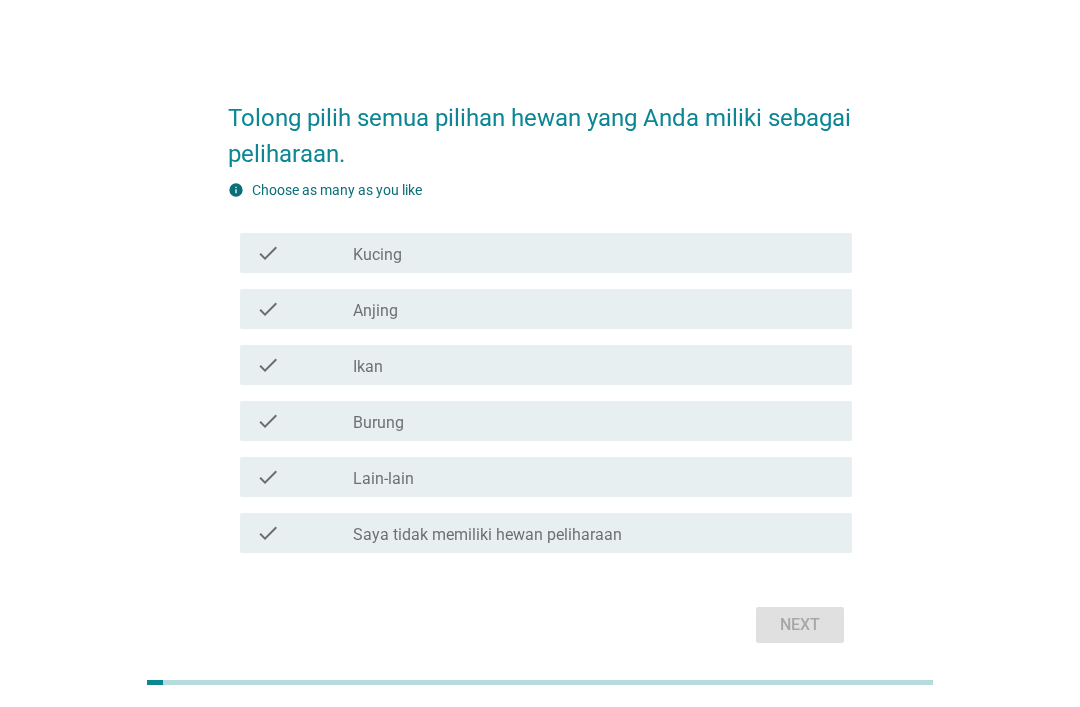 scroll, scrollTop: 0, scrollLeft: 0, axis: both 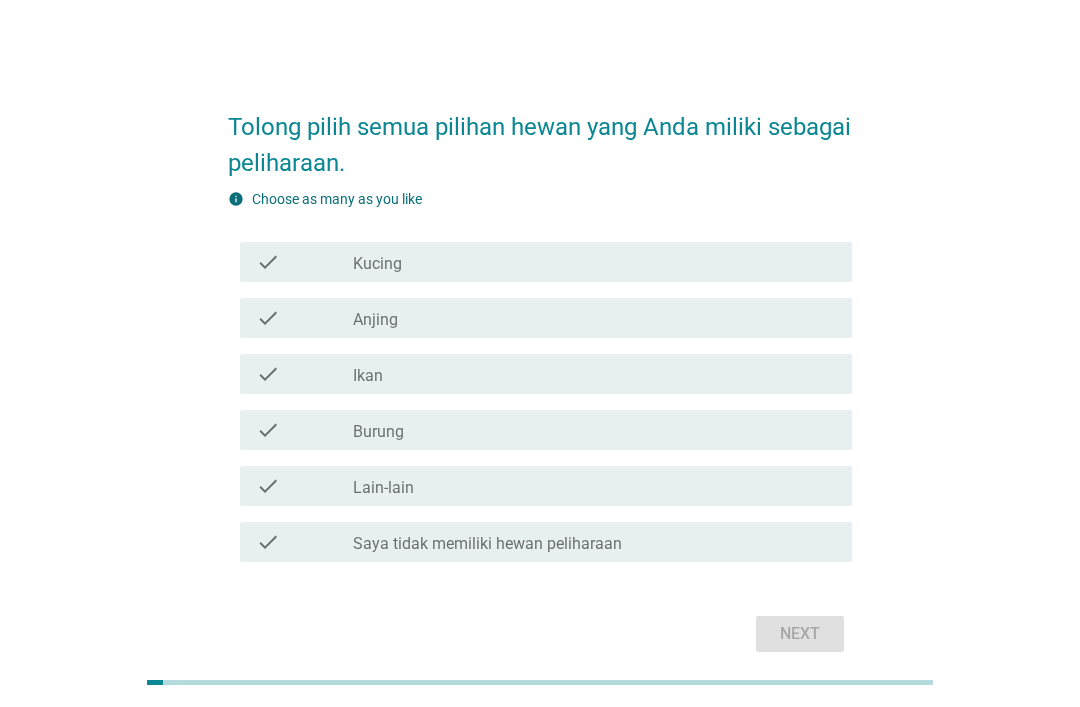 click on "check_box_outline_blank Kucing" at bounding box center [594, 262] 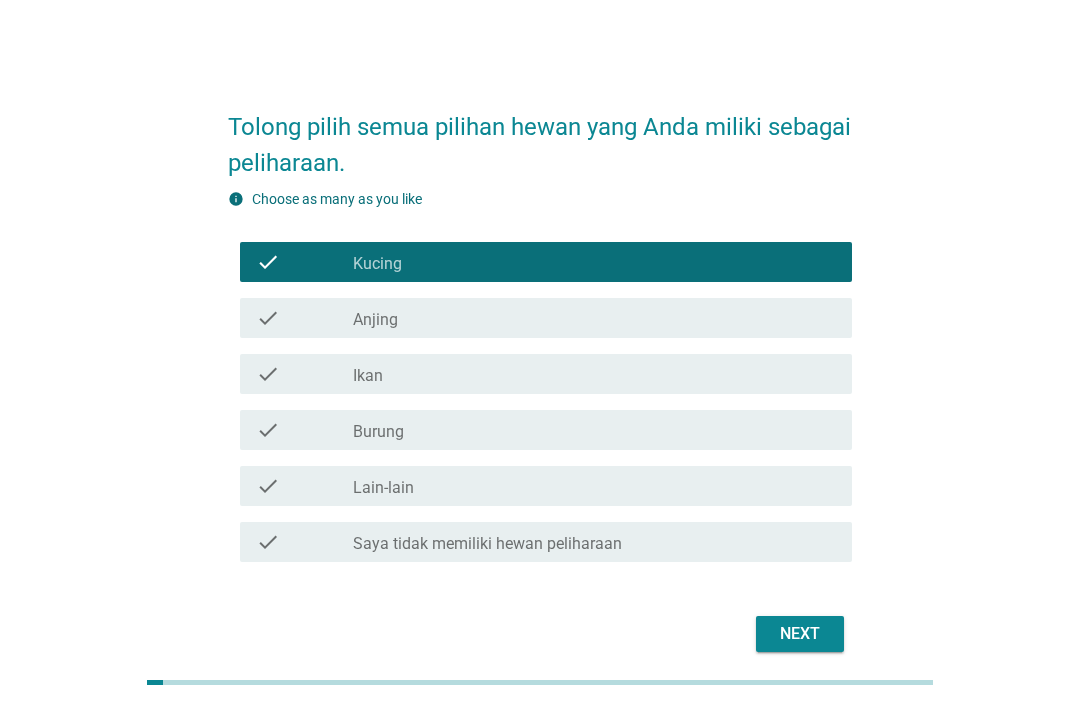click on "Next" at bounding box center [800, 634] 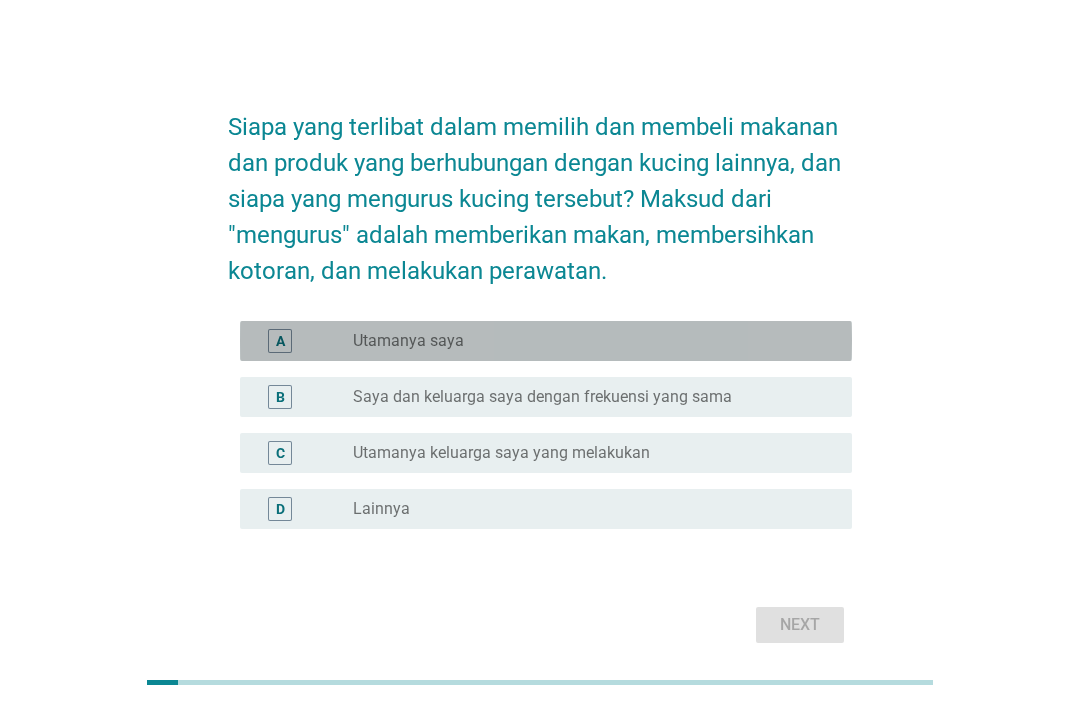 click on "radio_button_unchecked Utamanya saya" at bounding box center (586, 341) 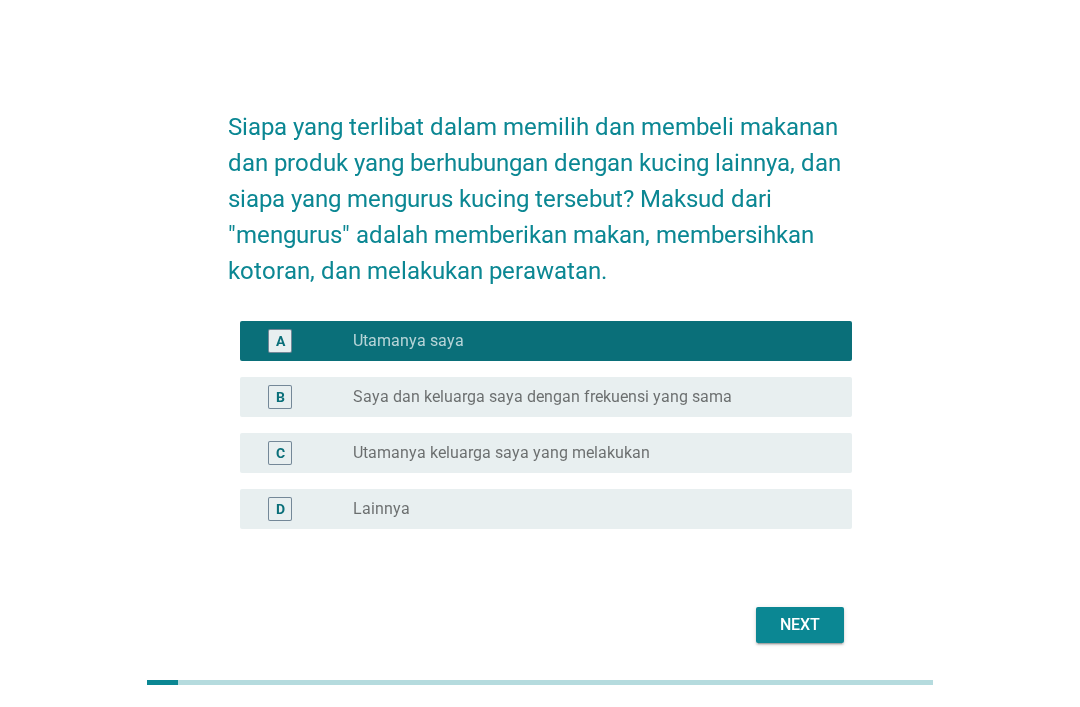 click on "Next" at bounding box center (800, 625) 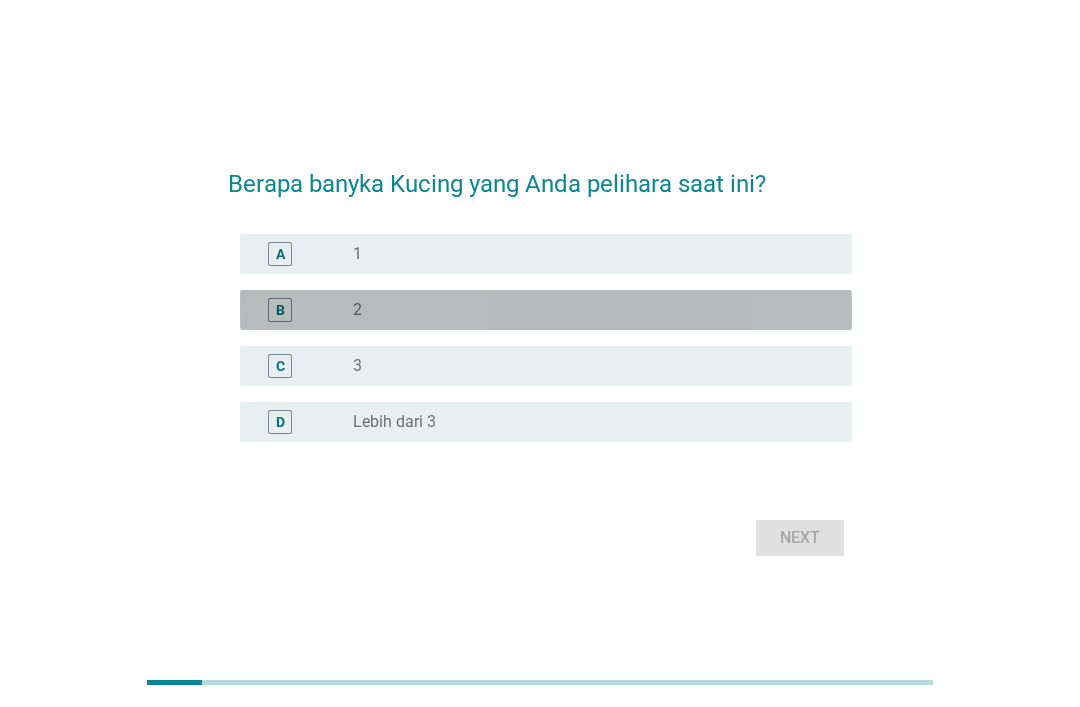 click on "radio_button_unchecked 2" at bounding box center (586, 310) 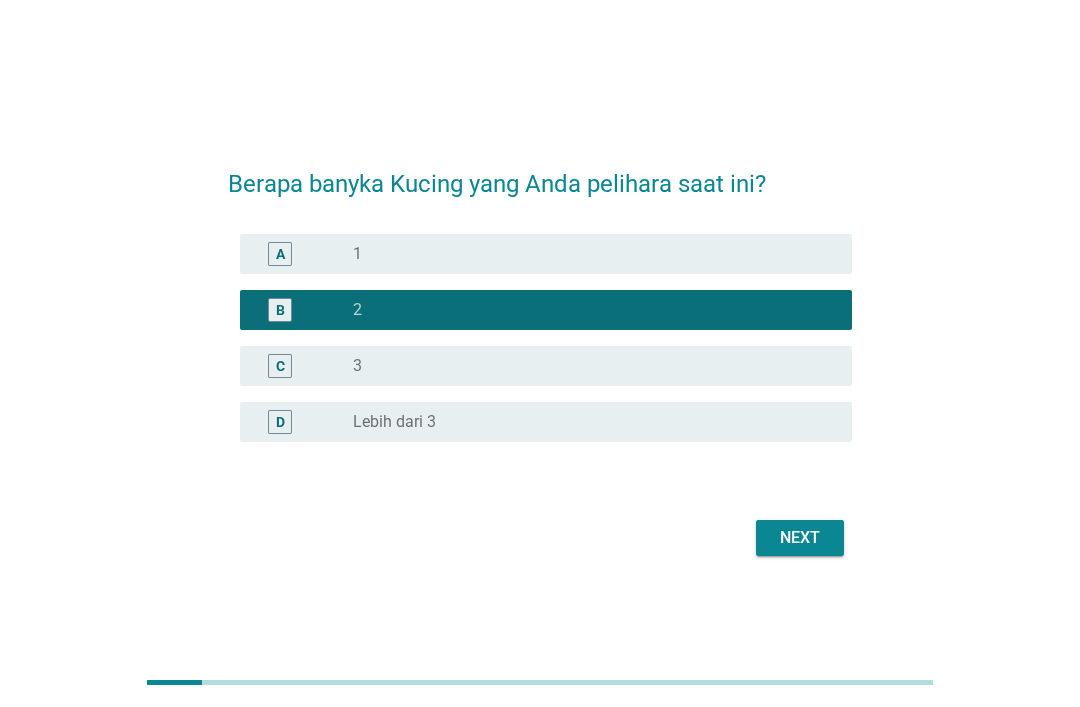click on "Next" at bounding box center (800, 538) 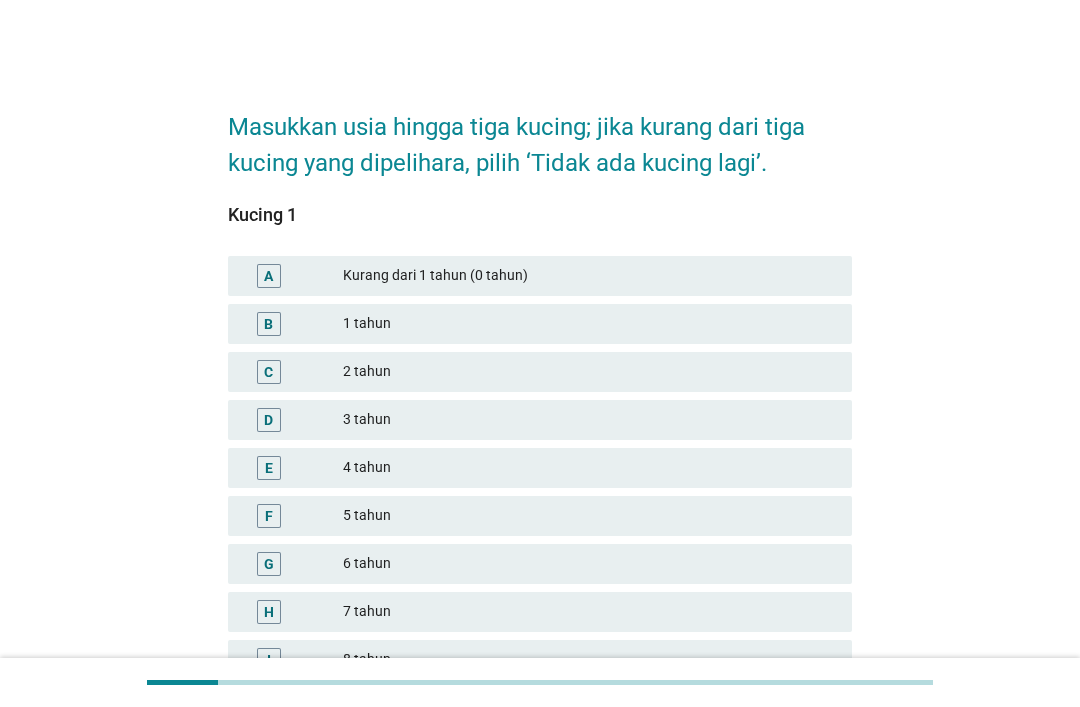 click on "C   2 tahun" at bounding box center [540, 372] 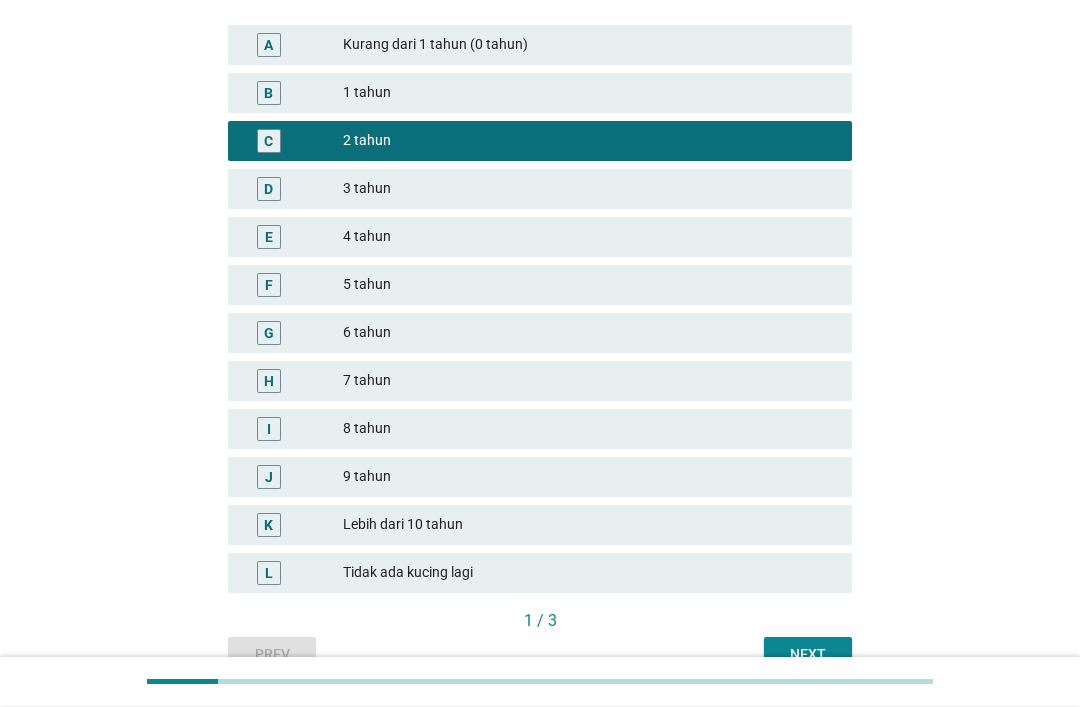 scroll, scrollTop: 269, scrollLeft: 0, axis: vertical 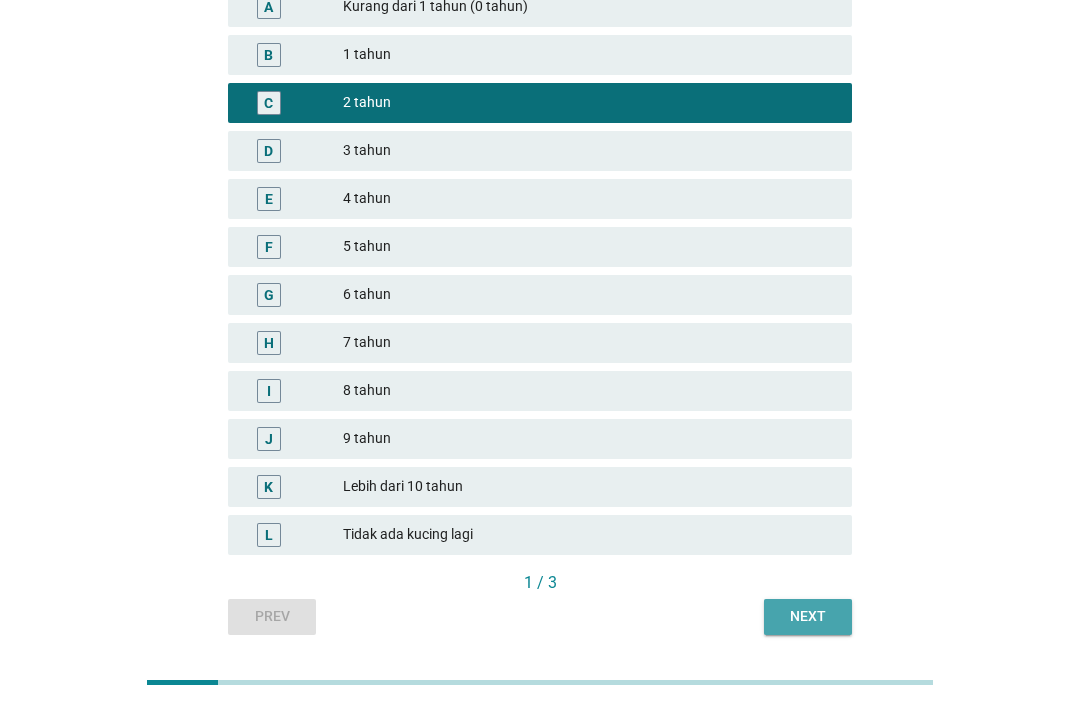 click on "Next" at bounding box center [808, 616] 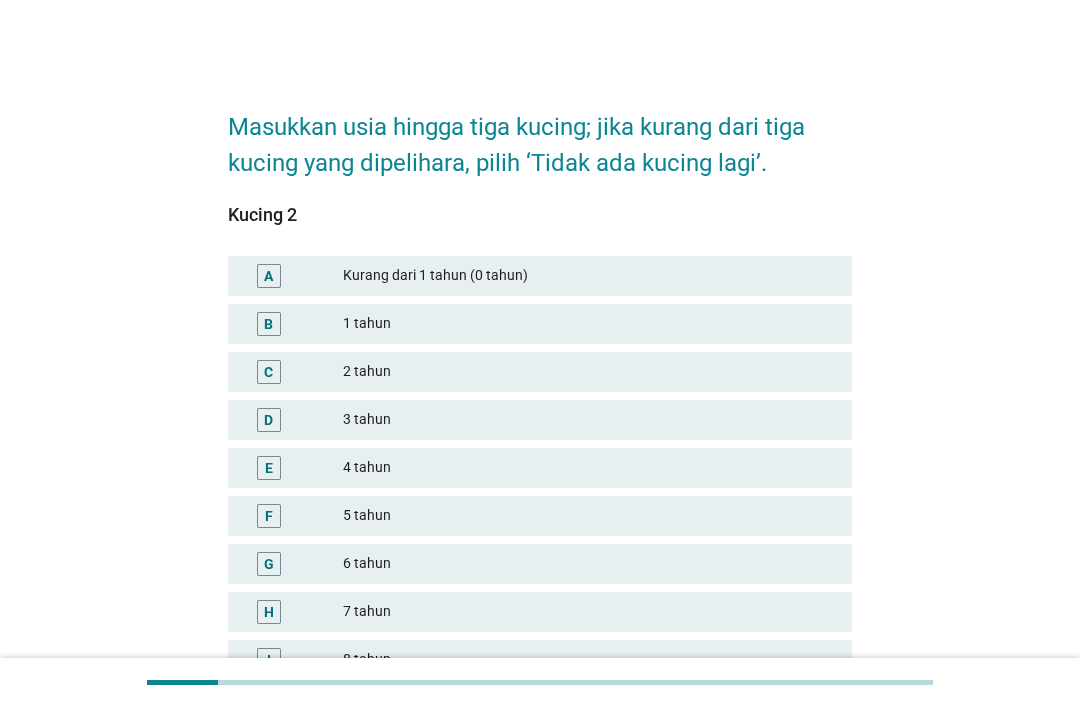 click on "C" at bounding box center (269, 372) 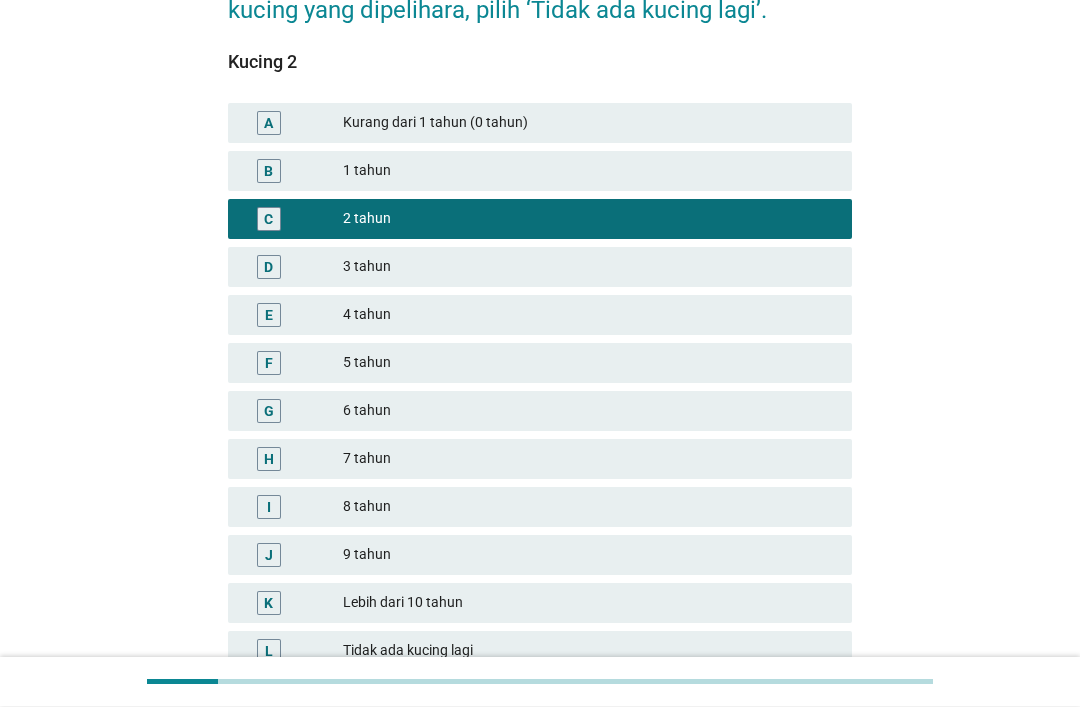 scroll, scrollTop: 269, scrollLeft: 0, axis: vertical 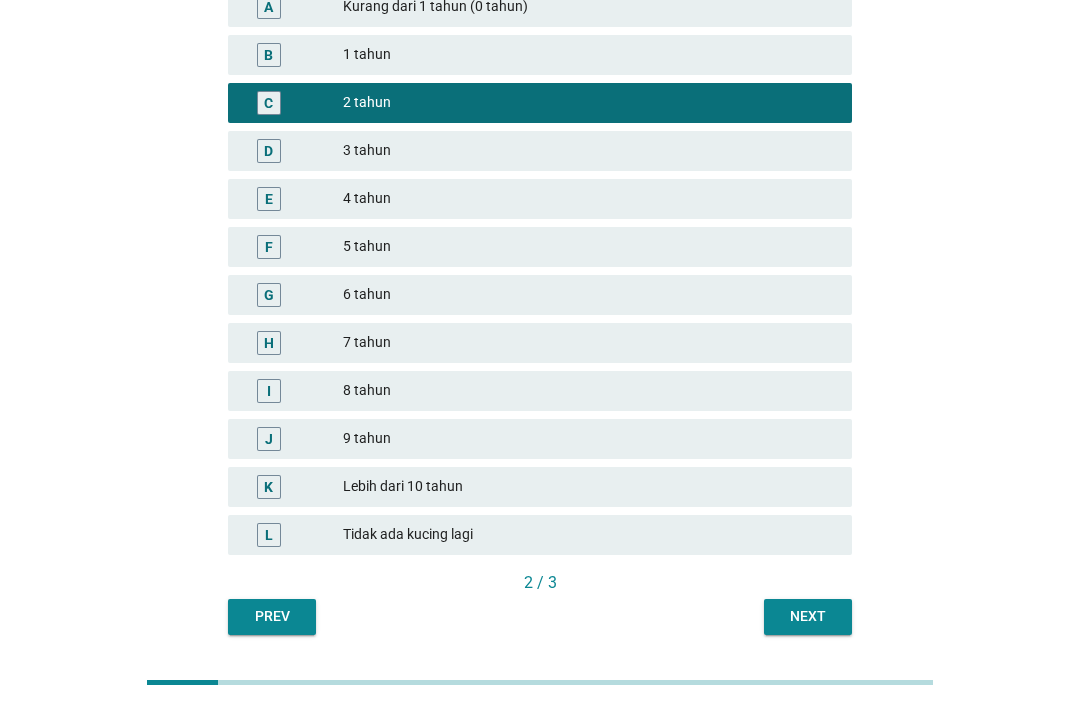 click on "Next" at bounding box center [808, 616] 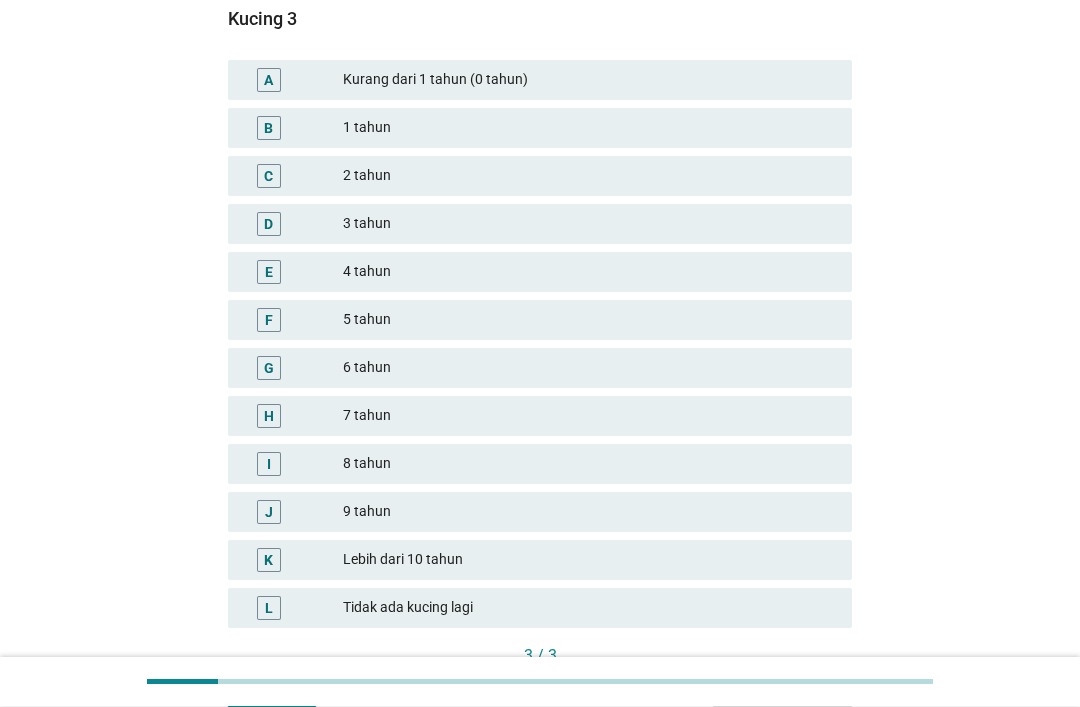 scroll, scrollTop: 269, scrollLeft: 0, axis: vertical 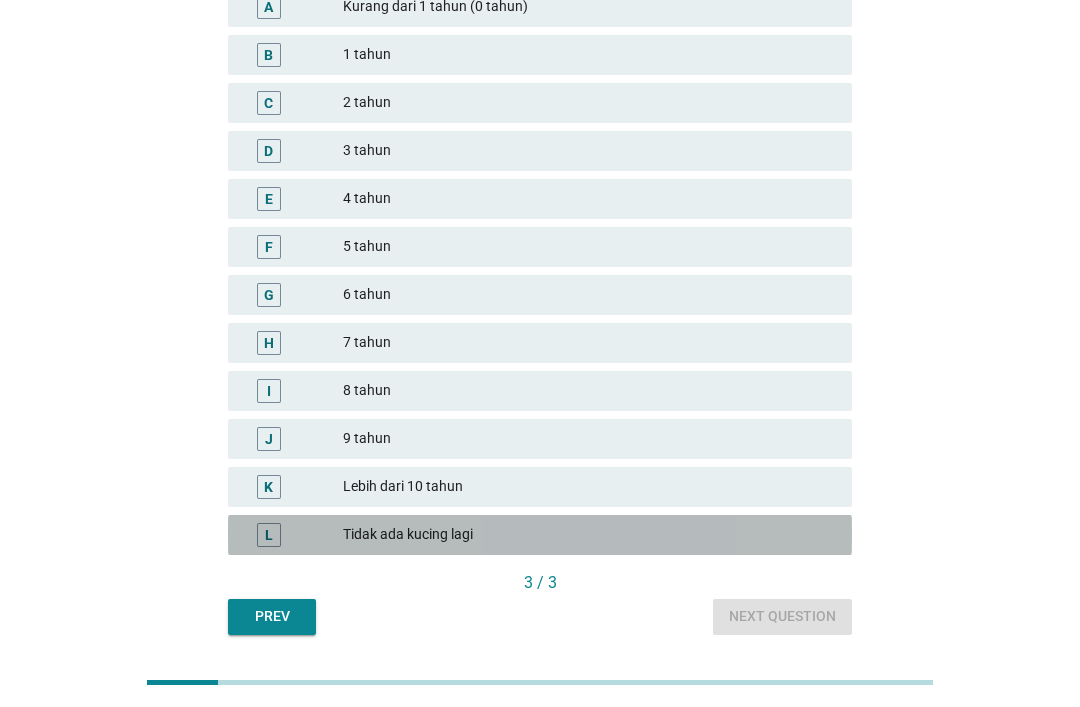 click on "Tidak ada kucing lagi" at bounding box center (589, 535) 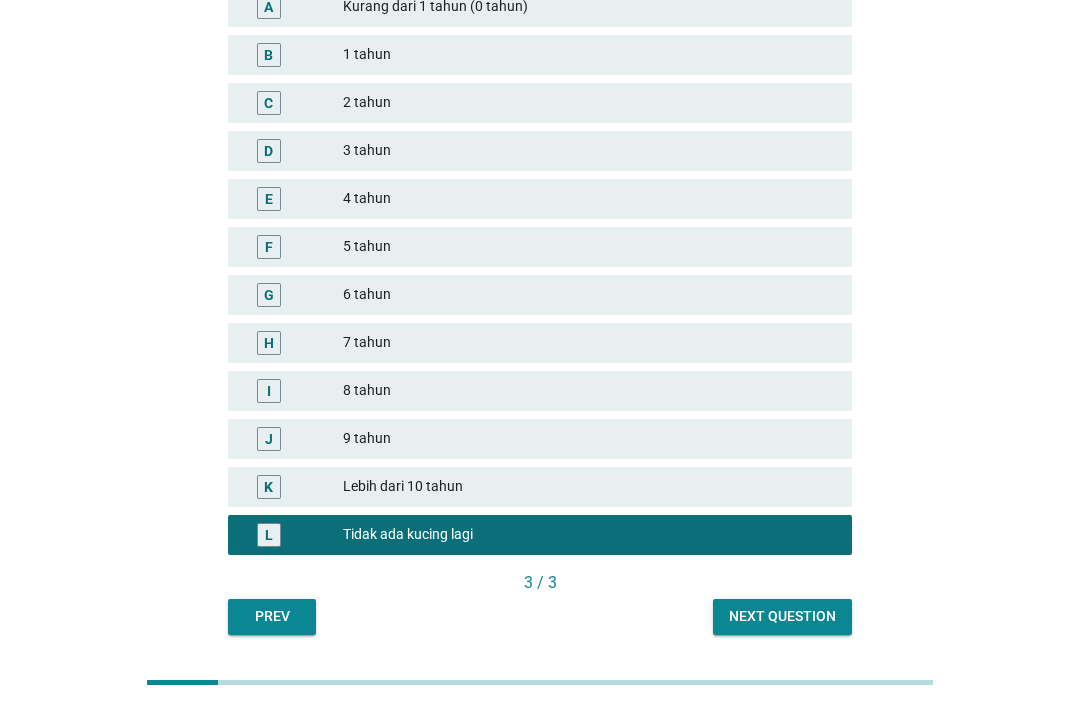 click on "Next question" at bounding box center (782, 616) 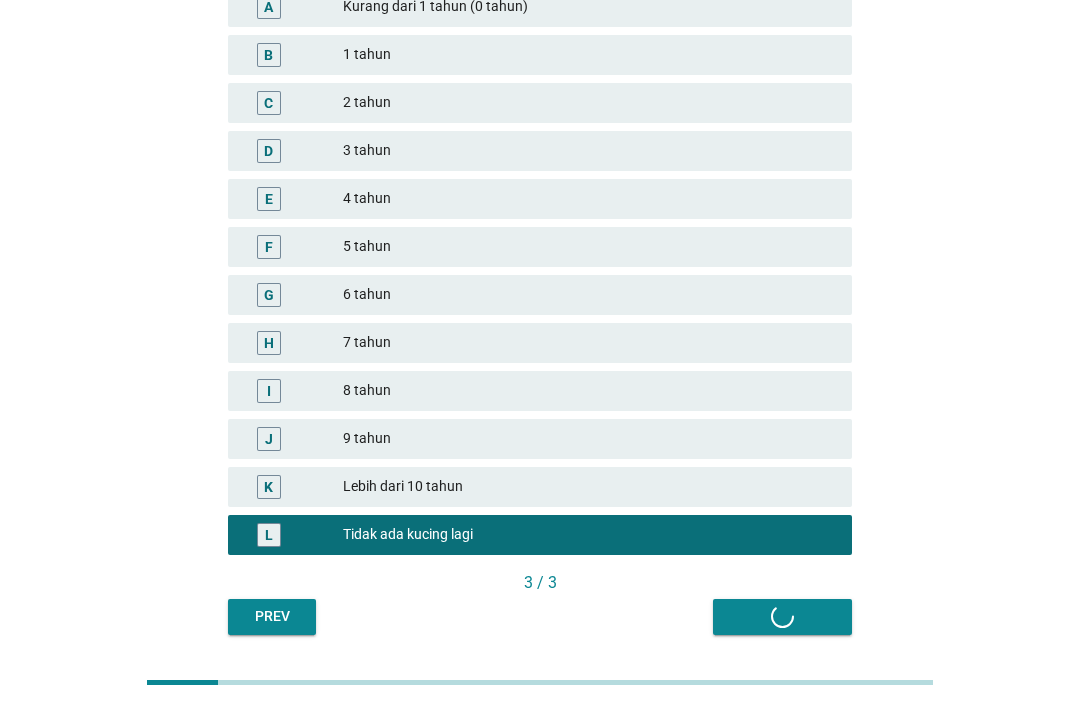 scroll, scrollTop: 0, scrollLeft: 0, axis: both 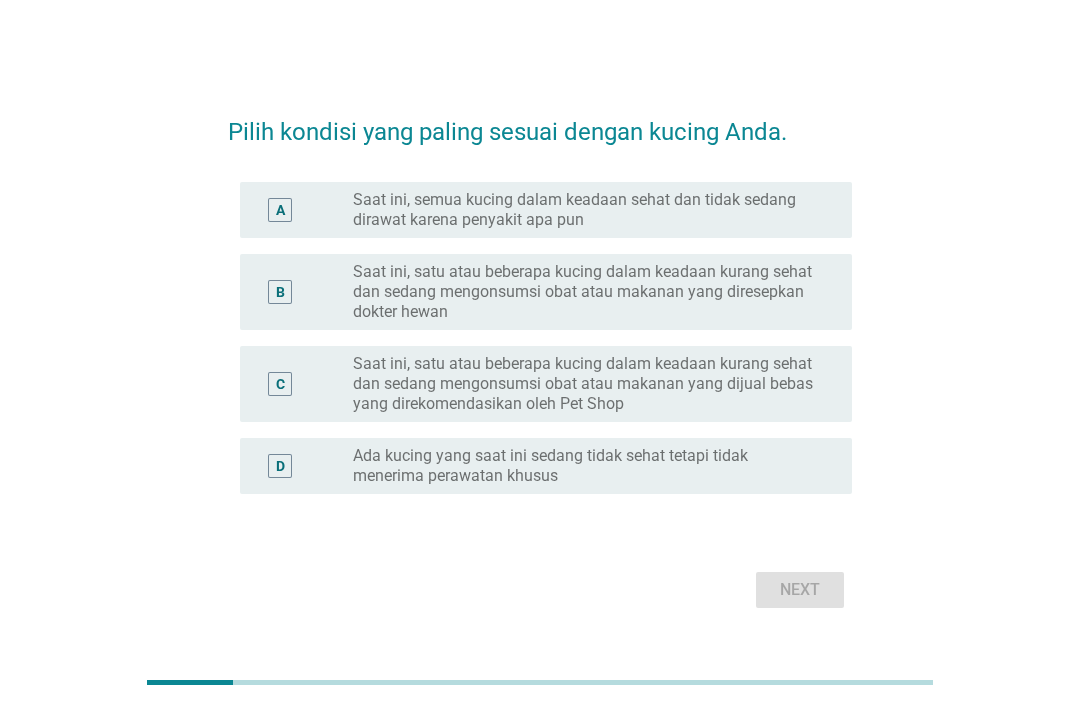 click on "A" at bounding box center (280, 210) 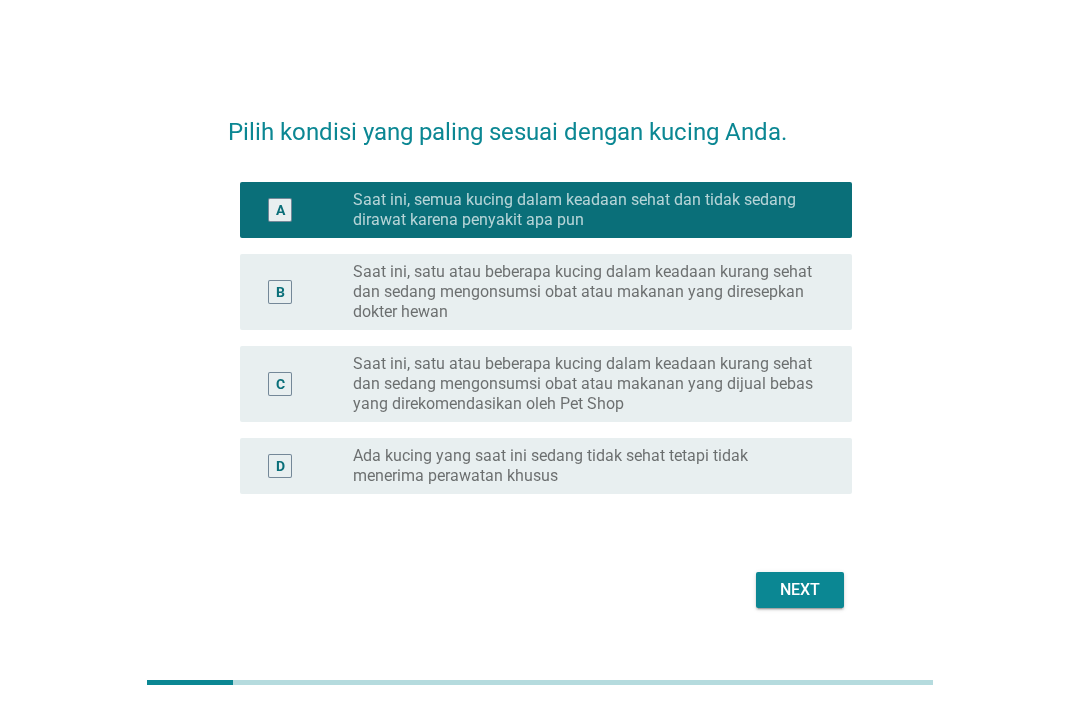 click on "Next" at bounding box center (800, 590) 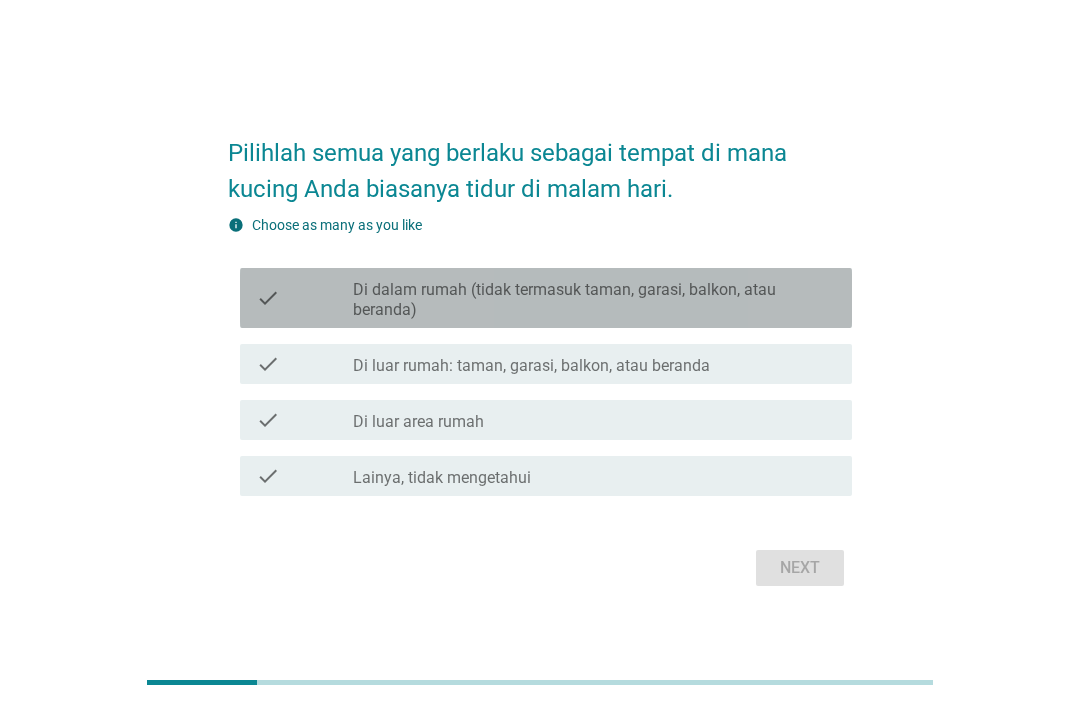 click on "Di dalam rumah (tidak termasuk taman, garasi, balkon, atau beranda)" at bounding box center (594, 300) 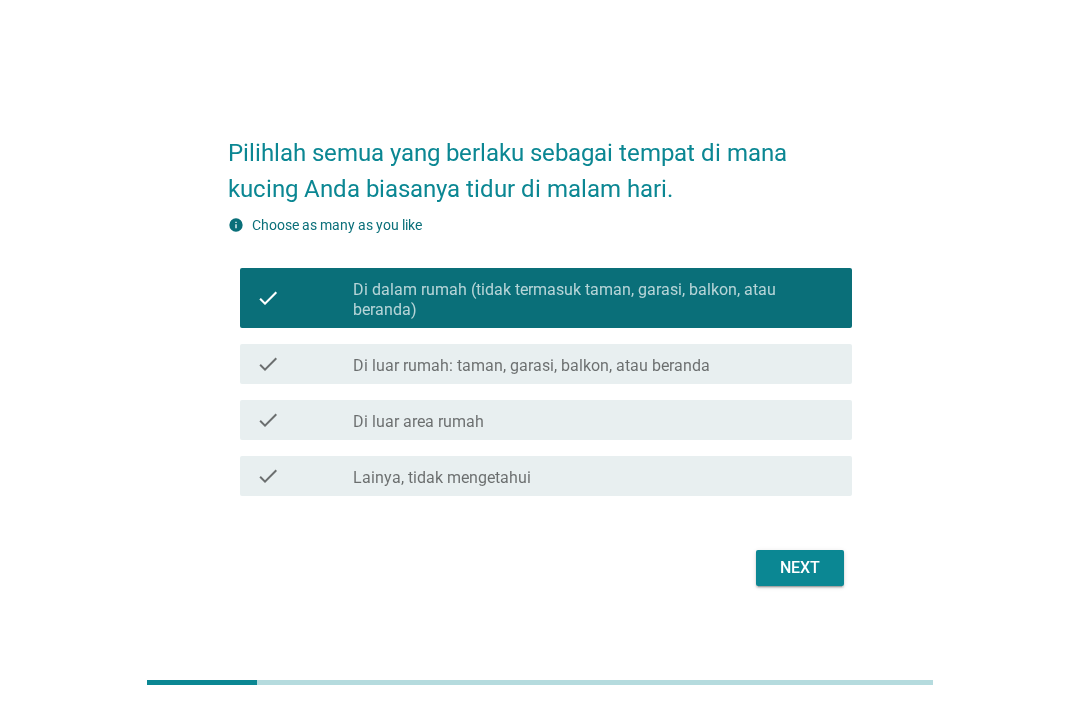 click on "Next" at bounding box center [800, 568] 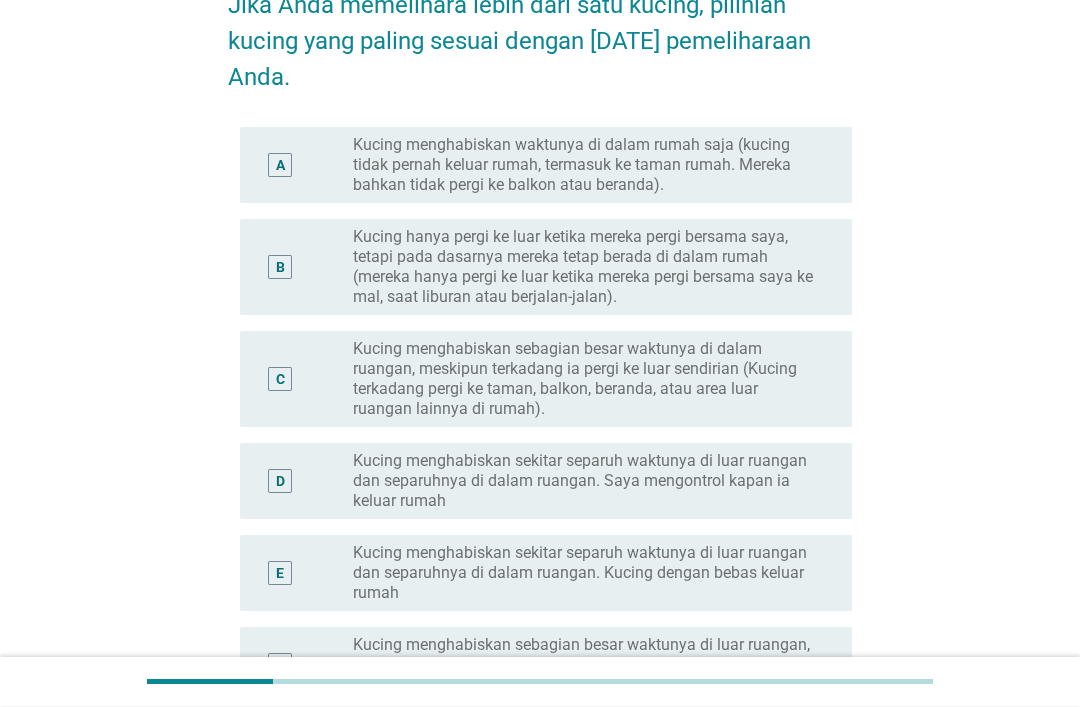 scroll, scrollTop: 194, scrollLeft: 0, axis: vertical 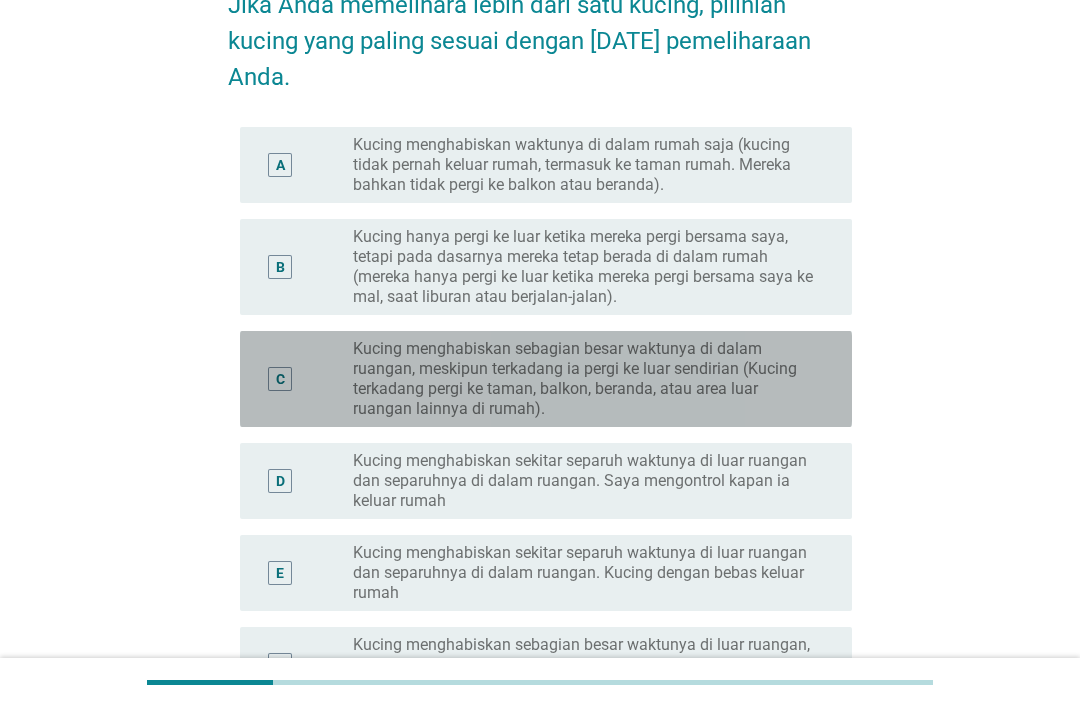 click on "Kucing menghabiskan sebagian besar waktunya di dalam ruangan, meskipun terkadang ia pergi ke luar sendirian (Kucing terkadang pergi ke taman, balkon, beranda, atau area luar ruangan lainnya di rumah)." at bounding box center [586, 379] 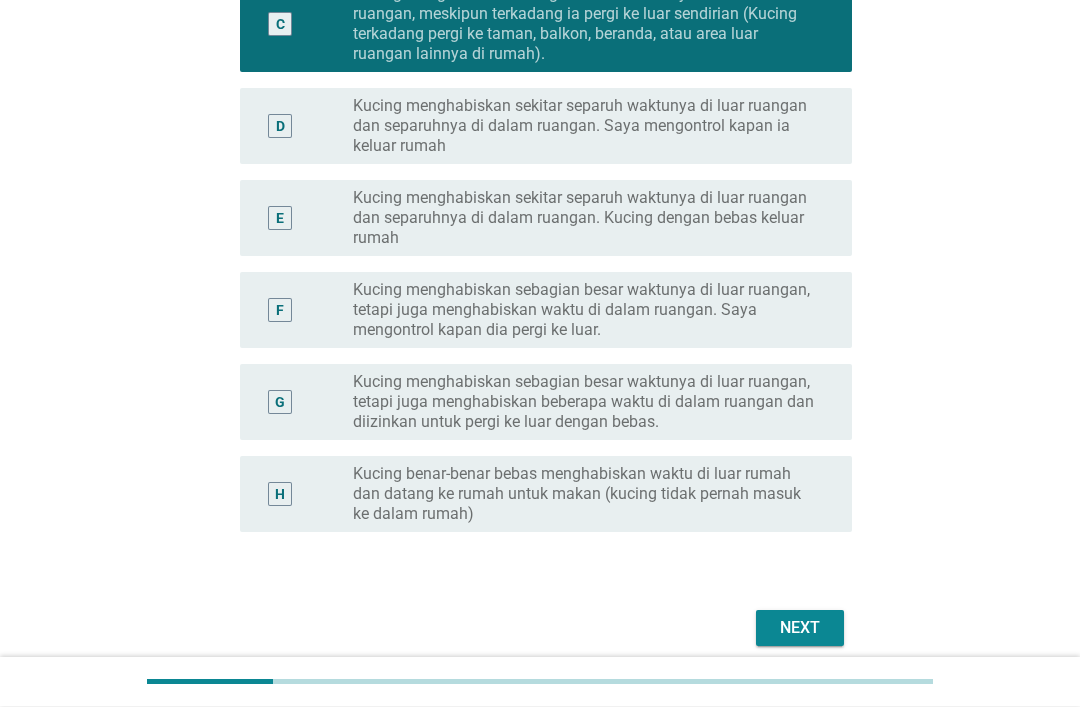 scroll, scrollTop: 566, scrollLeft: 0, axis: vertical 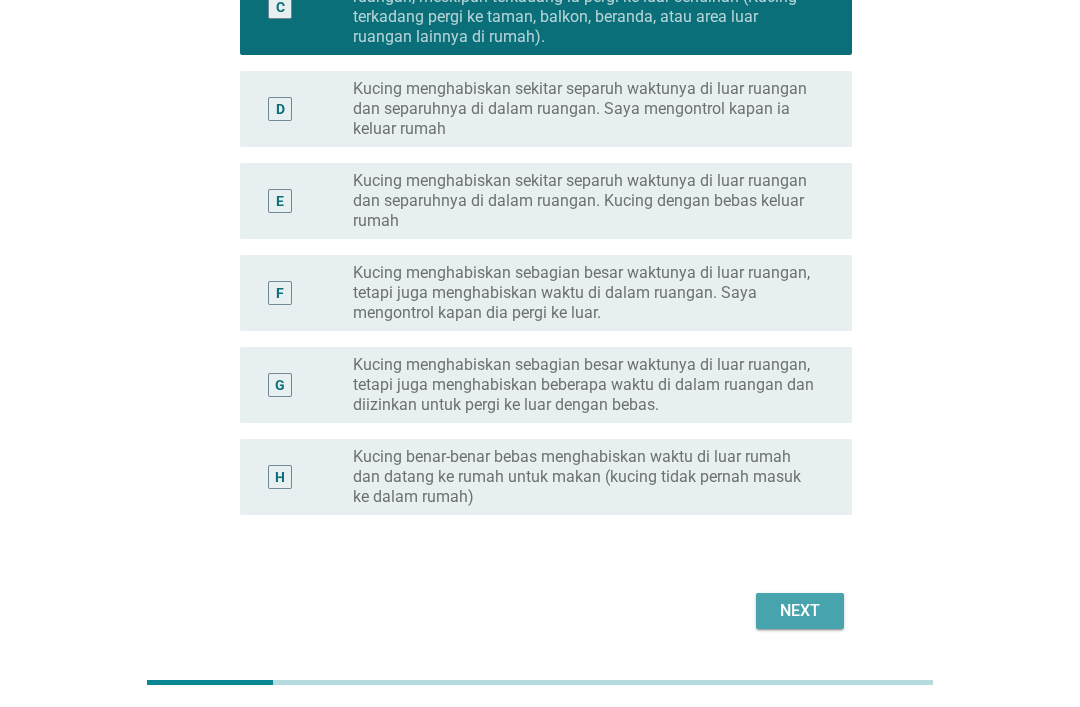click on "Next" at bounding box center (800, 611) 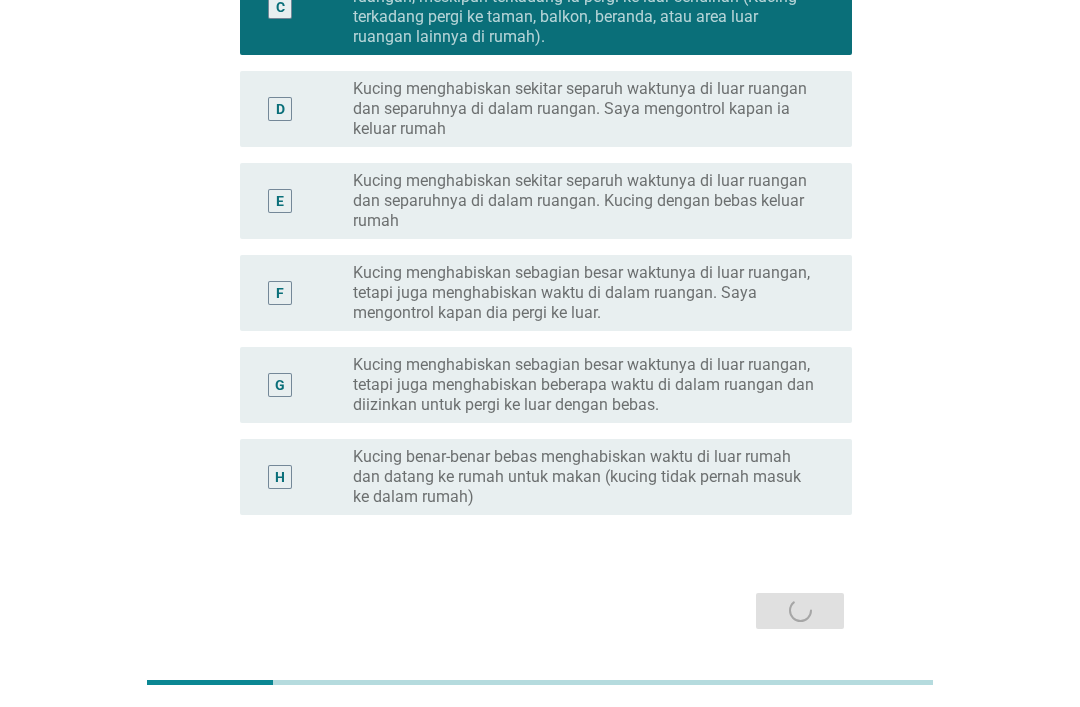 scroll, scrollTop: 0, scrollLeft: 0, axis: both 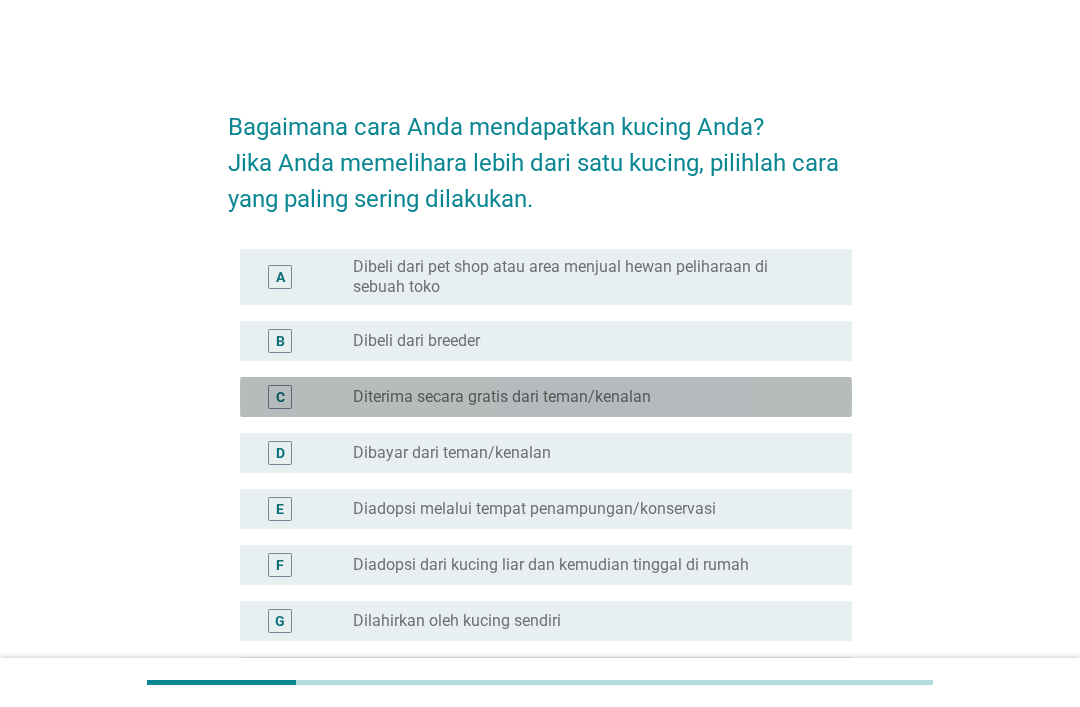 click on "radio_button_unchecked Diterima secara gratis dari teman/kenalan" at bounding box center (586, 397) 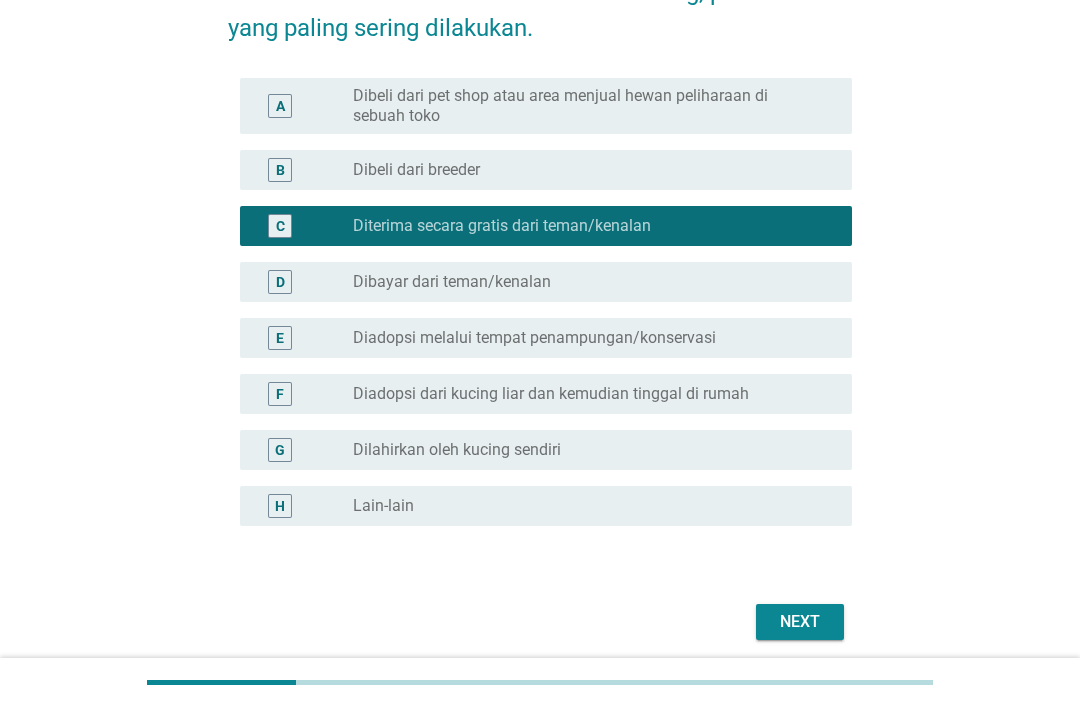 scroll, scrollTop: 182, scrollLeft: 0, axis: vertical 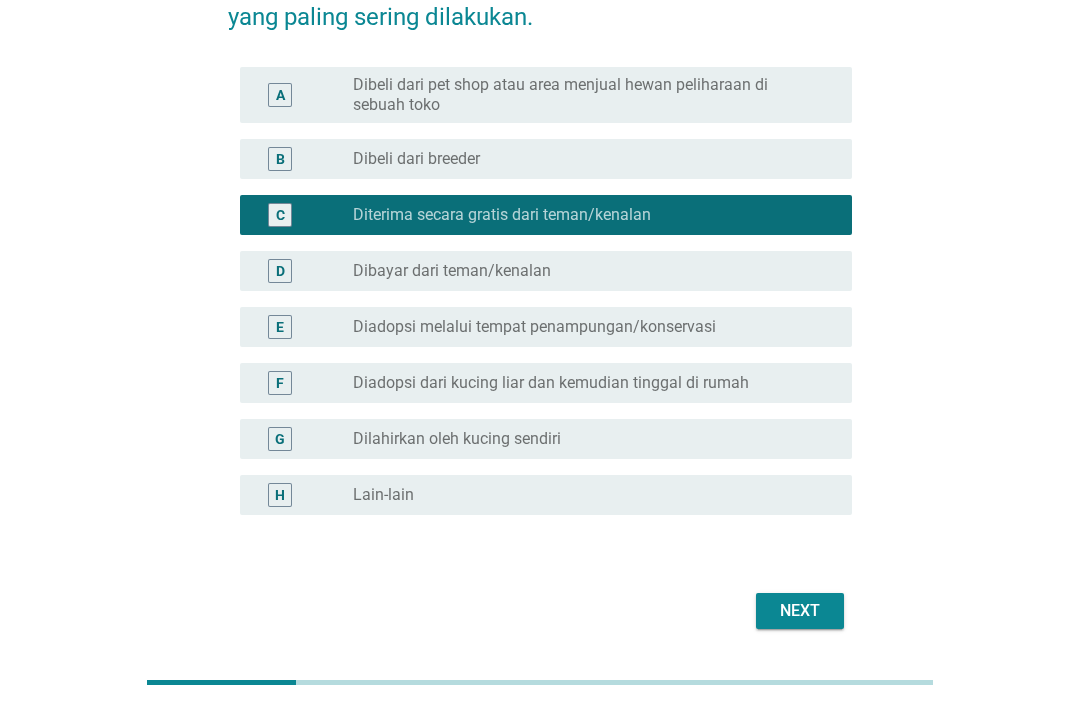 click on "Next" at bounding box center (800, 611) 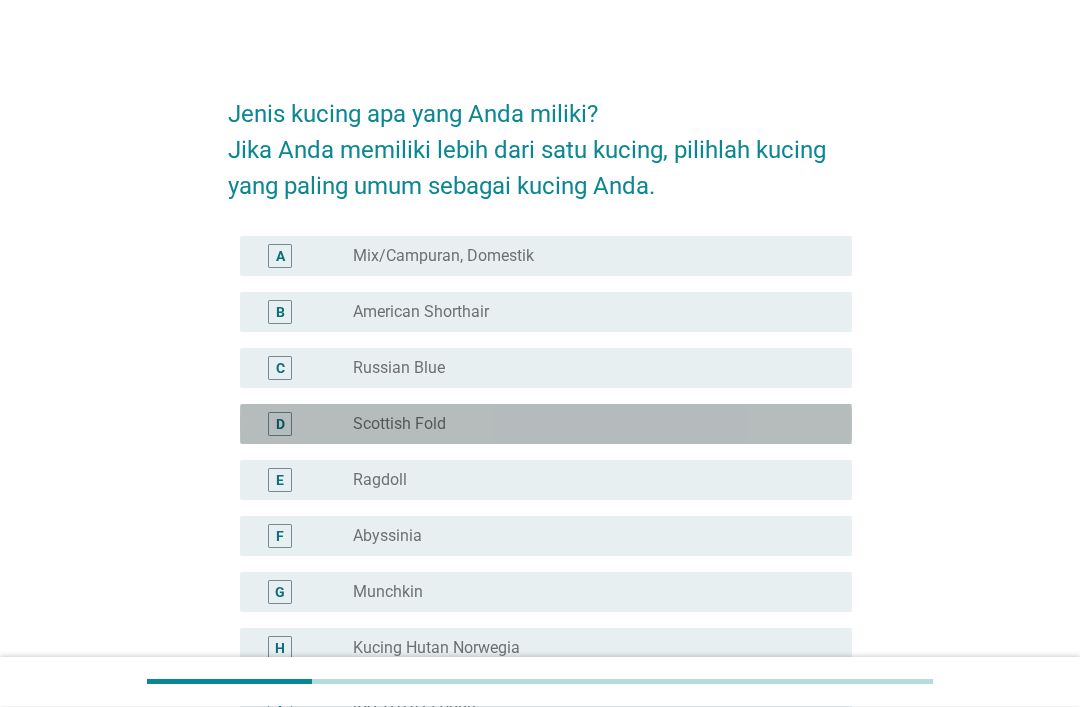 scroll, scrollTop: 19, scrollLeft: 0, axis: vertical 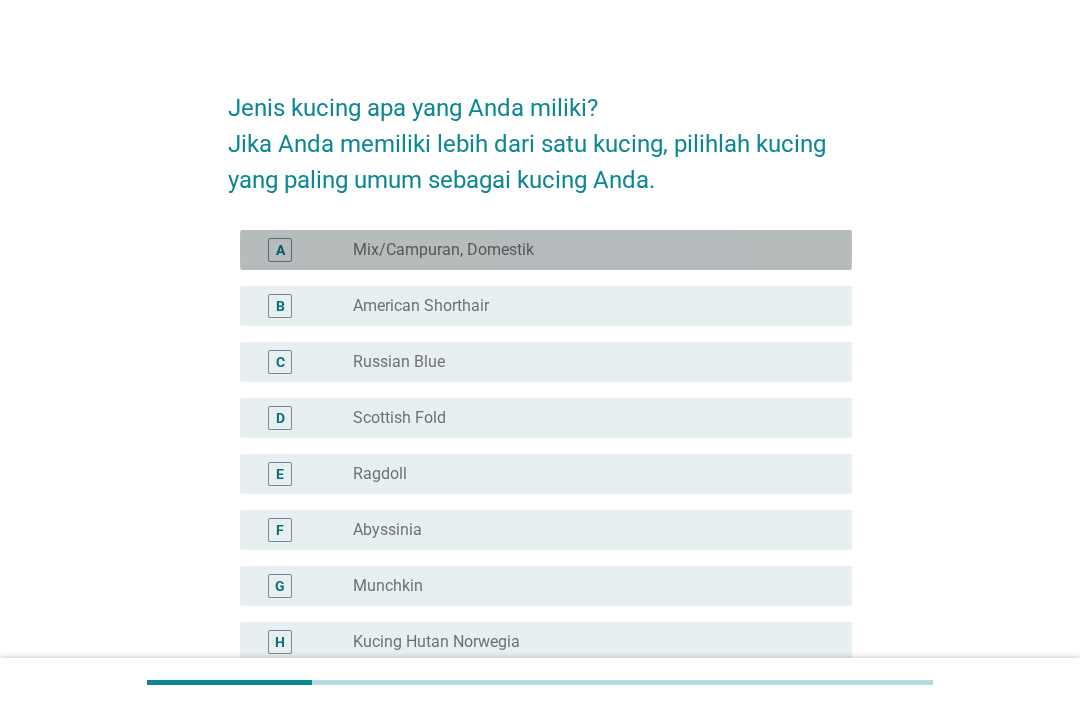 click on "A     radio_button_unchecked Mix/Campuran, Domestik" at bounding box center [546, 250] 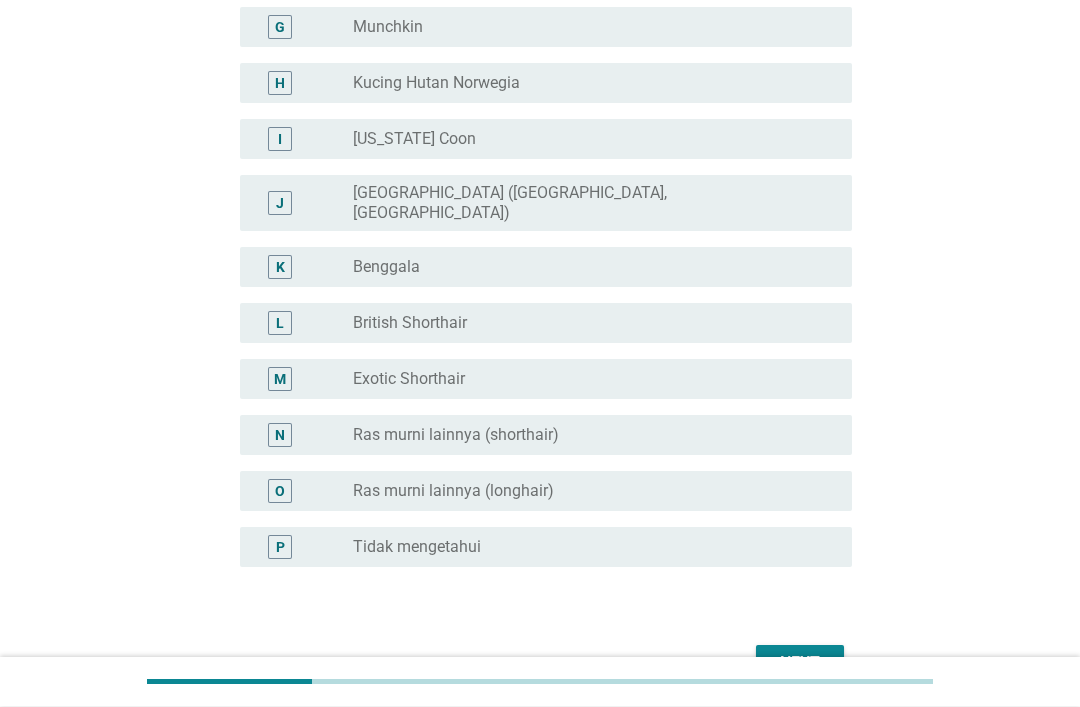 scroll, scrollTop: 614, scrollLeft: 0, axis: vertical 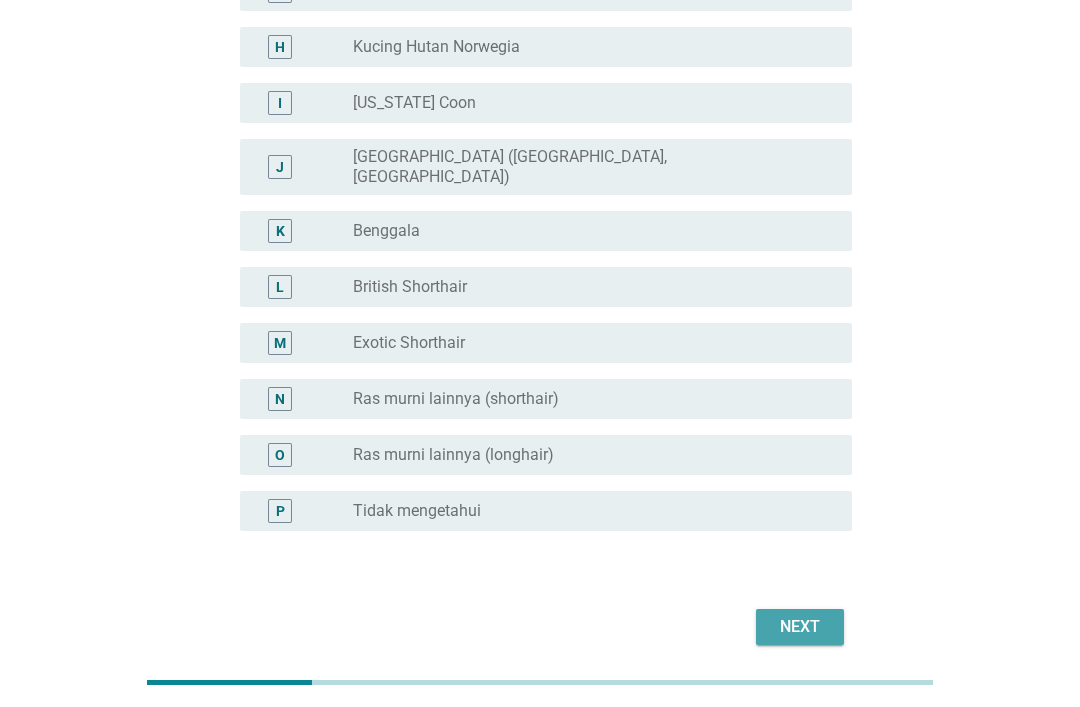 click on "Next" at bounding box center (800, 627) 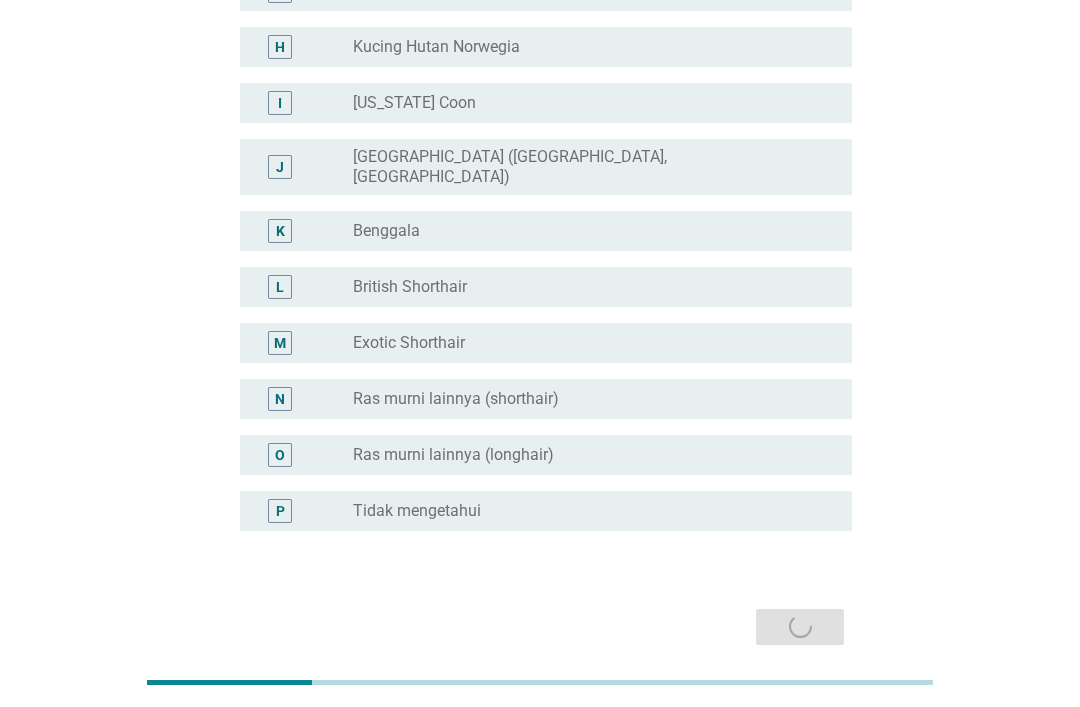 scroll, scrollTop: 0, scrollLeft: 0, axis: both 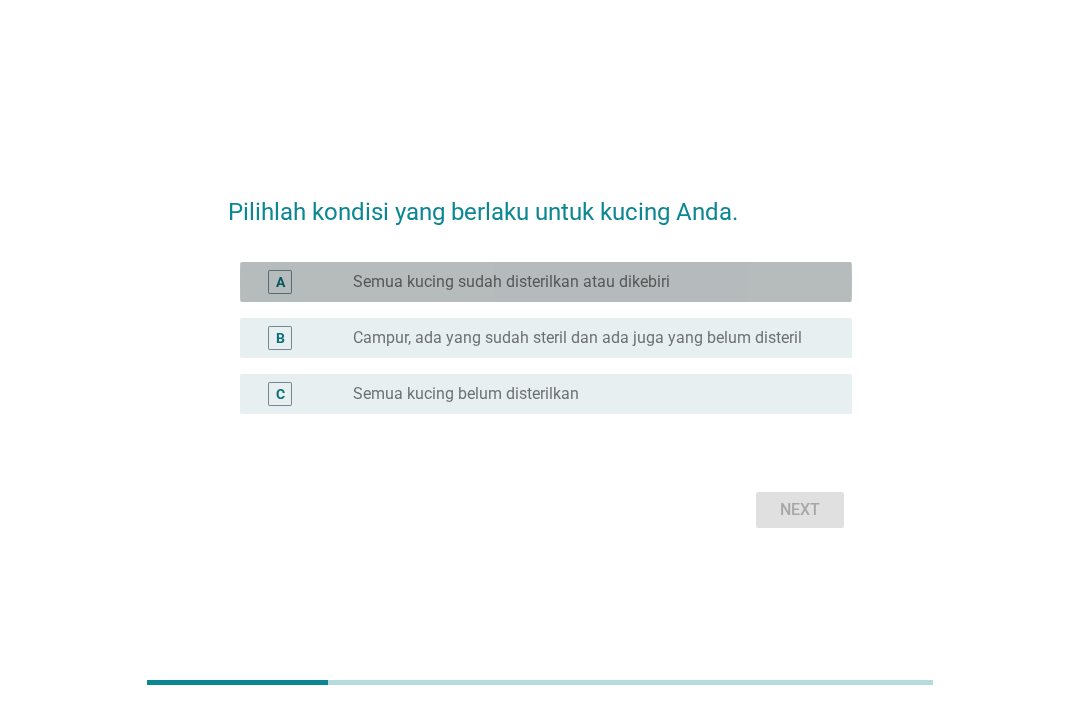 click on "radio_button_unchecked Semua kucing sudah disterilkan atau dikebiri" at bounding box center (586, 282) 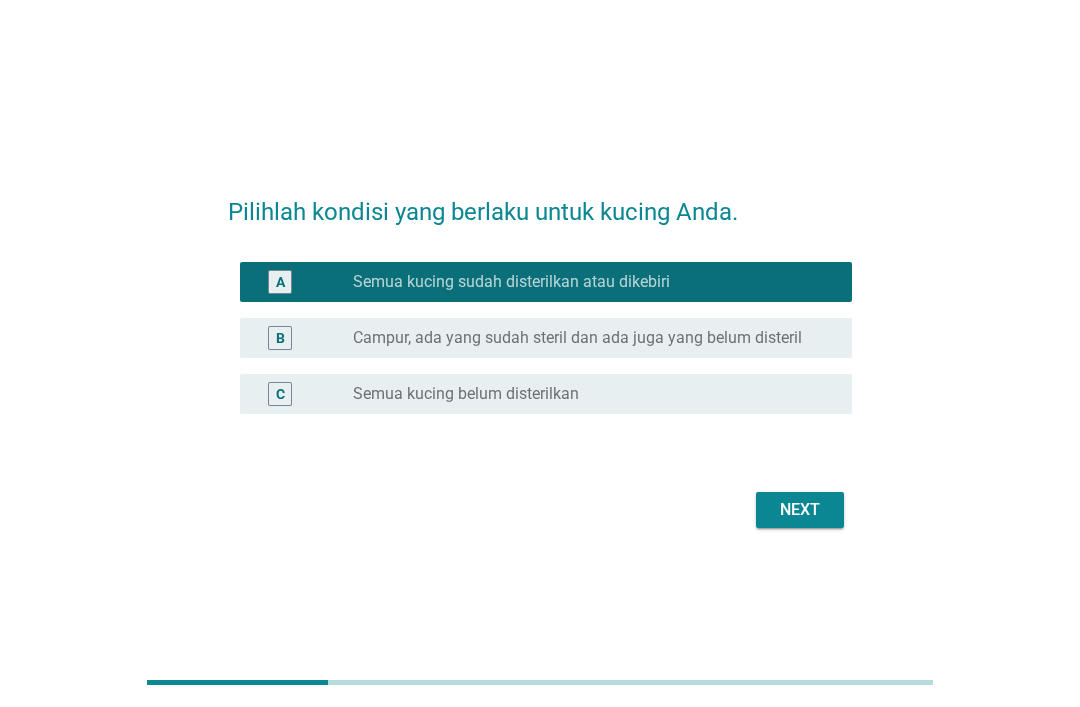 click on "Campur, ada yang sudah steril dan ada juga yang belum disteril" at bounding box center [577, 338] 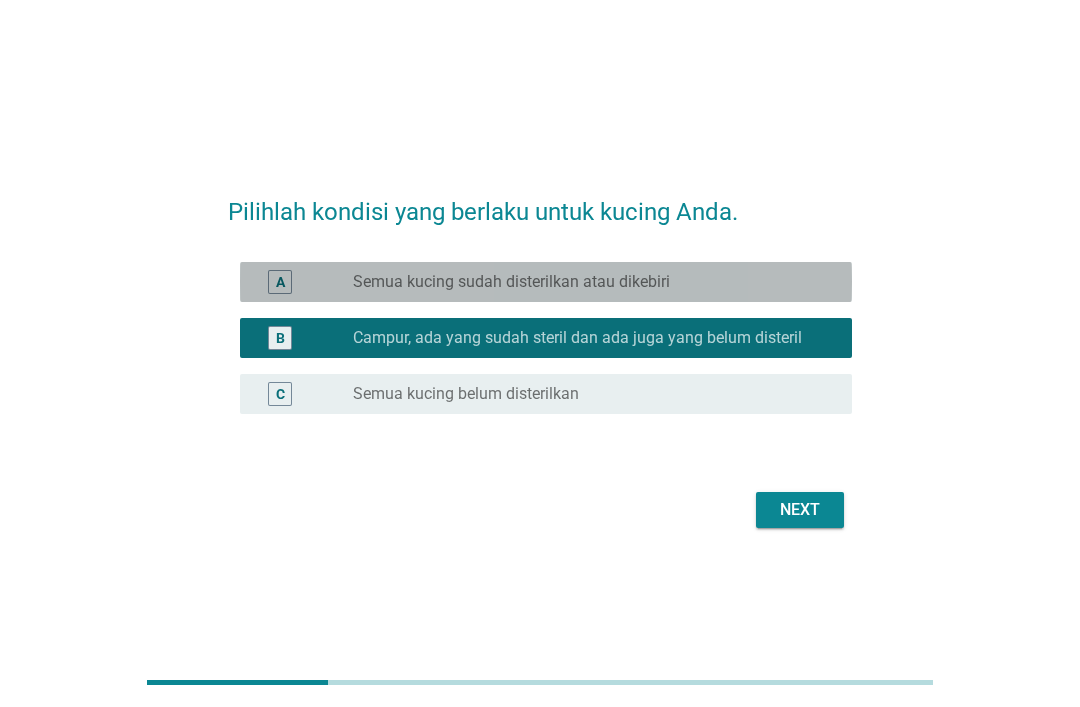 click on "radio_button_unchecked Semua kucing sudah disterilkan atau dikebiri" at bounding box center [586, 282] 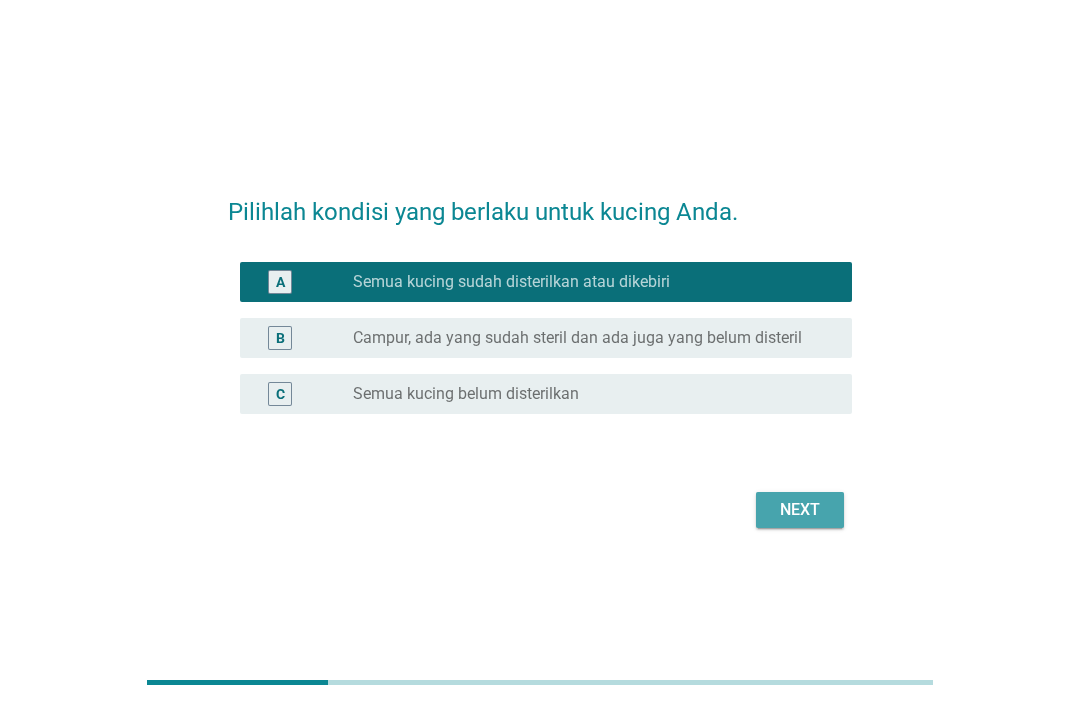click on "Next" at bounding box center (800, 510) 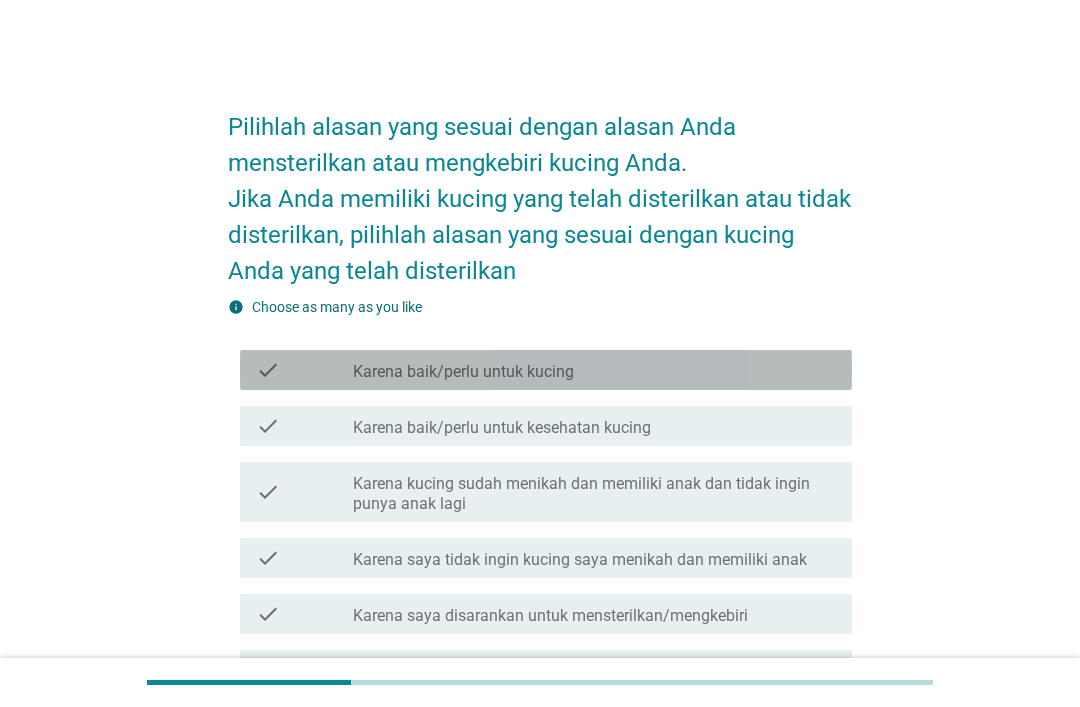 click on "check_box_outline_blank Karena baik/perlu untuk kucing" at bounding box center [594, 370] 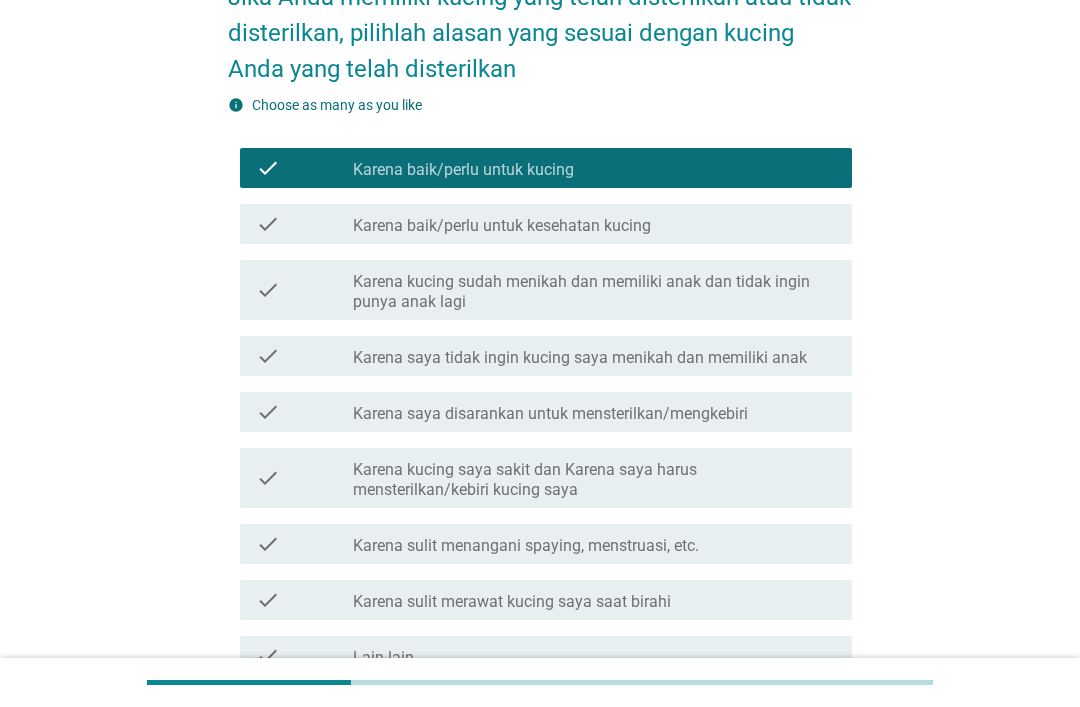 scroll, scrollTop: 339, scrollLeft: 0, axis: vertical 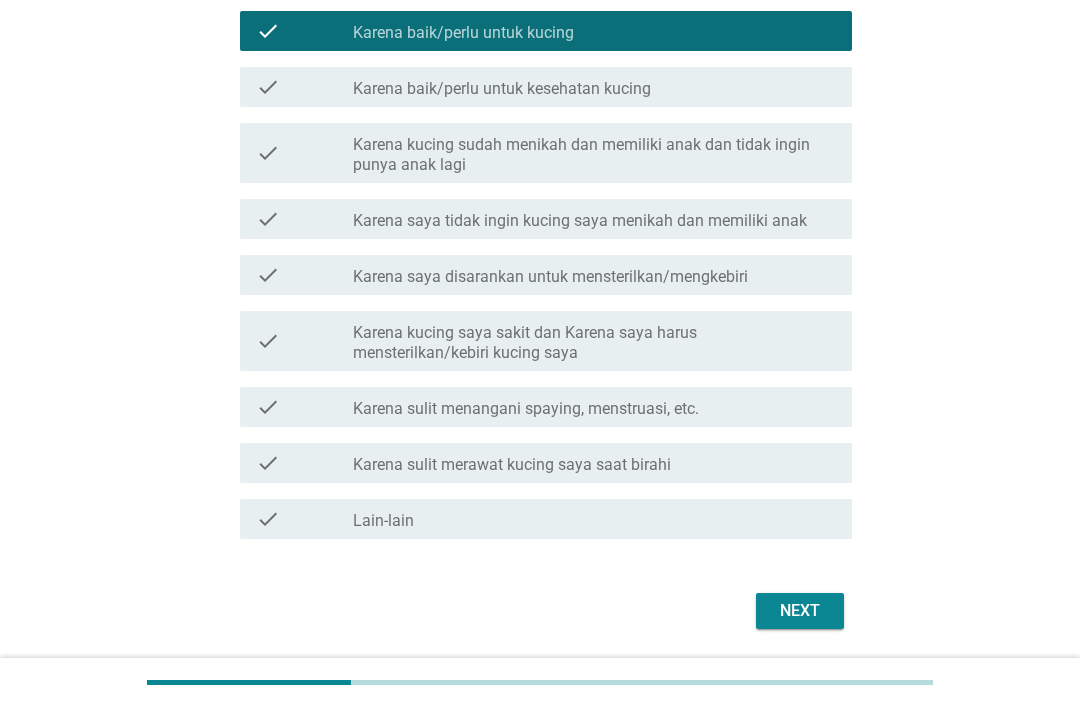 click on "Next" at bounding box center (800, 611) 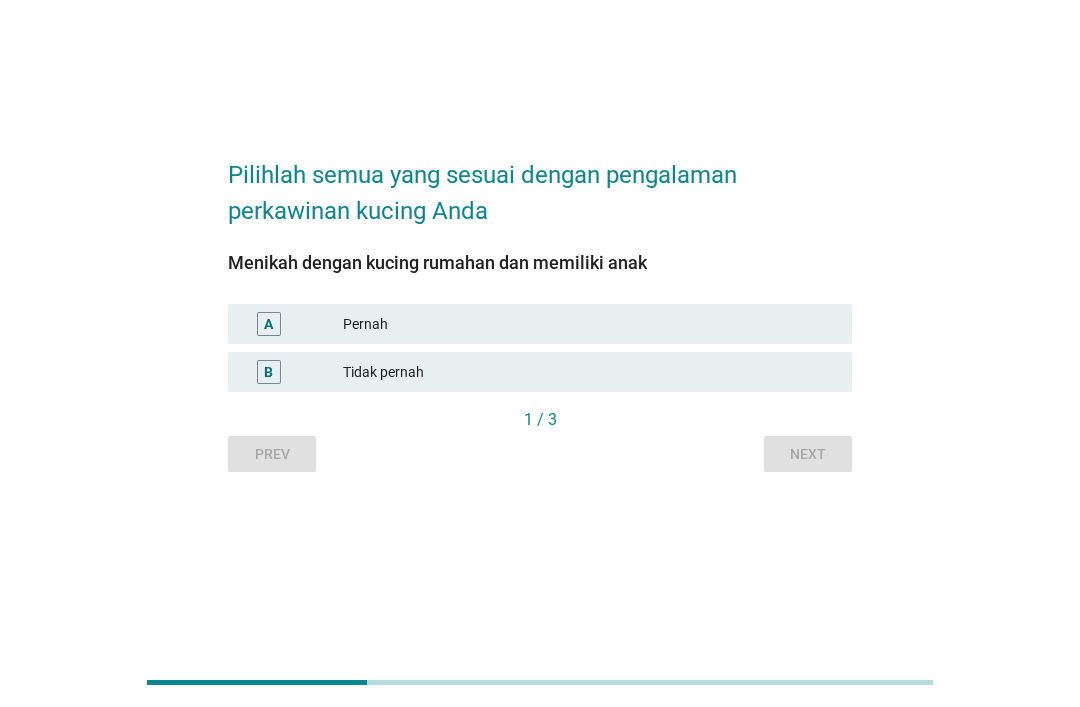 scroll, scrollTop: 0, scrollLeft: 0, axis: both 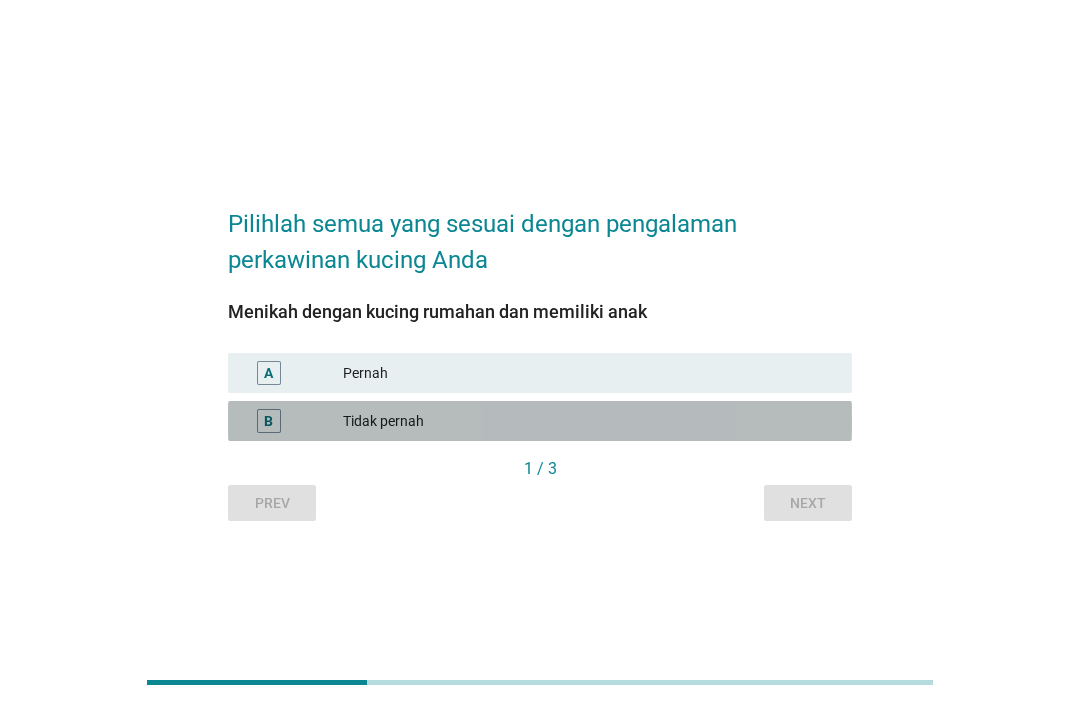 click on "B   Tidak pernah" at bounding box center [540, 421] 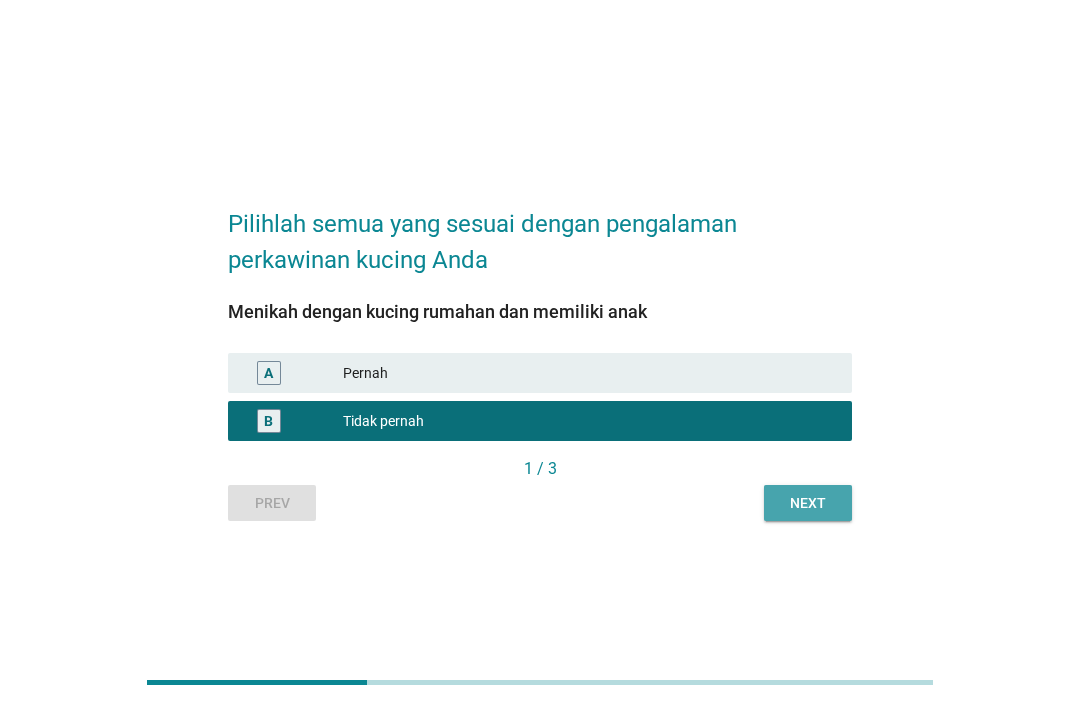 click on "Next" at bounding box center (808, 503) 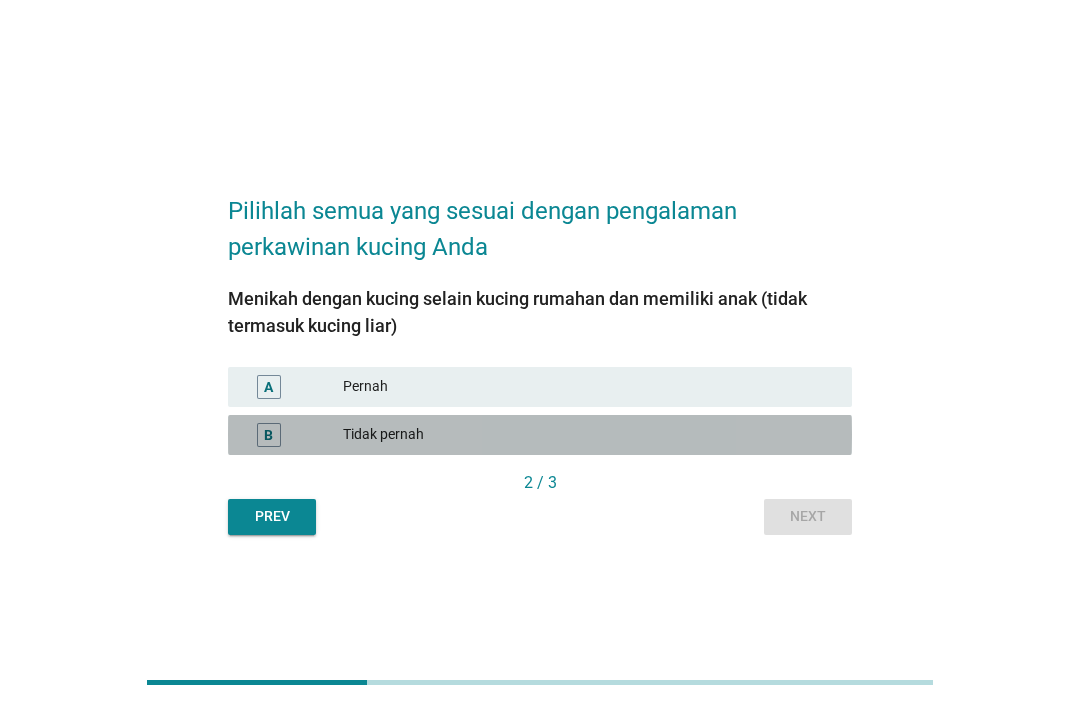 click on "B   Tidak pernah" at bounding box center [540, 435] 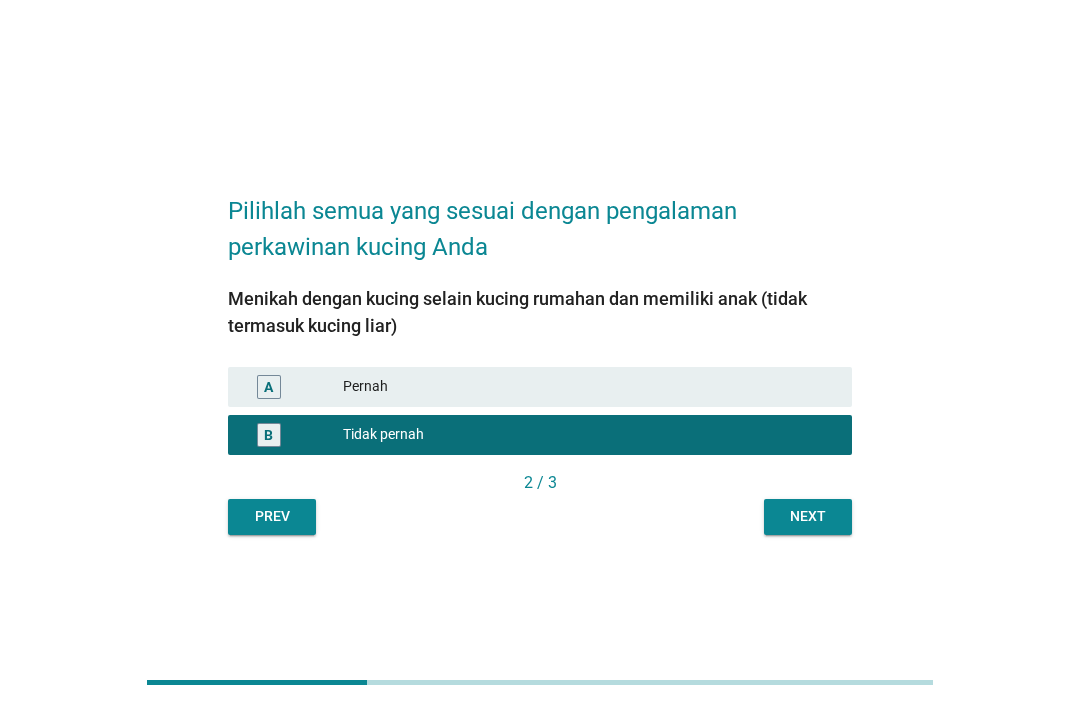 click on "Next" at bounding box center (808, 516) 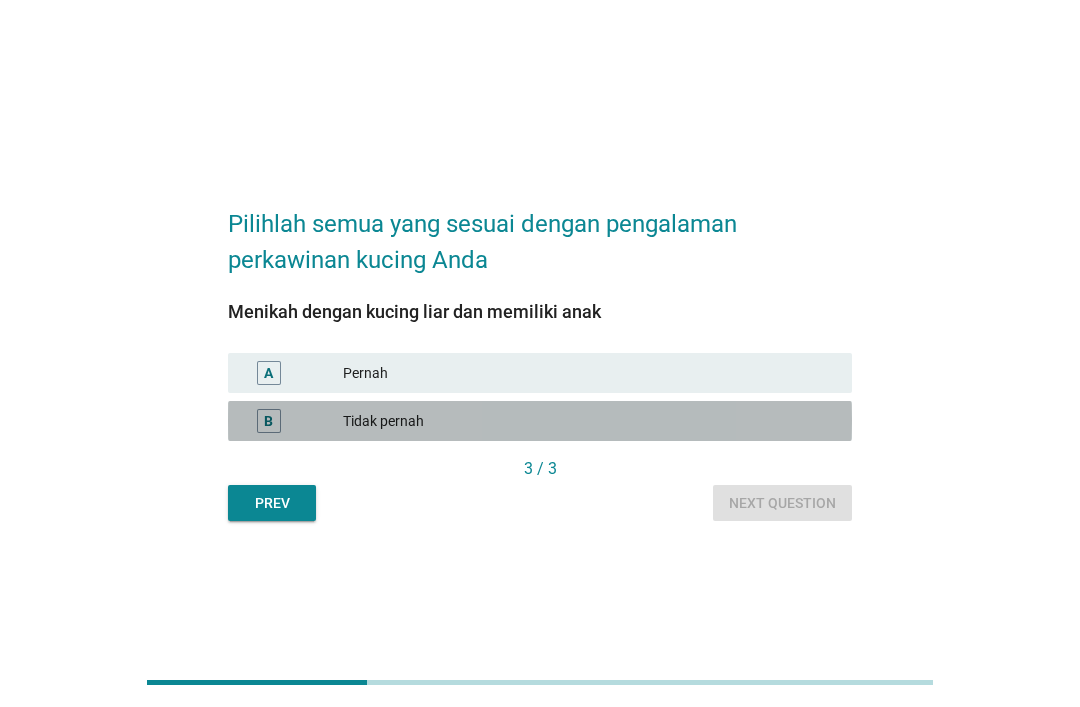 click on "Tidak pernah" at bounding box center (589, 421) 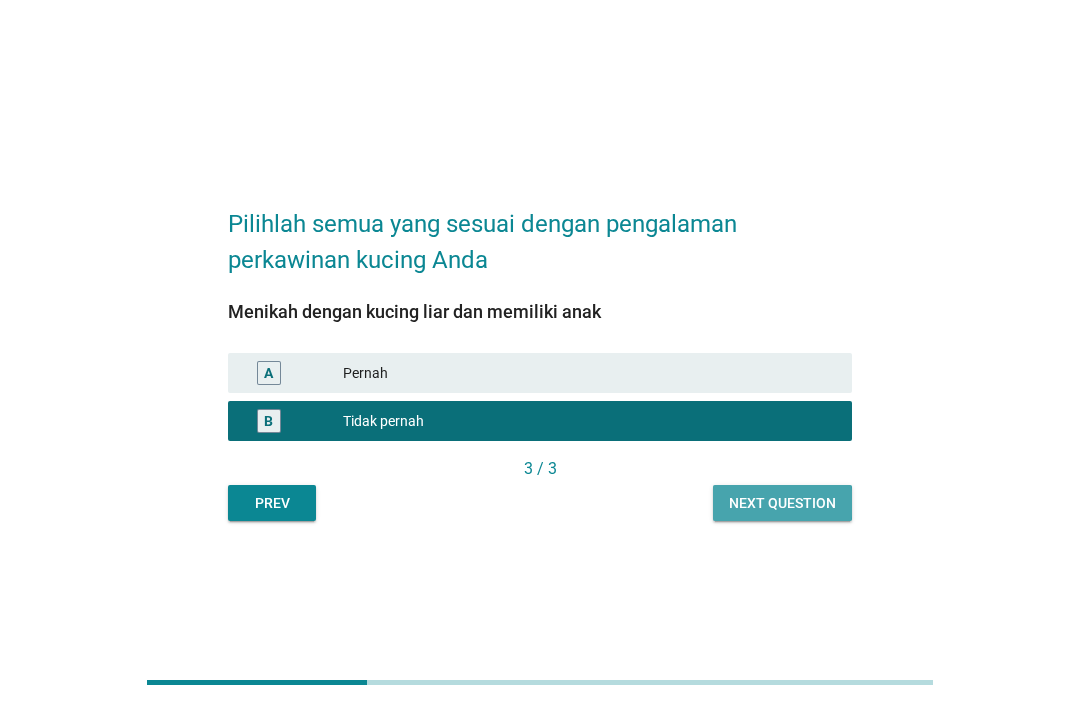 click on "Next question" at bounding box center [782, 503] 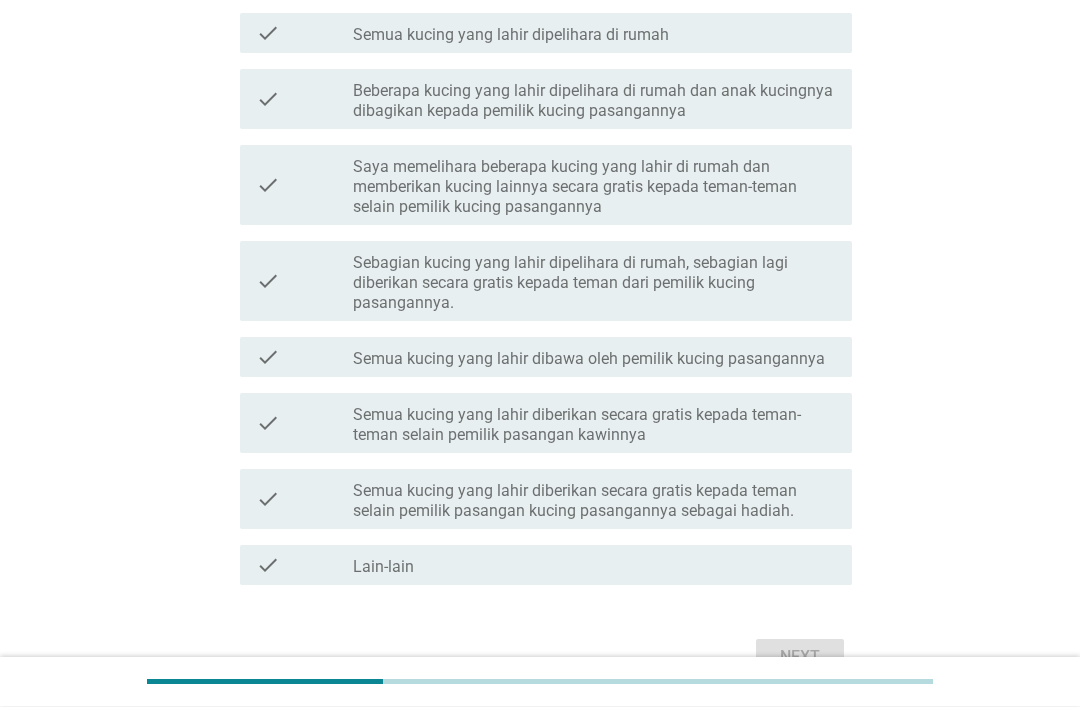 scroll, scrollTop: 237, scrollLeft: 0, axis: vertical 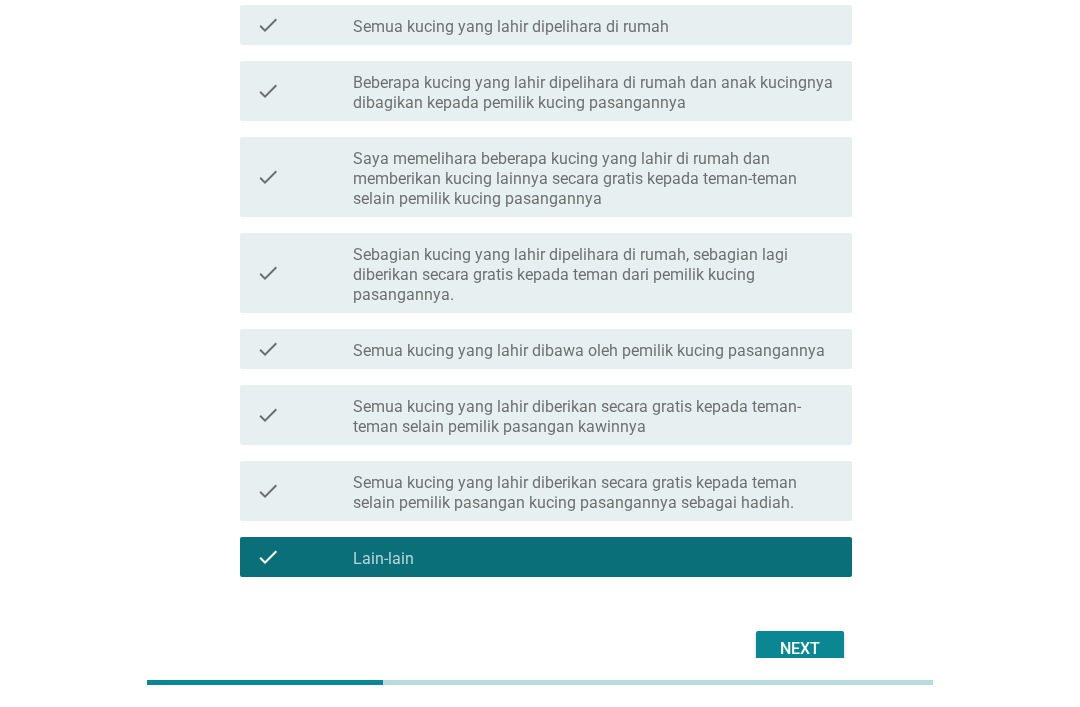 click on "Next" at bounding box center (800, 649) 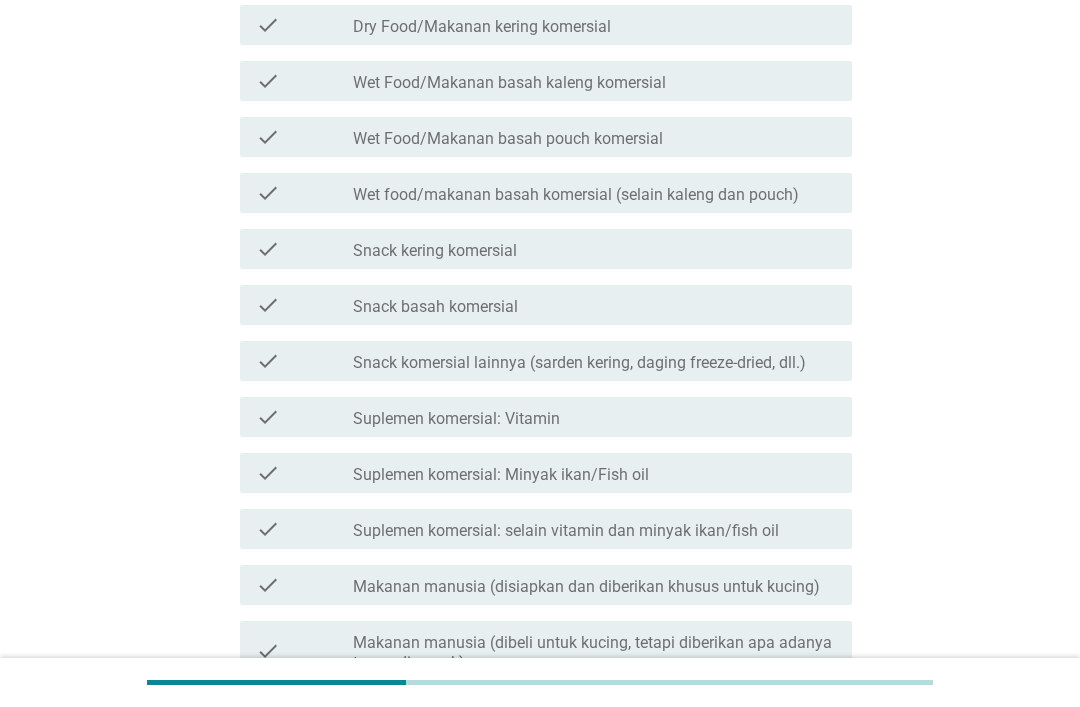scroll, scrollTop: 0, scrollLeft: 0, axis: both 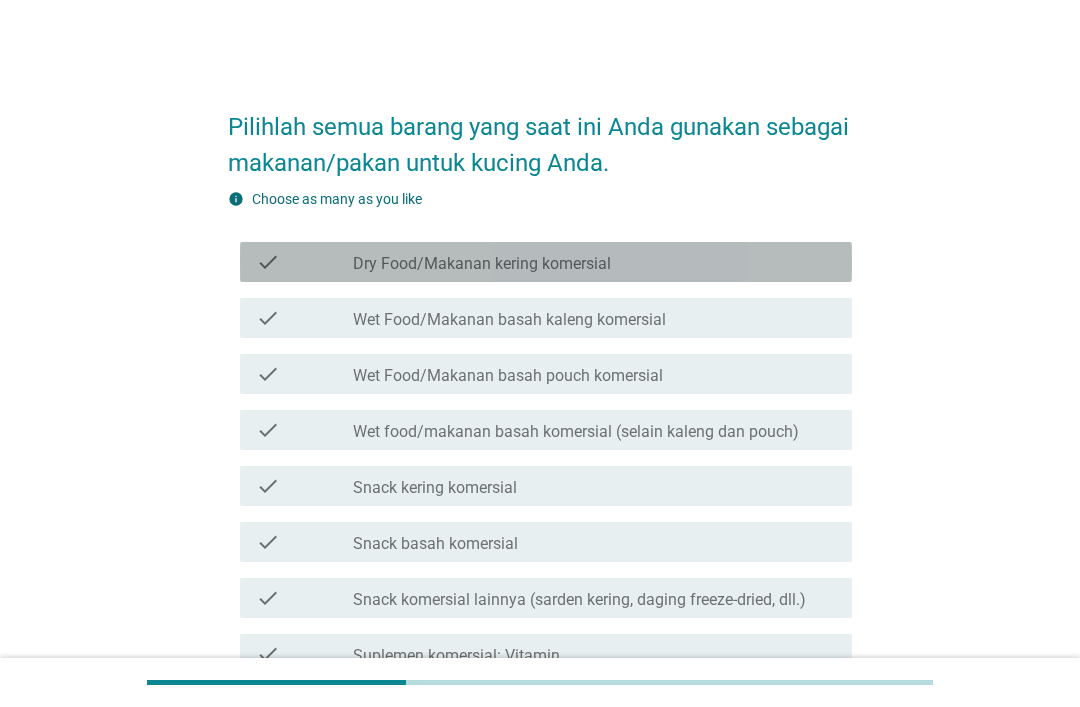 click on "check_box_outline_blank Dry Food/Makanan kering komersial" at bounding box center [594, 262] 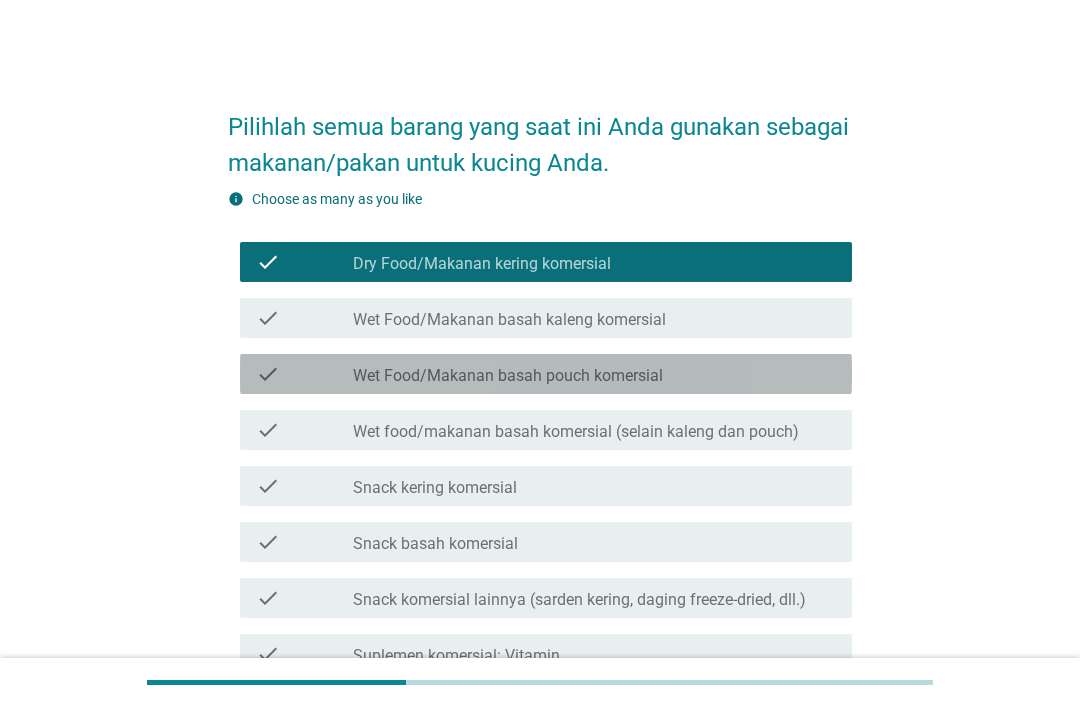 click on "check_box_outline_blank Wet Food/Makanan basah pouch komersial" at bounding box center [594, 374] 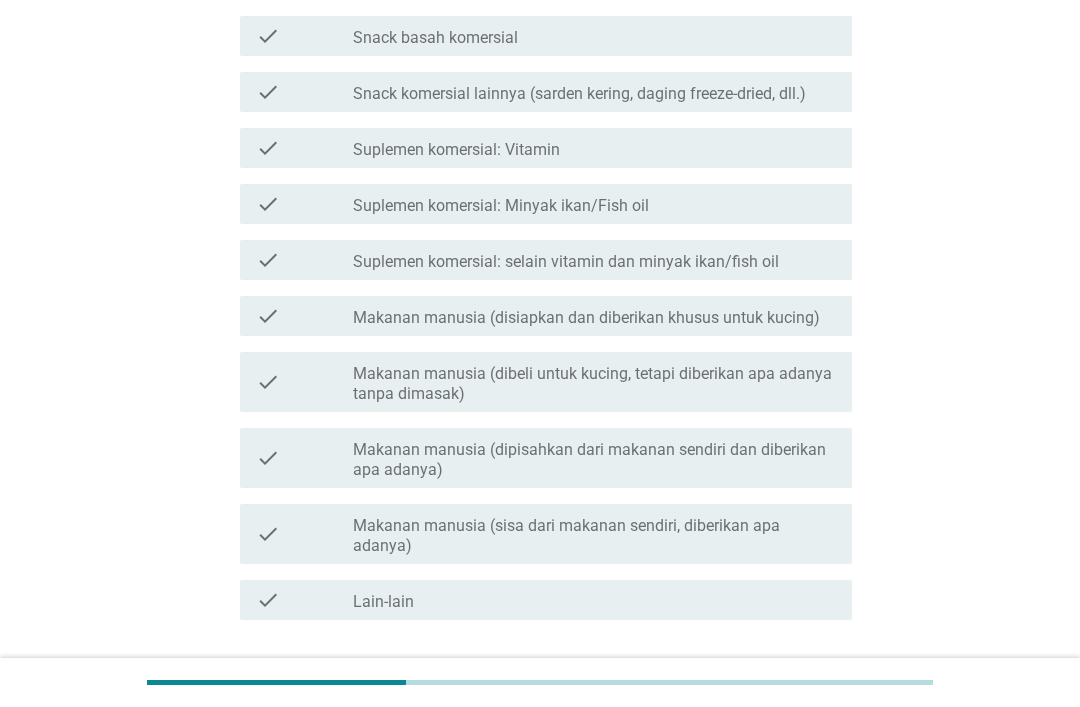 scroll, scrollTop: 587, scrollLeft: 0, axis: vertical 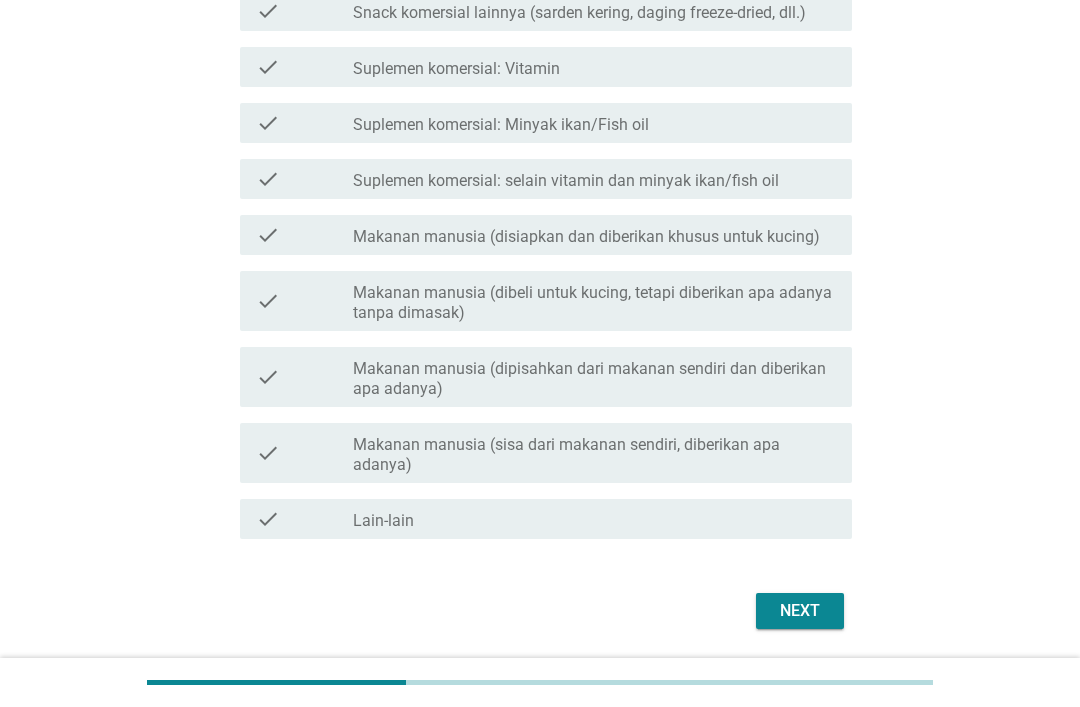 click on "Next" at bounding box center [800, 611] 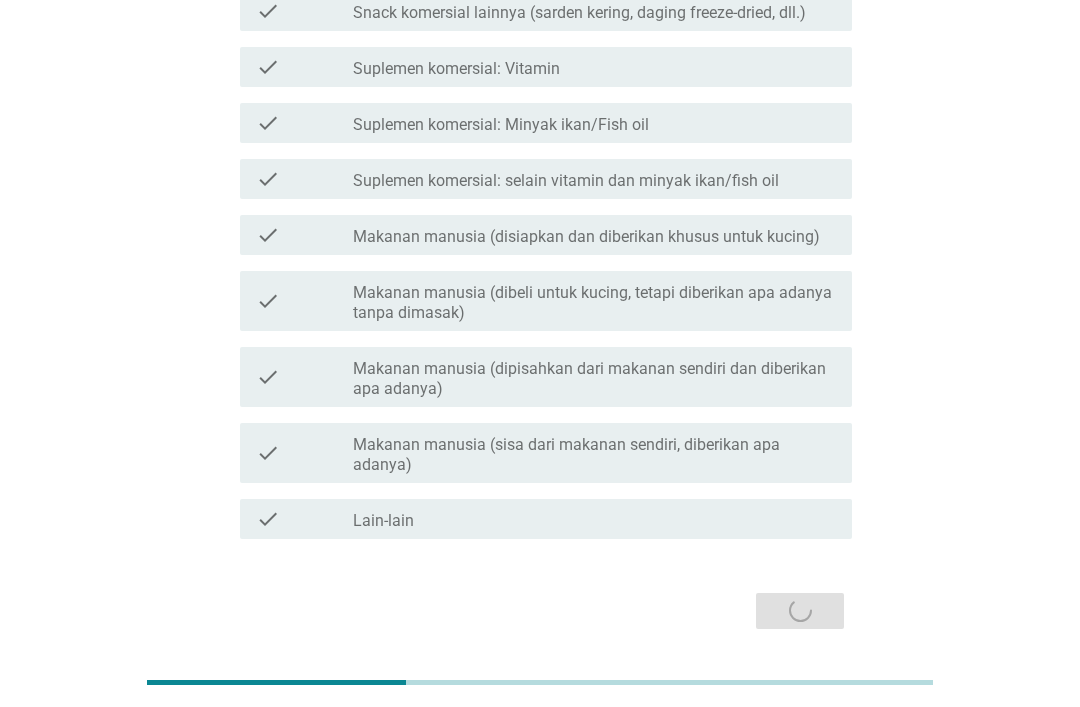scroll, scrollTop: 0, scrollLeft: 0, axis: both 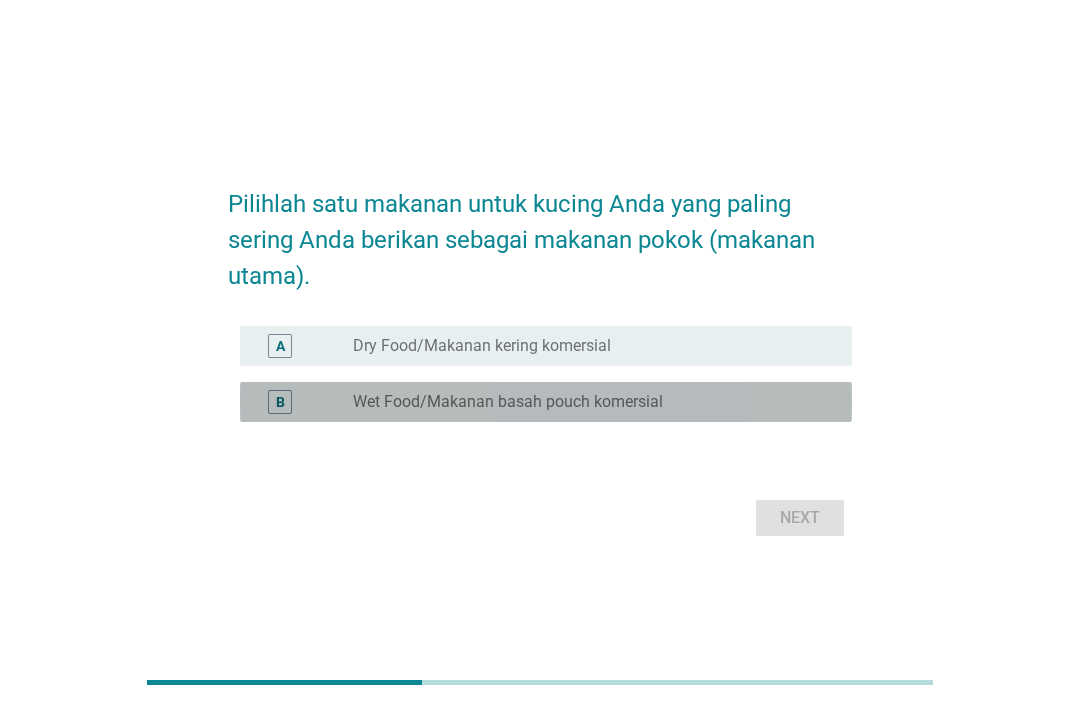 click on "radio_button_unchecked Wet Food/Makanan basah pouch komersial" at bounding box center [586, 402] 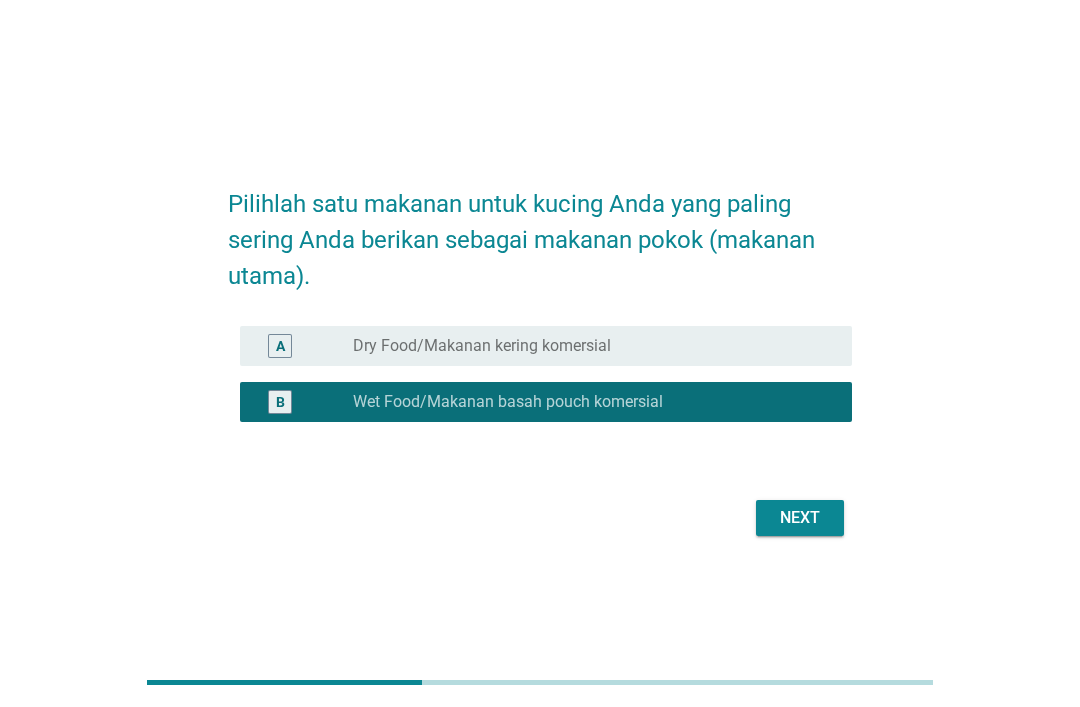 click on "Next" at bounding box center [800, 518] 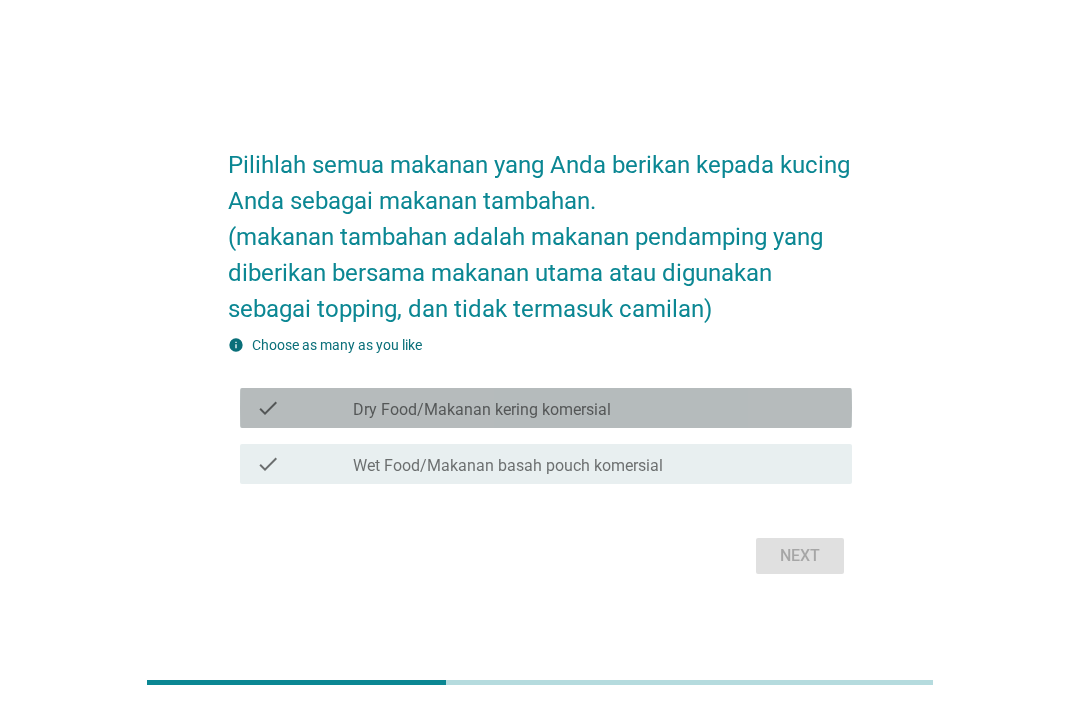 click on "check_box_outline_blank Dry Food/Makanan kering komersial" at bounding box center [594, 408] 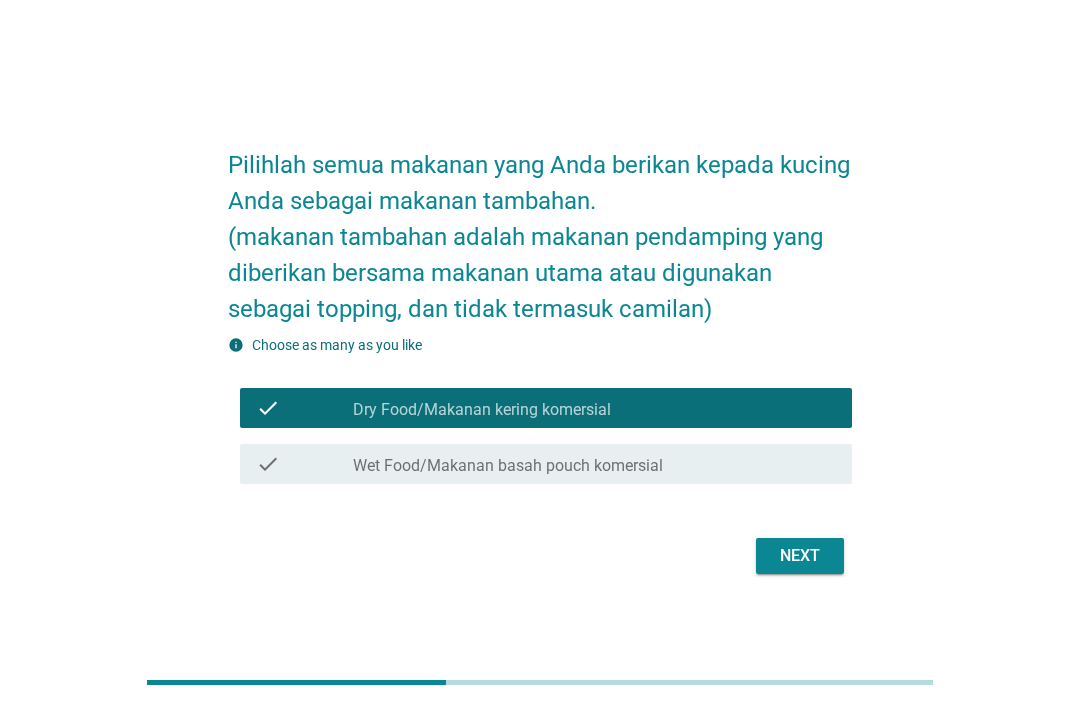 click on "Next" at bounding box center (800, 556) 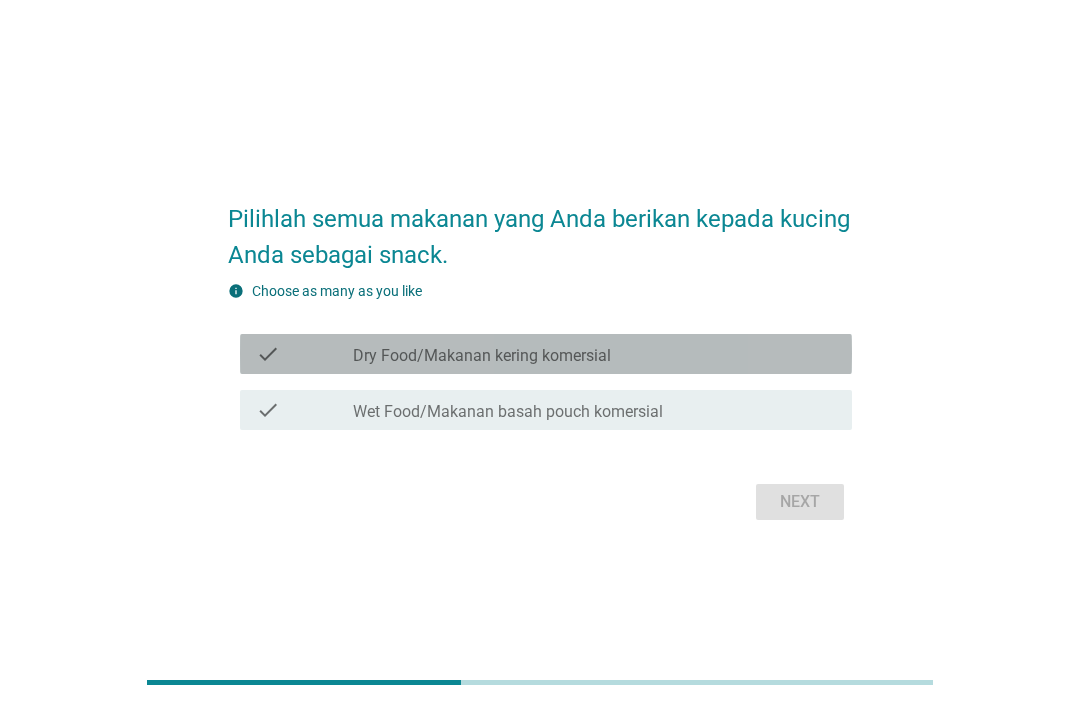 click on "check_box_outline_blank Dry Food/Makanan kering komersial" at bounding box center [594, 354] 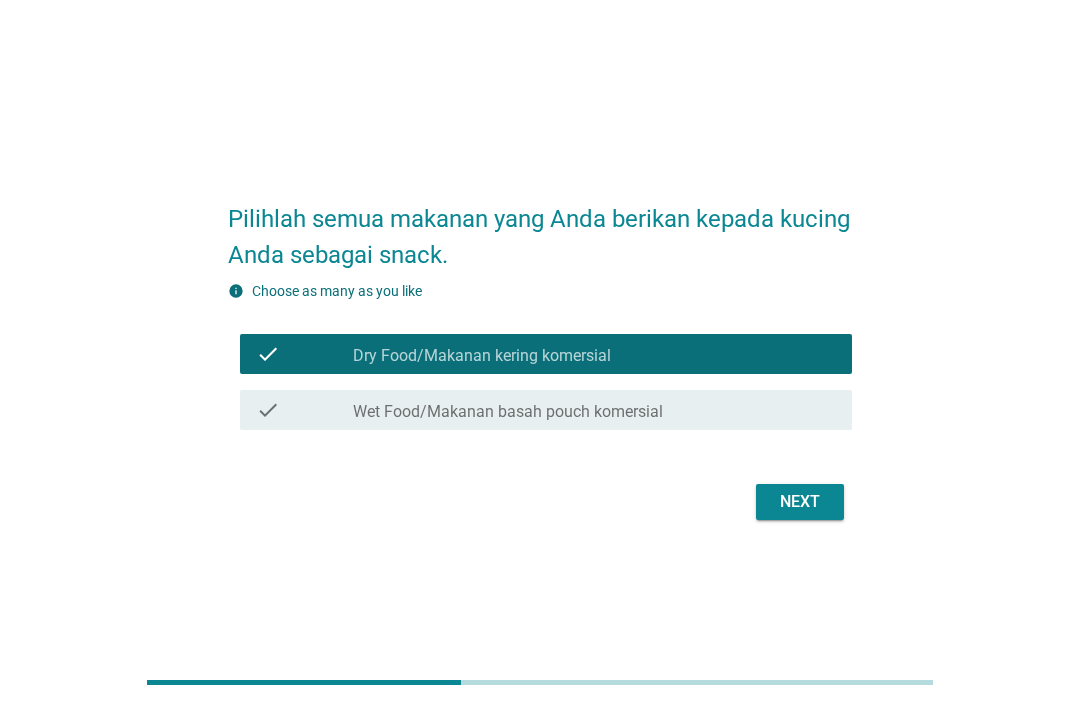 click on "Next" at bounding box center [800, 502] 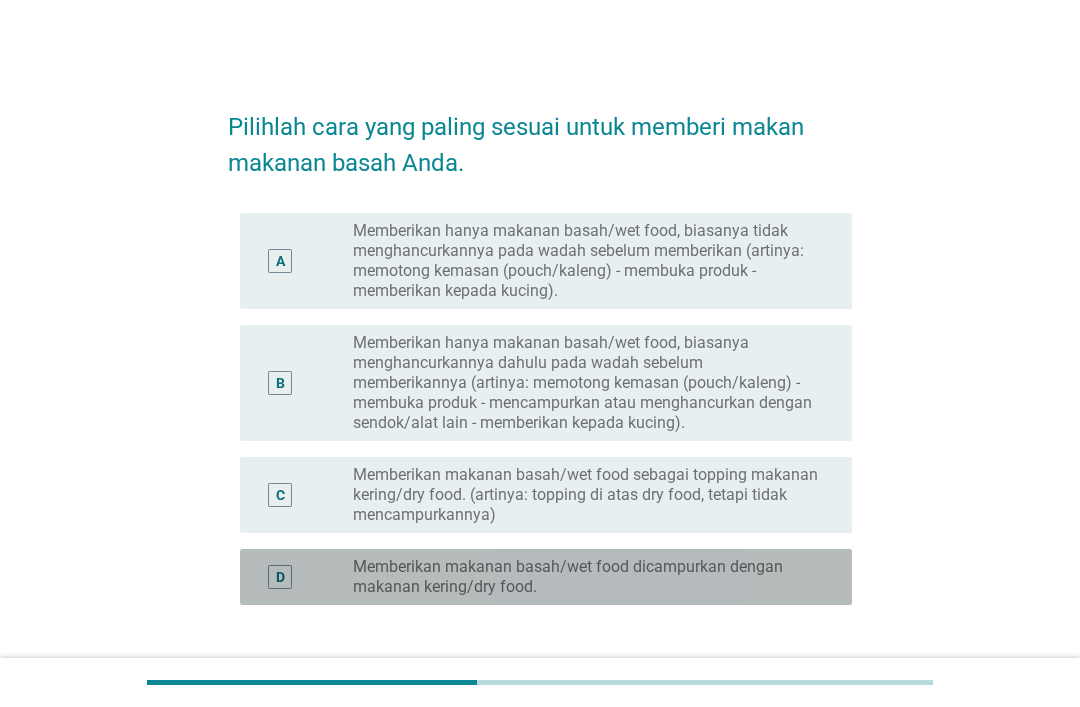 click on "Memberikan makanan basah/wet food dicampurkan dengan makanan kering/dry food." at bounding box center [586, 577] 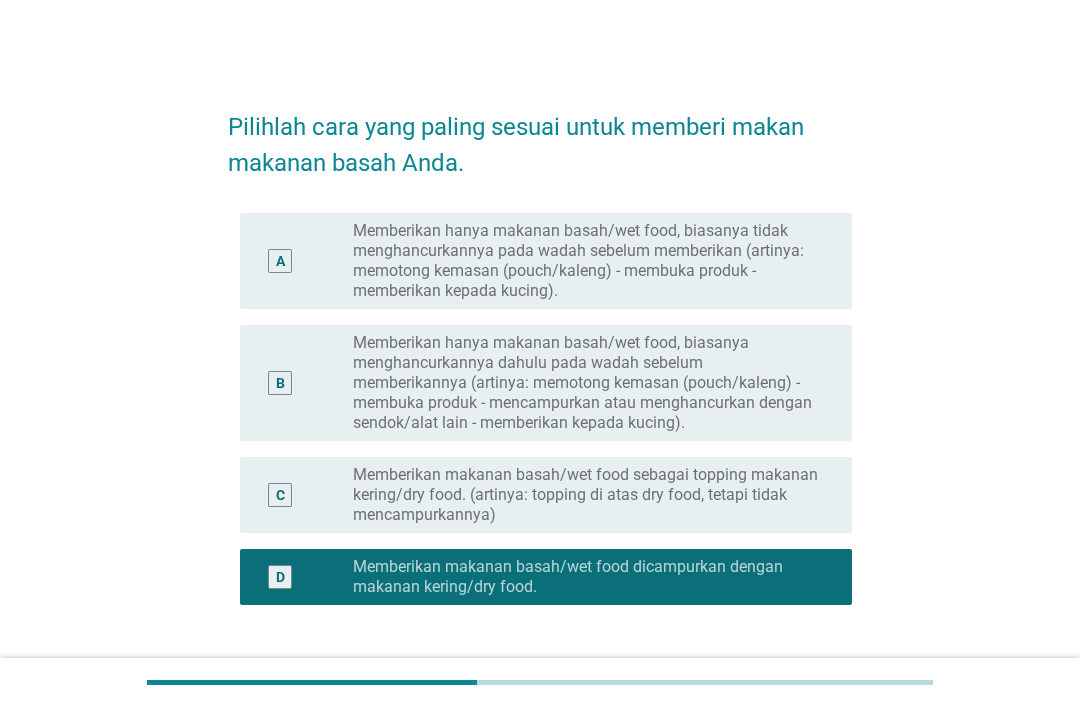 click on "Next" at bounding box center [800, 701] 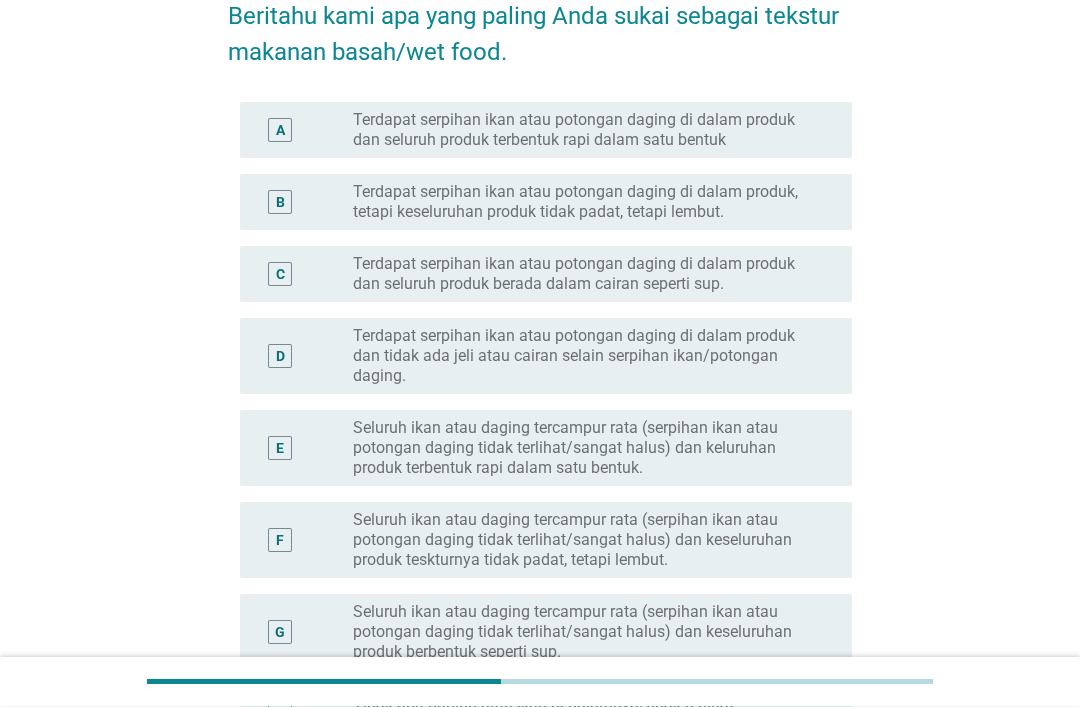 scroll, scrollTop: 111, scrollLeft: 0, axis: vertical 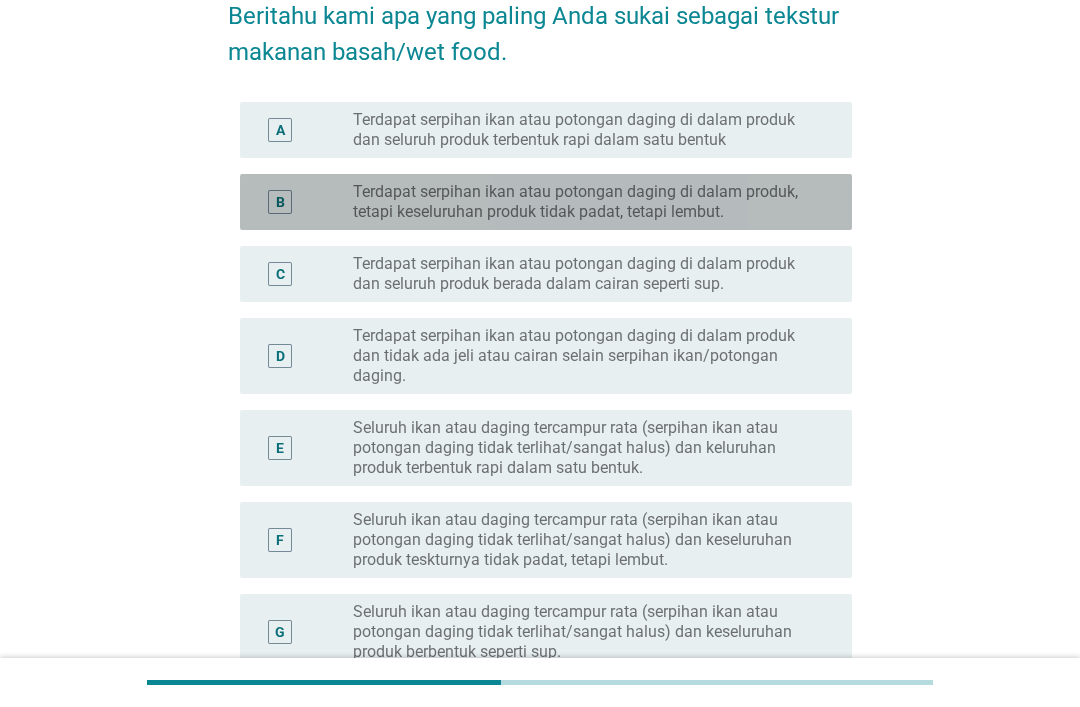 click on "Terdapat serpihan ikan atau potongan daging di dalam produk, tetapi keseluruhan produk tidak padat, tetapi lembut." at bounding box center [586, 202] 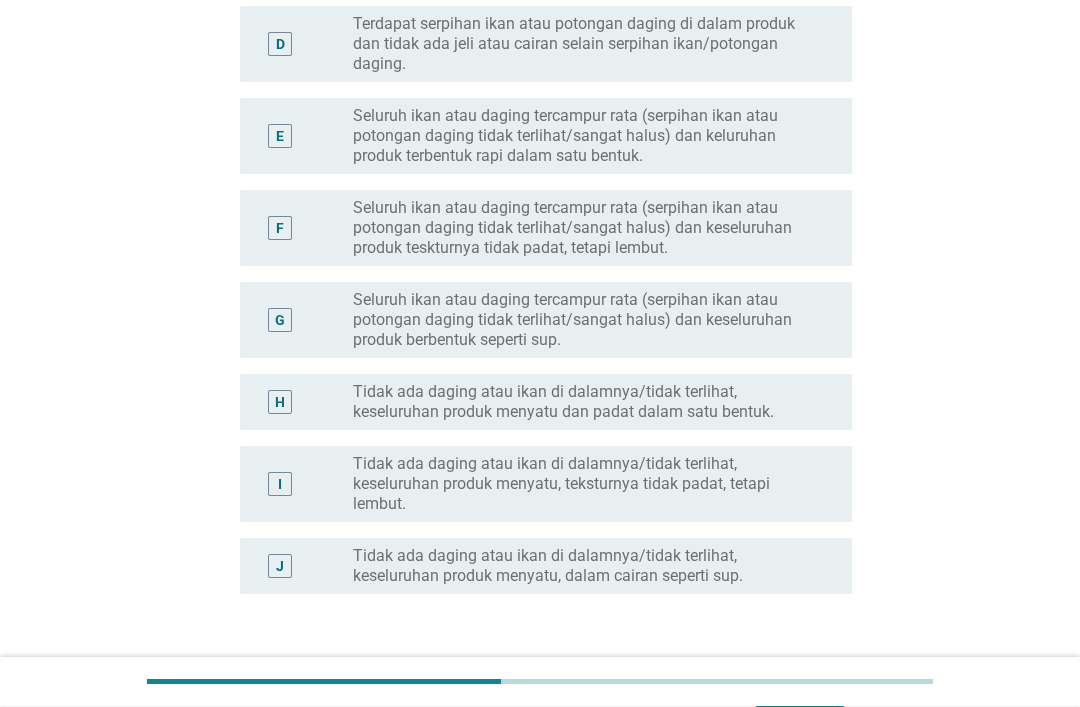 scroll, scrollTop: 502, scrollLeft: 0, axis: vertical 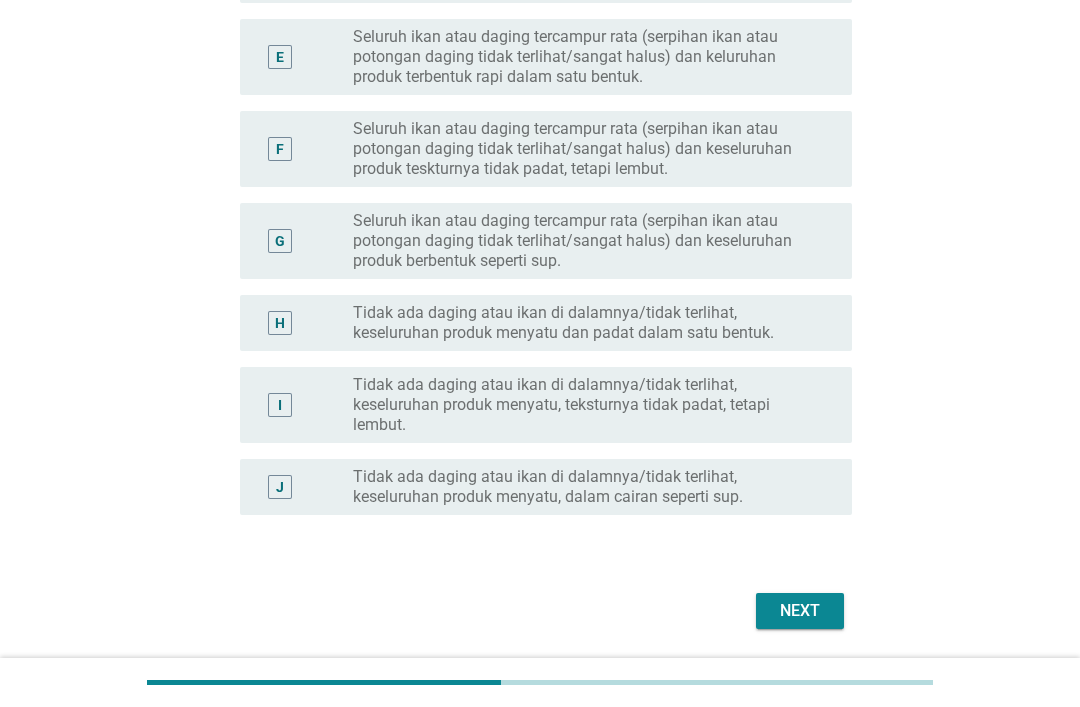 click on "Next" at bounding box center (800, 611) 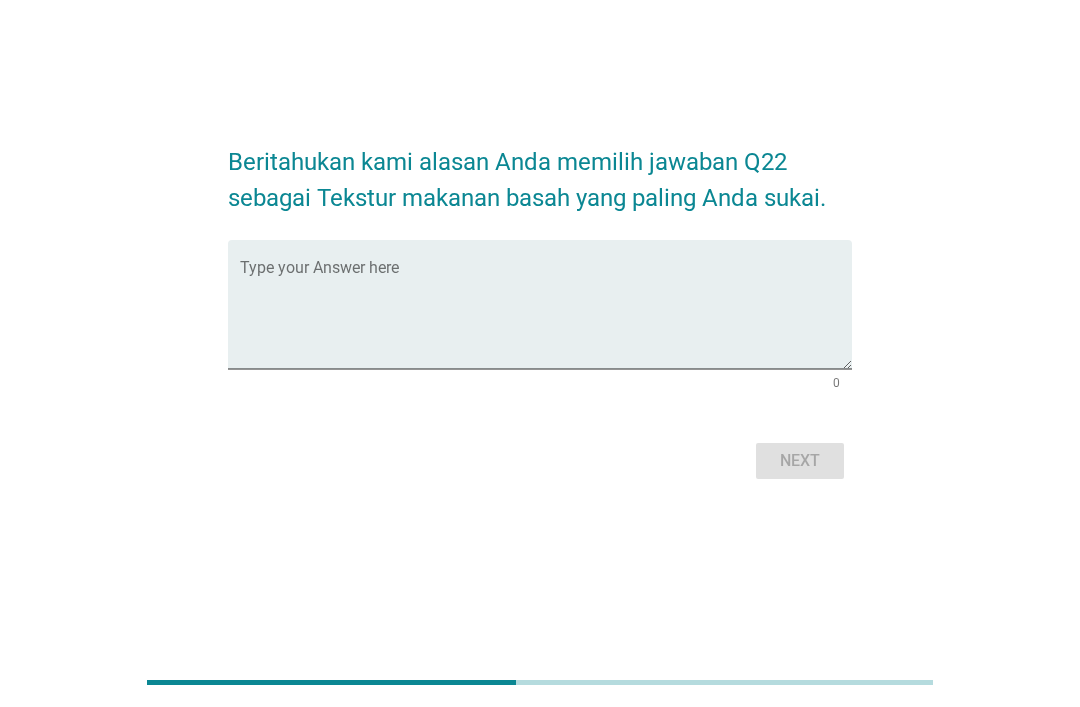 scroll, scrollTop: 0, scrollLeft: 0, axis: both 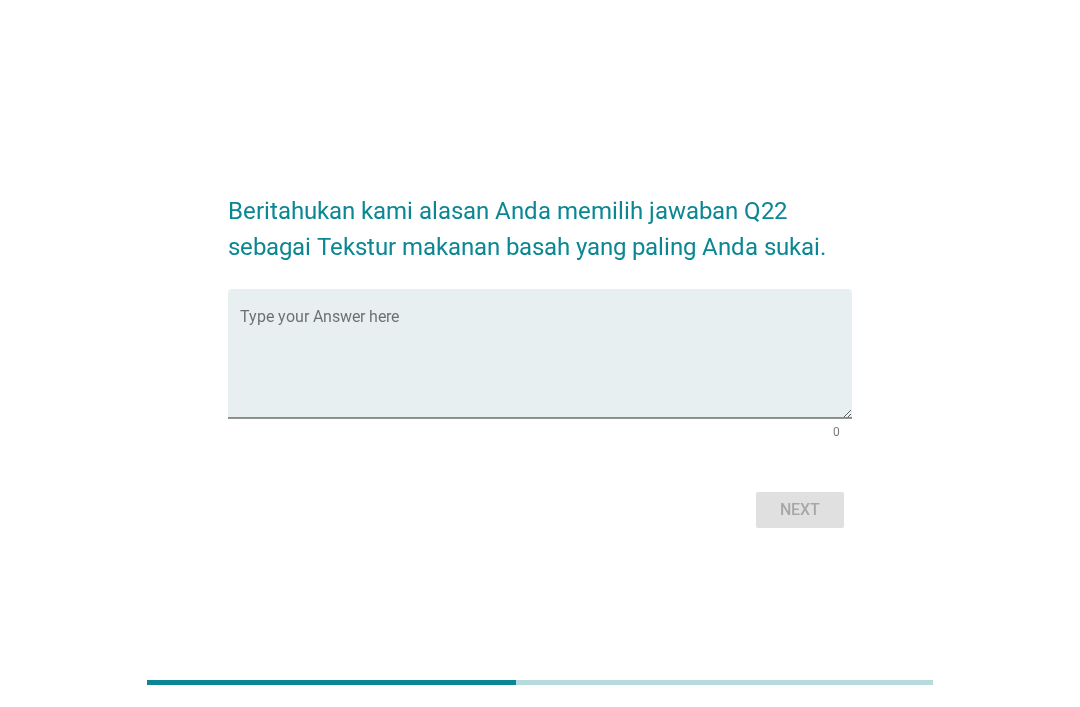 click at bounding box center [546, 365] 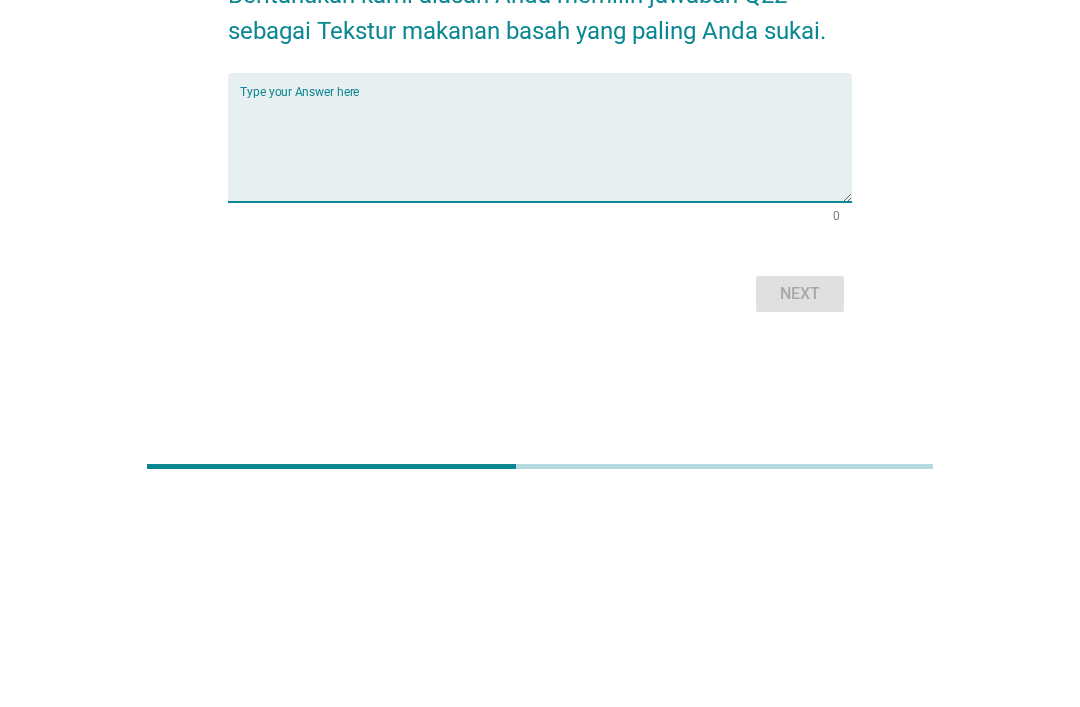scroll, scrollTop: 49, scrollLeft: 0, axis: vertical 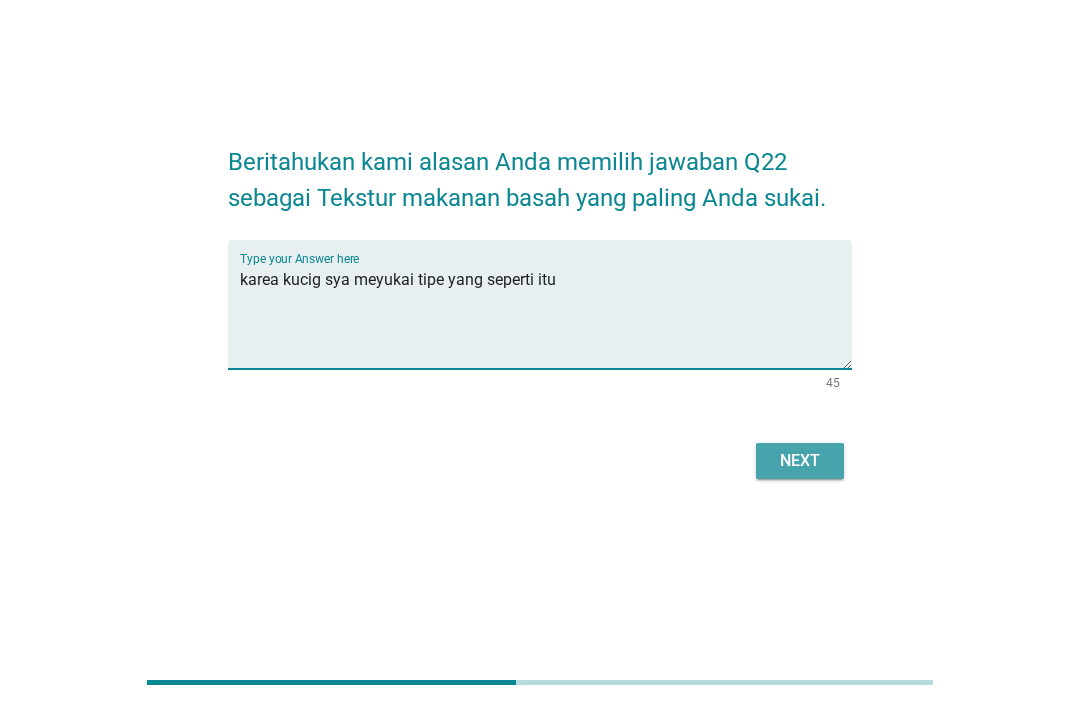 type on "karea kucig sya meyukai tipe yang seperti itu" 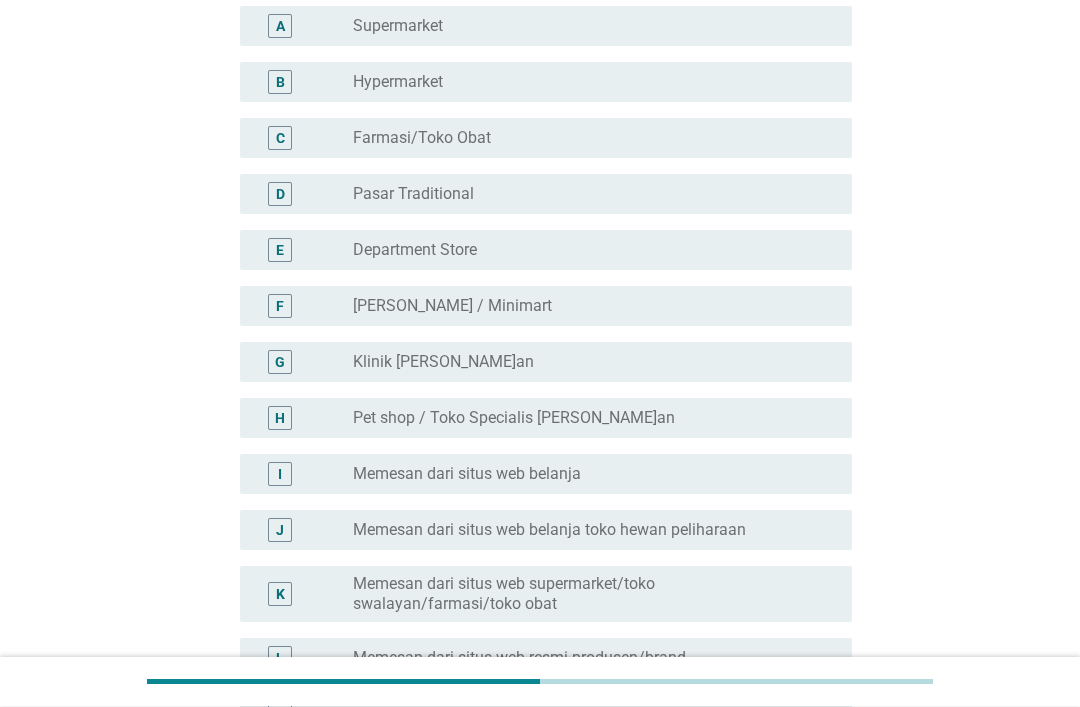 scroll, scrollTop: 247, scrollLeft: 0, axis: vertical 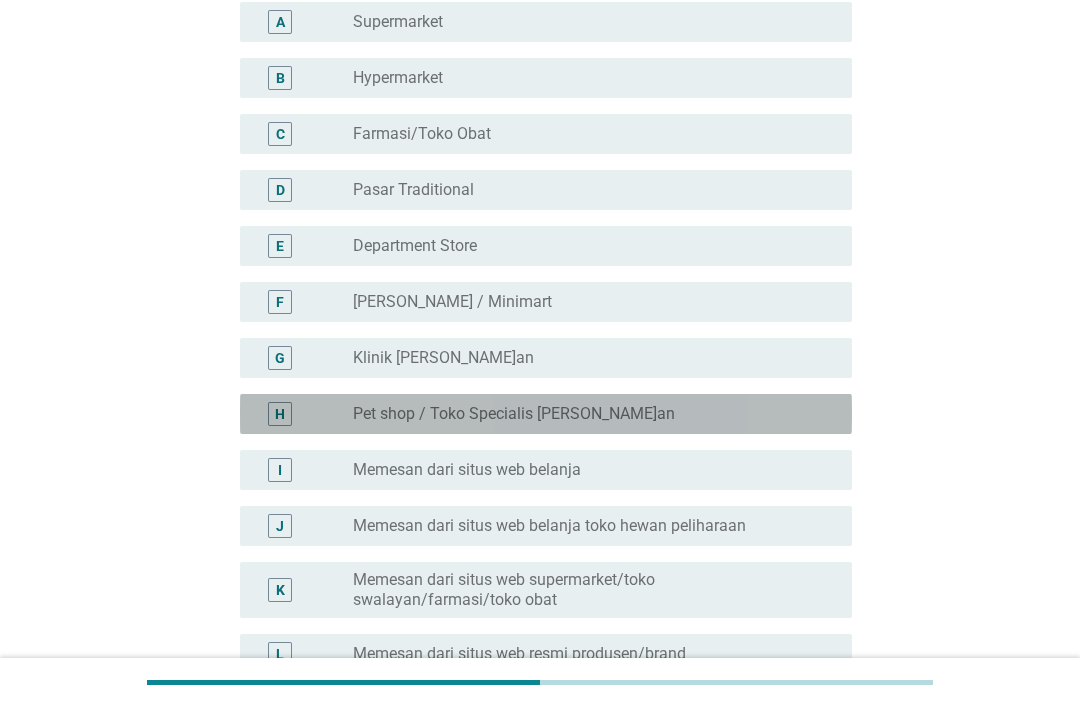 click on "radio_button_unchecked Pet shop / Toko Specialis [PERSON_NAME]an" at bounding box center [586, 414] 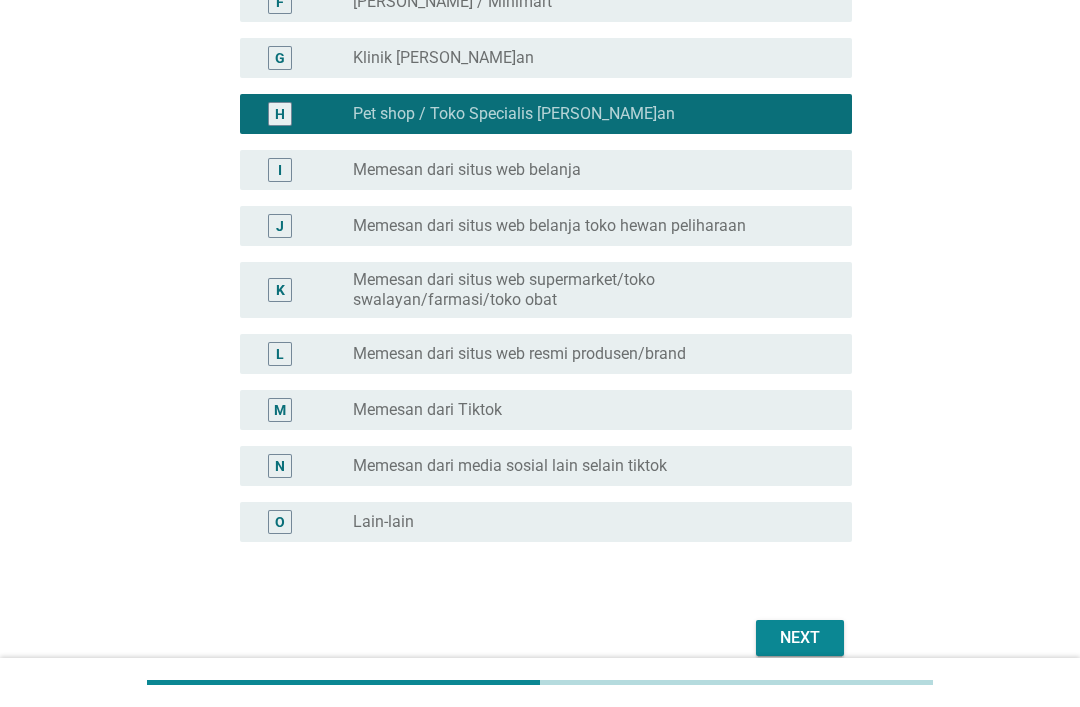 scroll, scrollTop: 574, scrollLeft: 0, axis: vertical 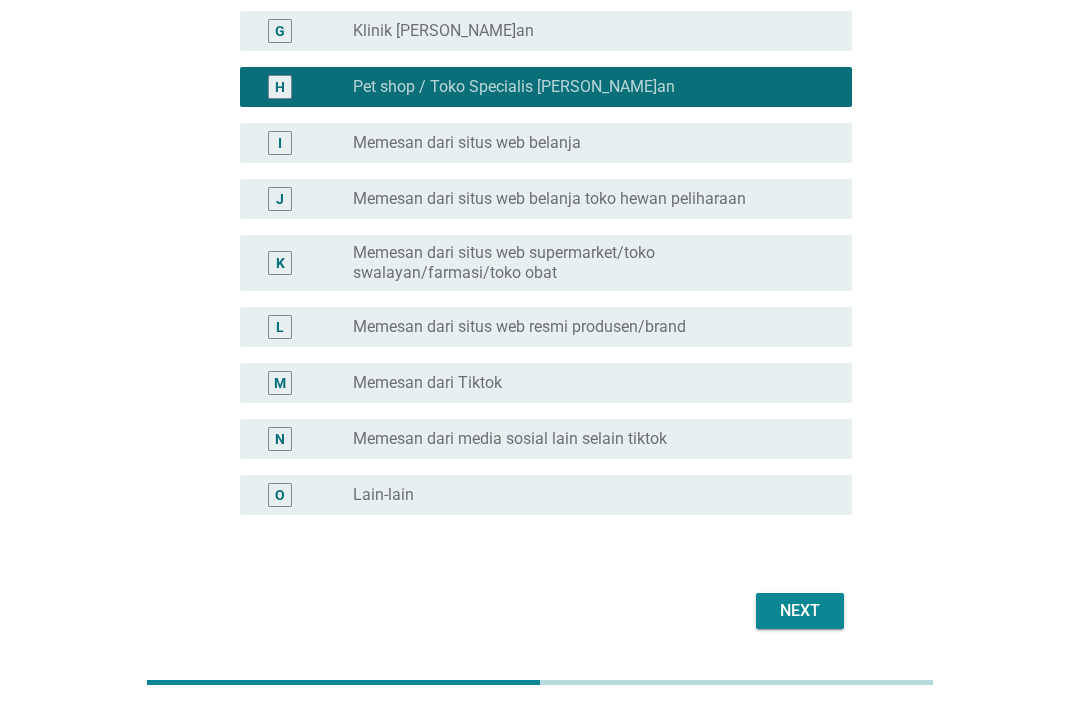 click on "Next" at bounding box center (800, 611) 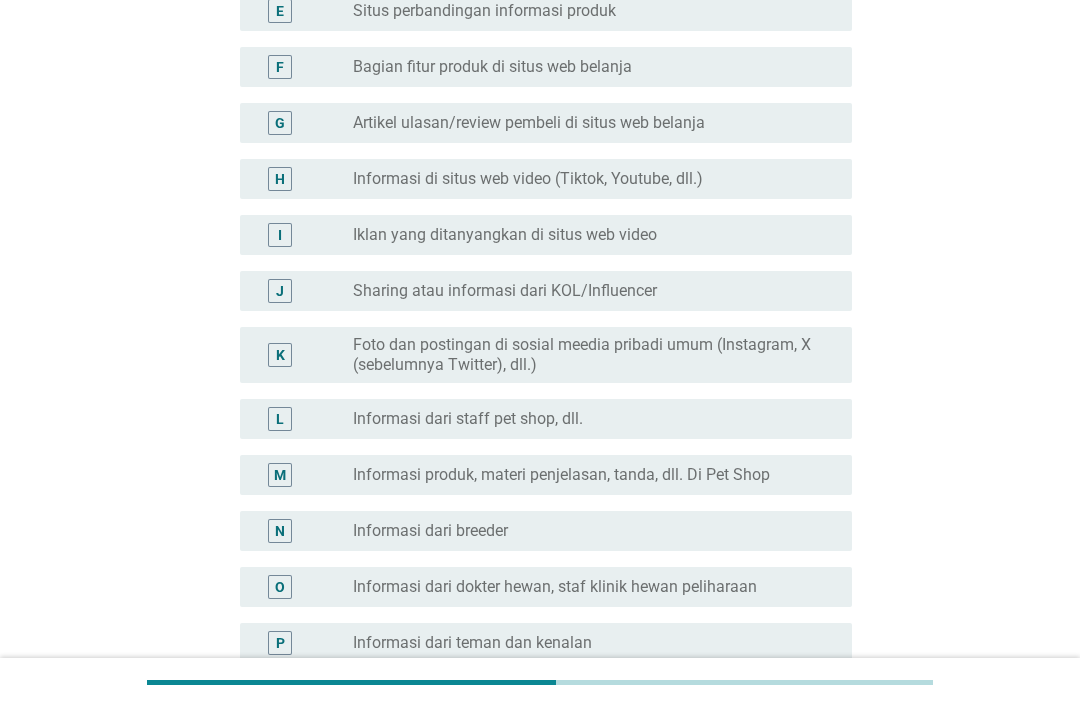 scroll, scrollTop: 547, scrollLeft: 0, axis: vertical 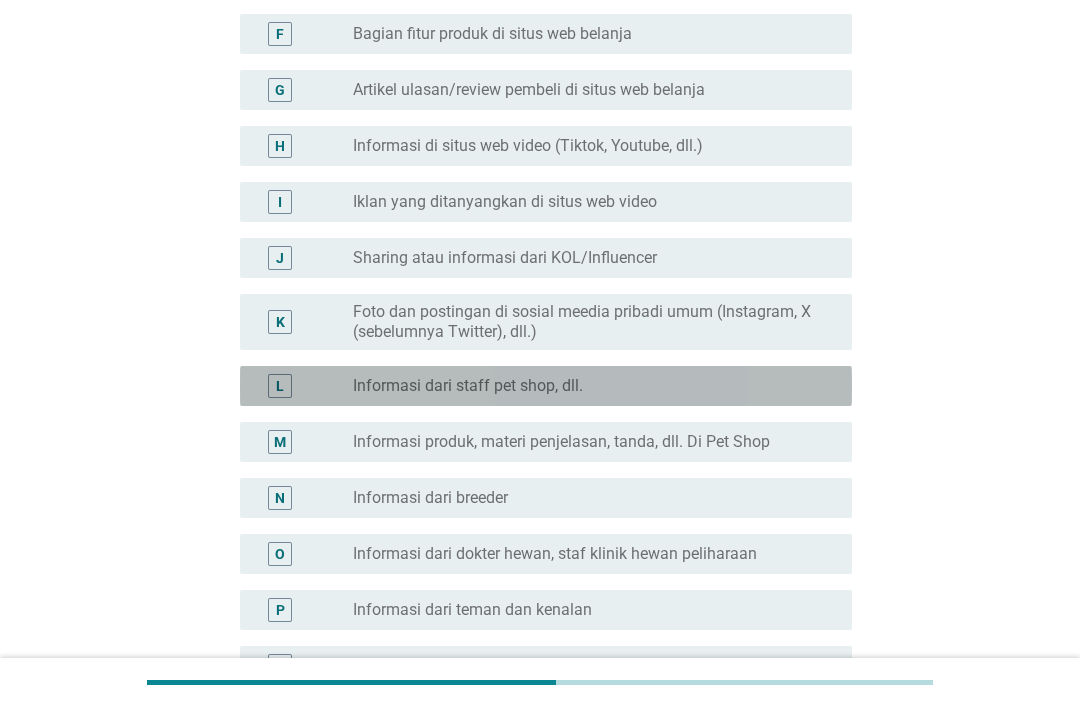 click on "radio_button_unchecked Informasi dari staff pet shop, dll." at bounding box center [586, 386] 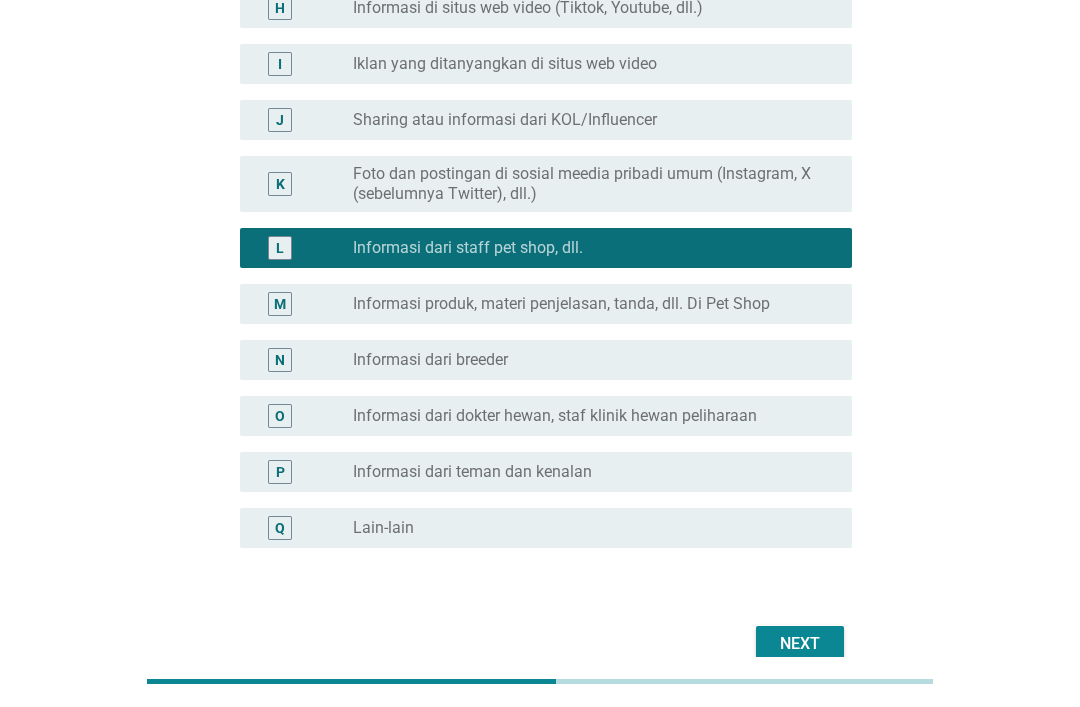 scroll, scrollTop: 685, scrollLeft: 0, axis: vertical 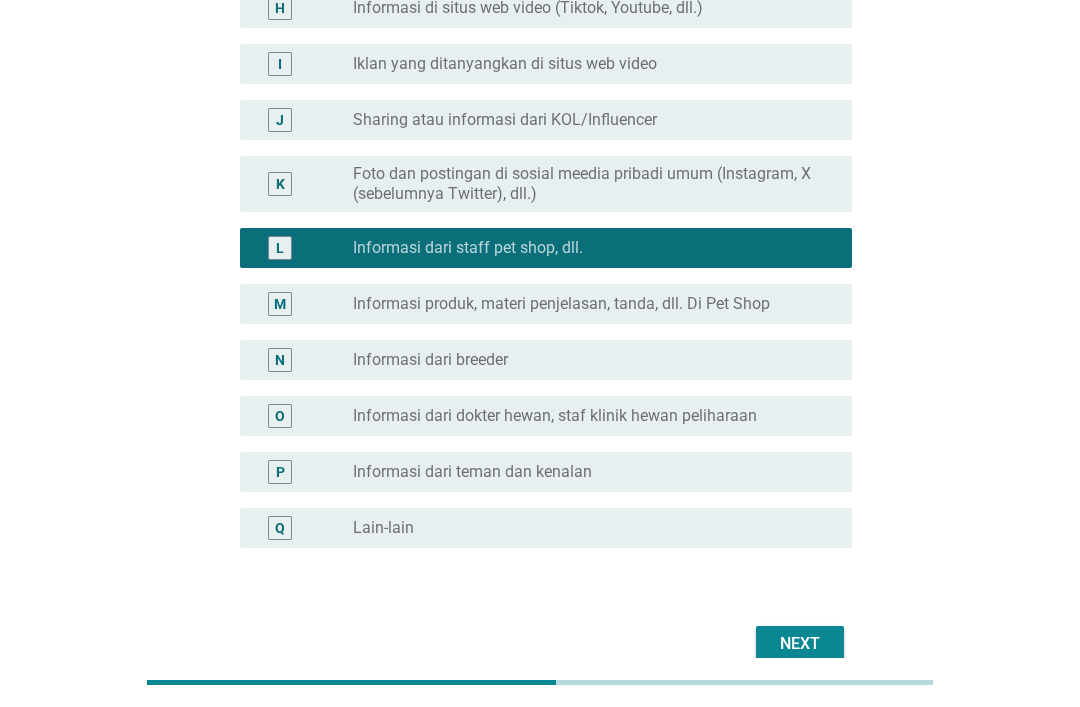 click on "Next" at bounding box center (800, 644) 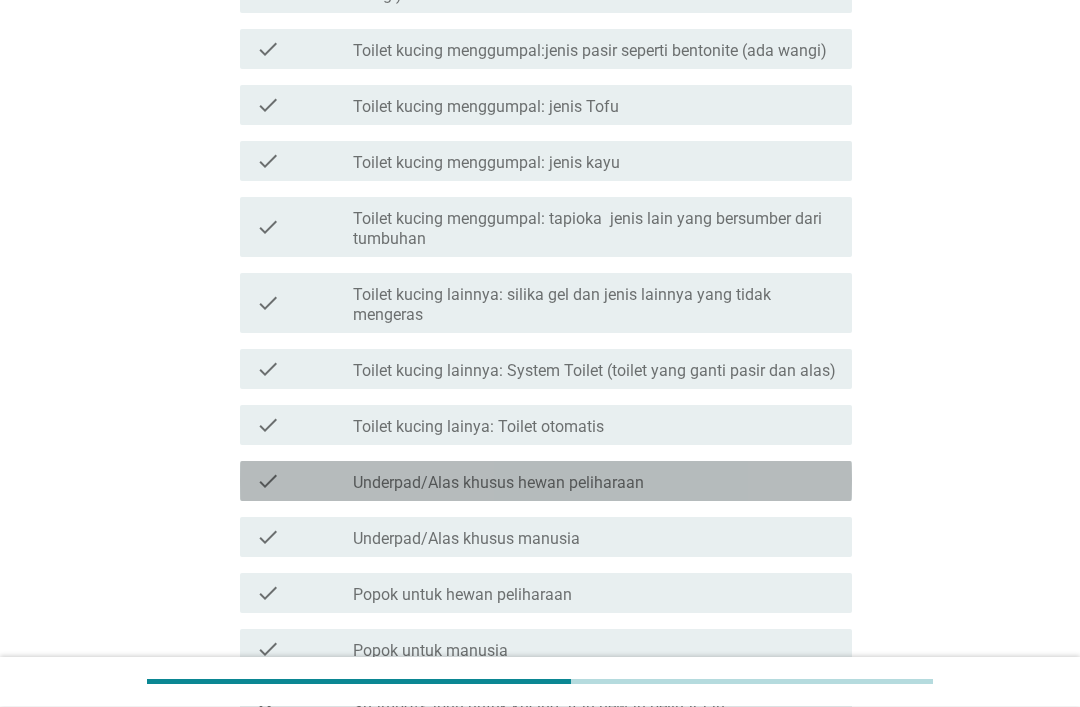 scroll, scrollTop: 289, scrollLeft: 0, axis: vertical 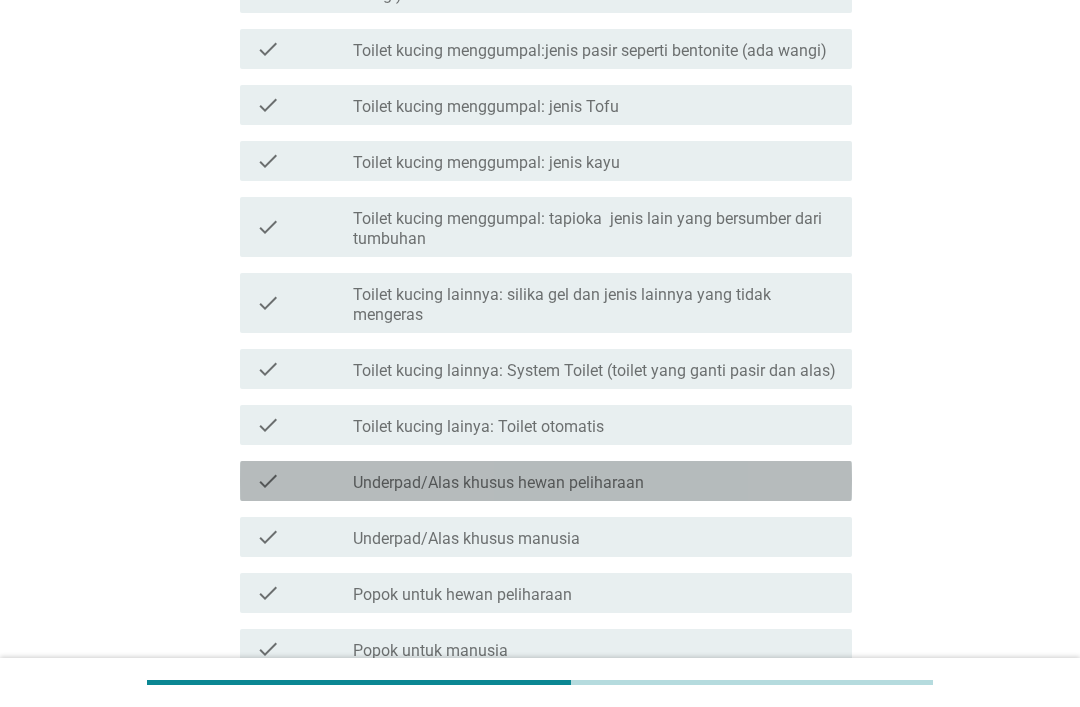 click on "check     check_box_outline_blank Underpad/Alas khusus hewan peliharaan" at bounding box center [546, 481] 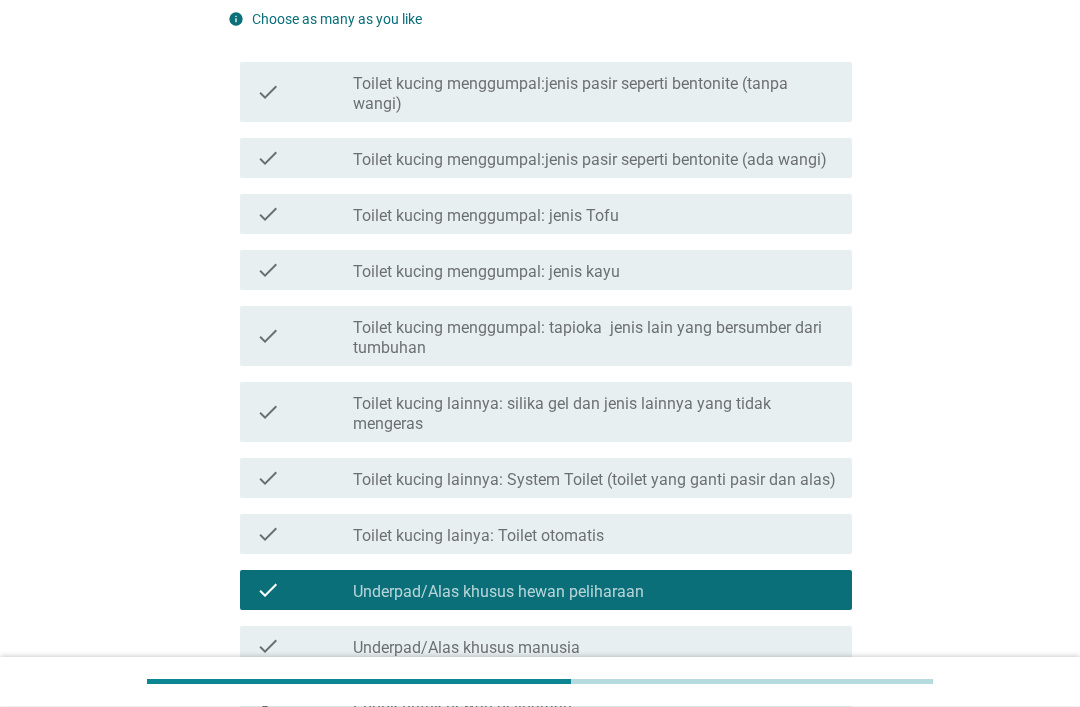 scroll, scrollTop: 180, scrollLeft: 0, axis: vertical 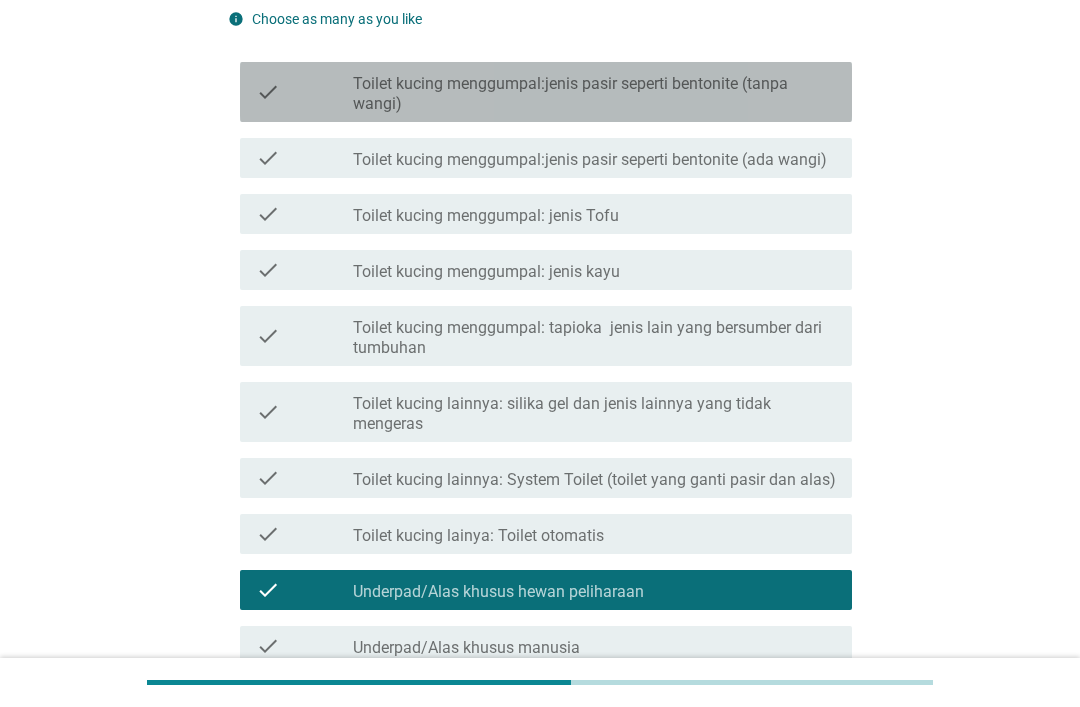 click on "Toilet kucing menggumpal:jenis pasir seperti bentonite (tanpa wangi)" at bounding box center (594, 94) 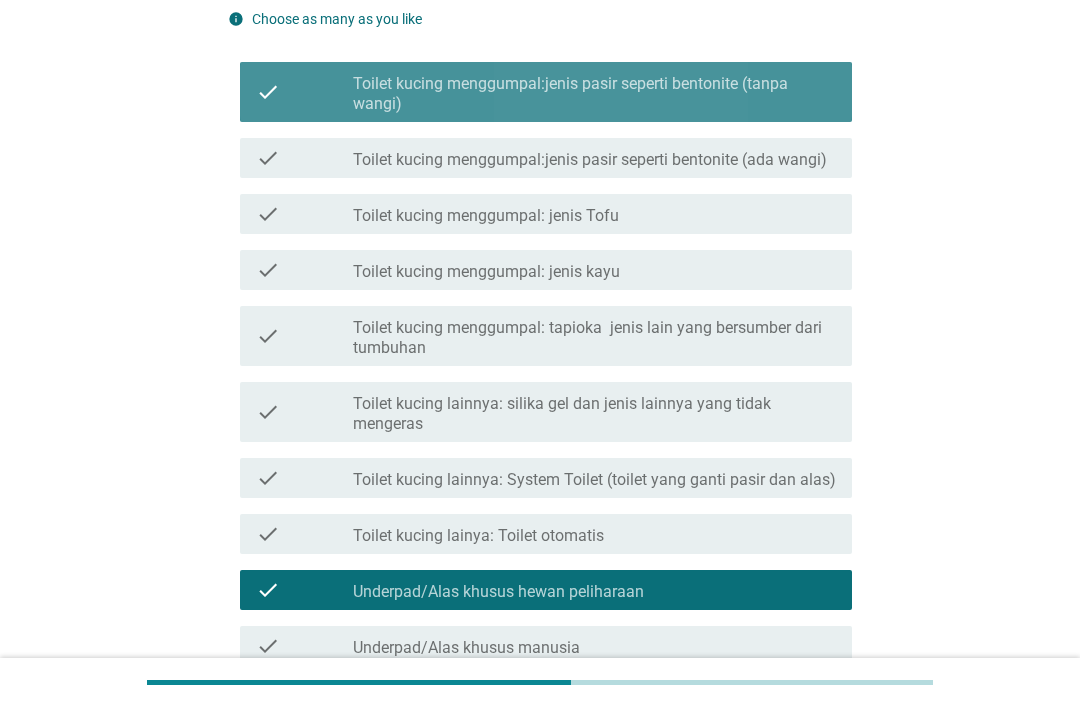 click on "Toilet kucing menggumpal:jenis pasir seperti bentonite (tanpa wangi)" at bounding box center [594, 94] 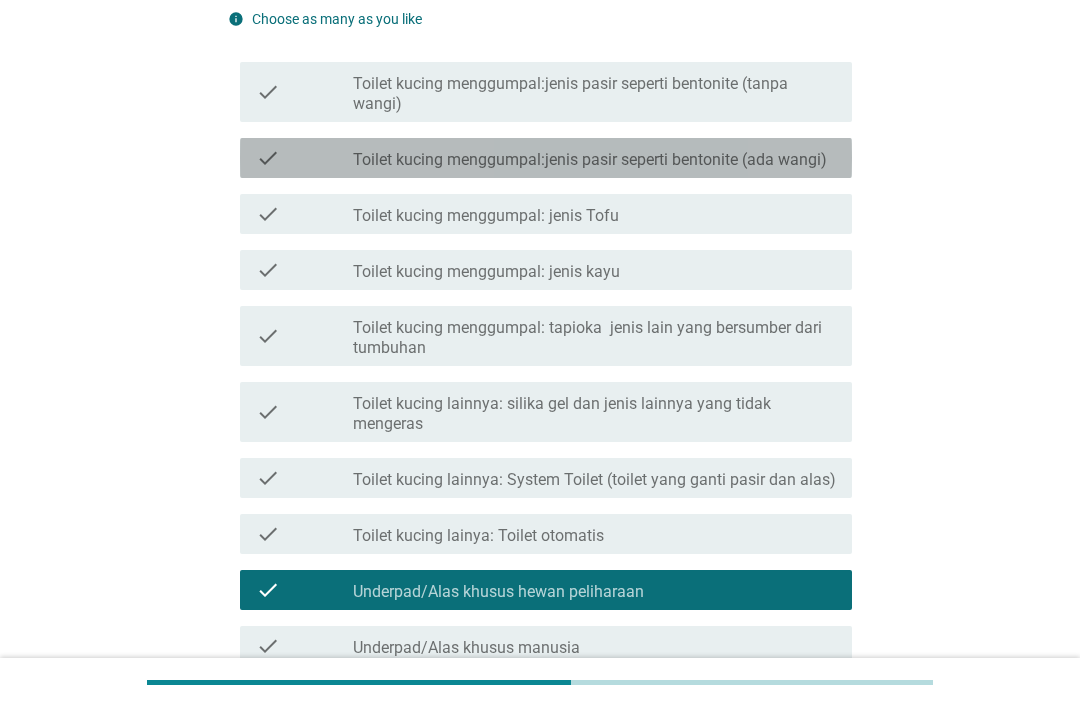 click on "Toilet kucing menggumpal:jenis pasir seperti bentonite (ada wangi)" at bounding box center [590, 160] 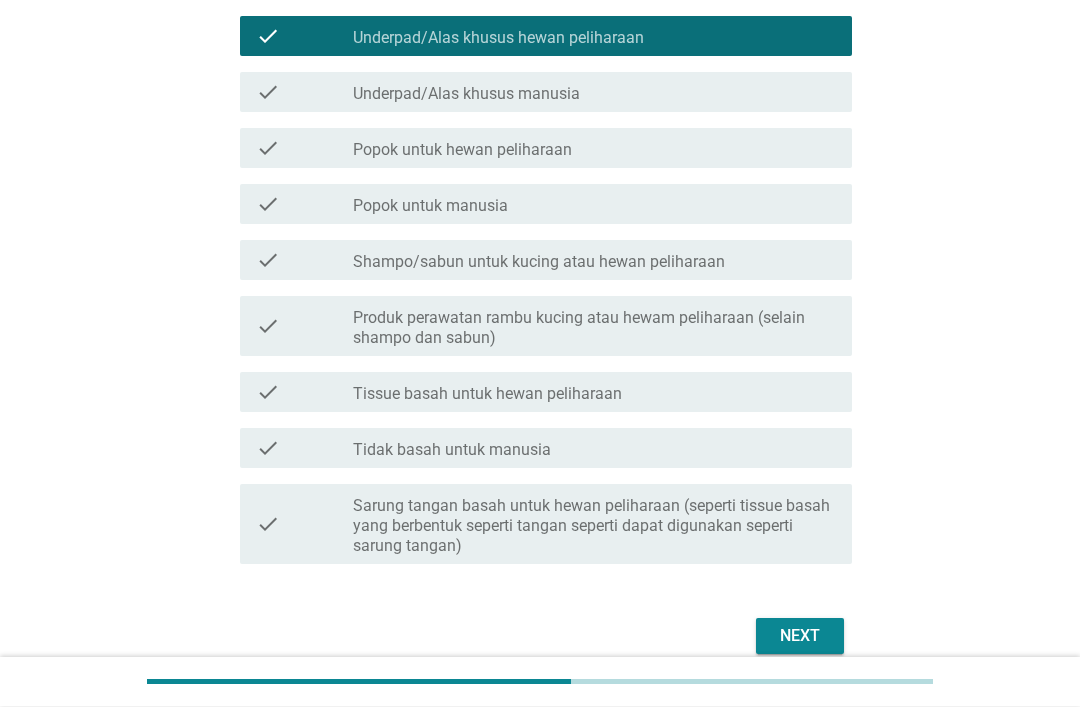 scroll, scrollTop: 759, scrollLeft: 0, axis: vertical 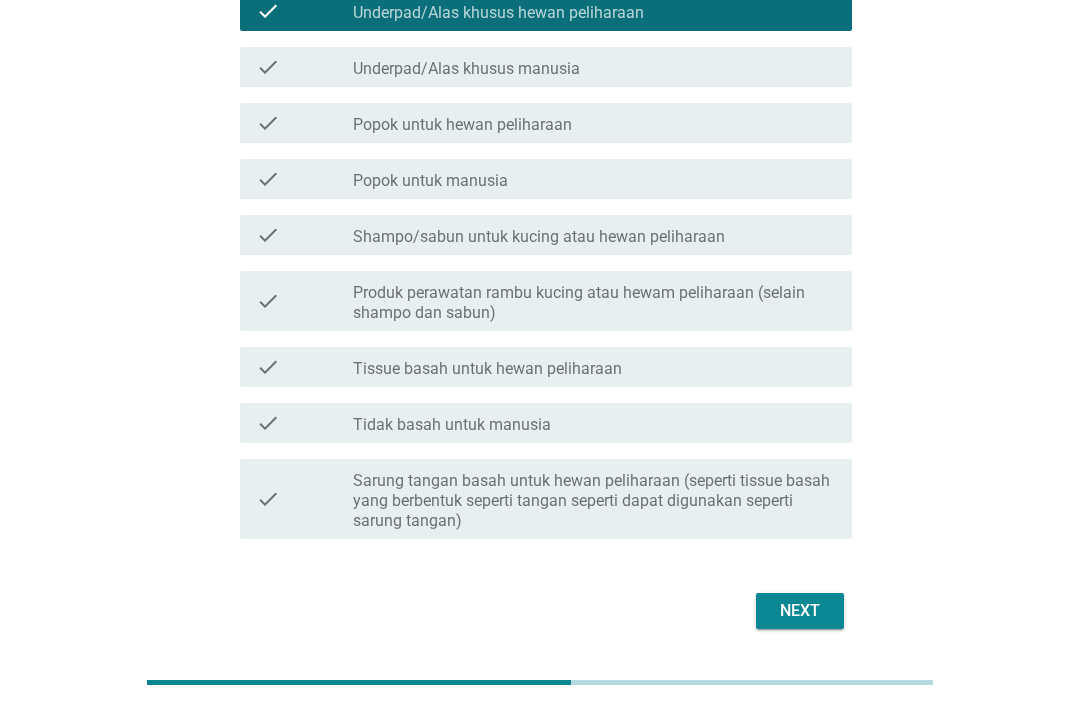 click on "Next" at bounding box center (800, 611) 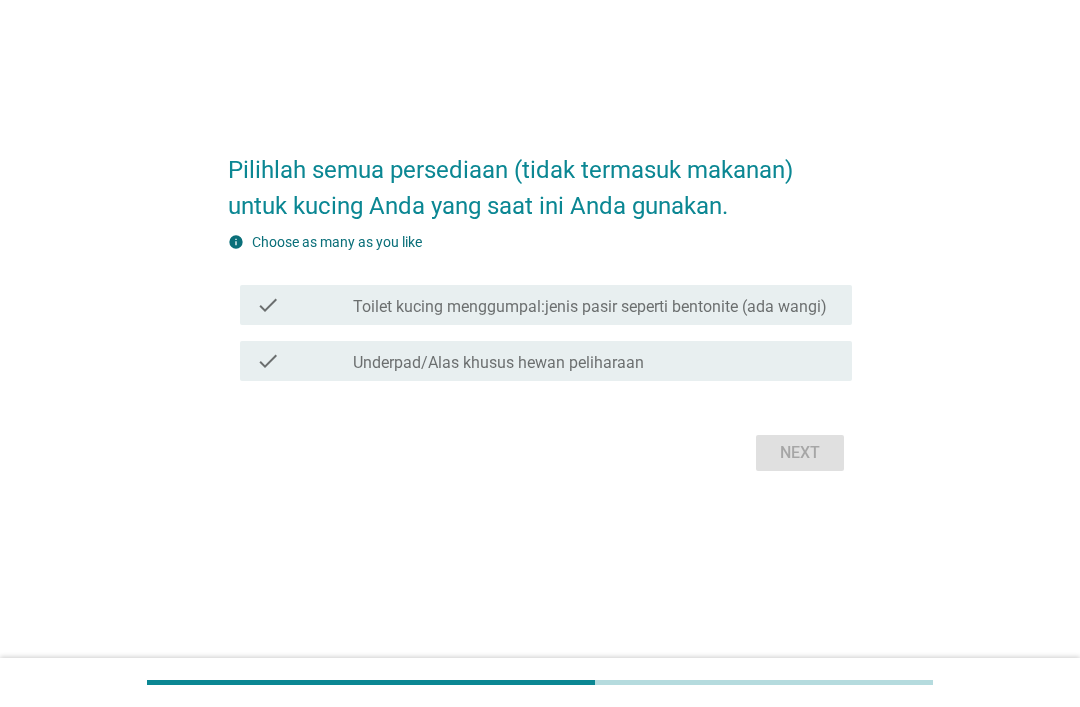 scroll, scrollTop: 0, scrollLeft: 0, axis: both 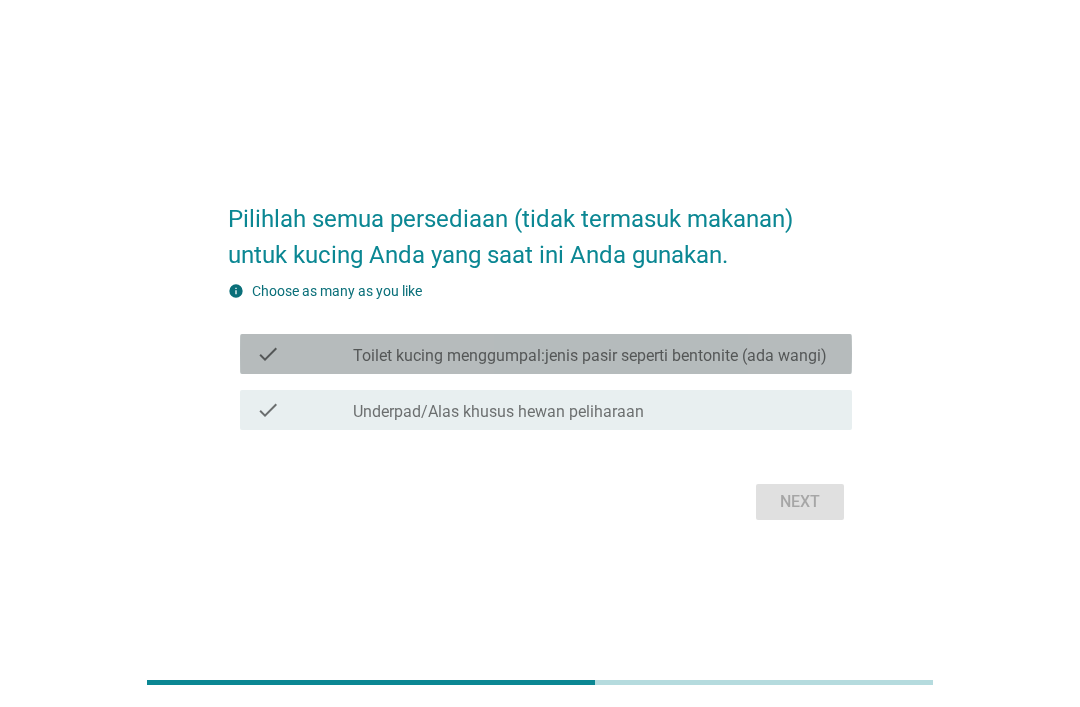 click on "Toilet kucing menggumpal:jenis pasir seperti bentonite (ada wangi)" at bounding box center (590, 356) 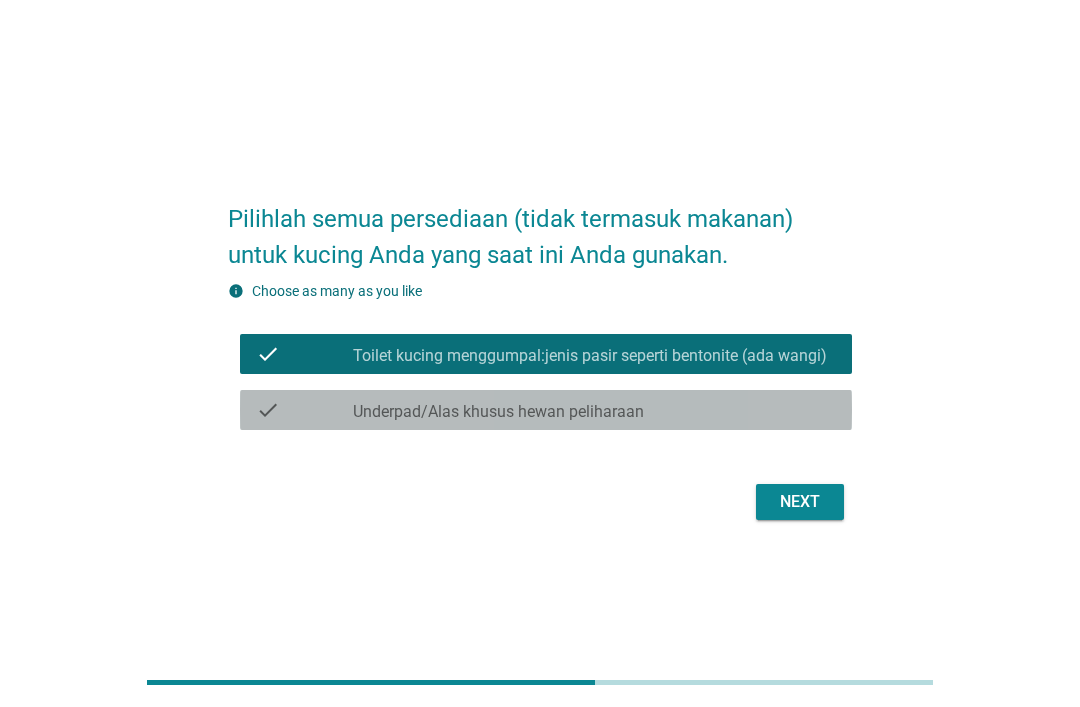 click on "check_box_outline_blank Underpad/Alas khusus hewan peliharaan" at bounding box center (594, 410) 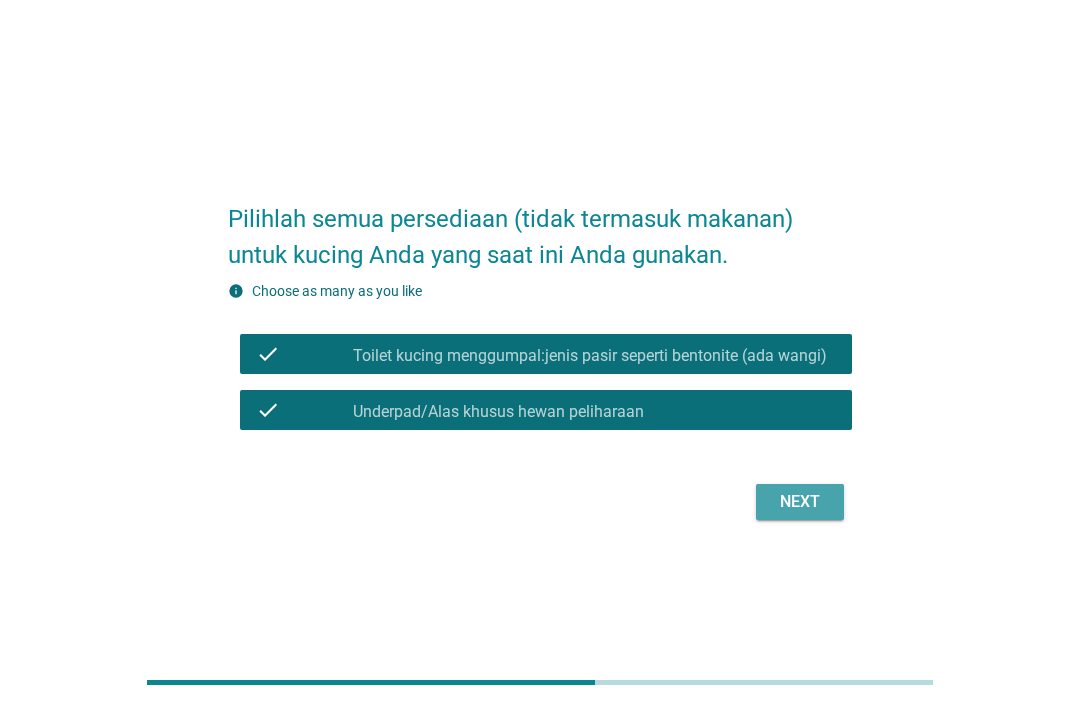 click on "Next" at bounding box center (800, 502) 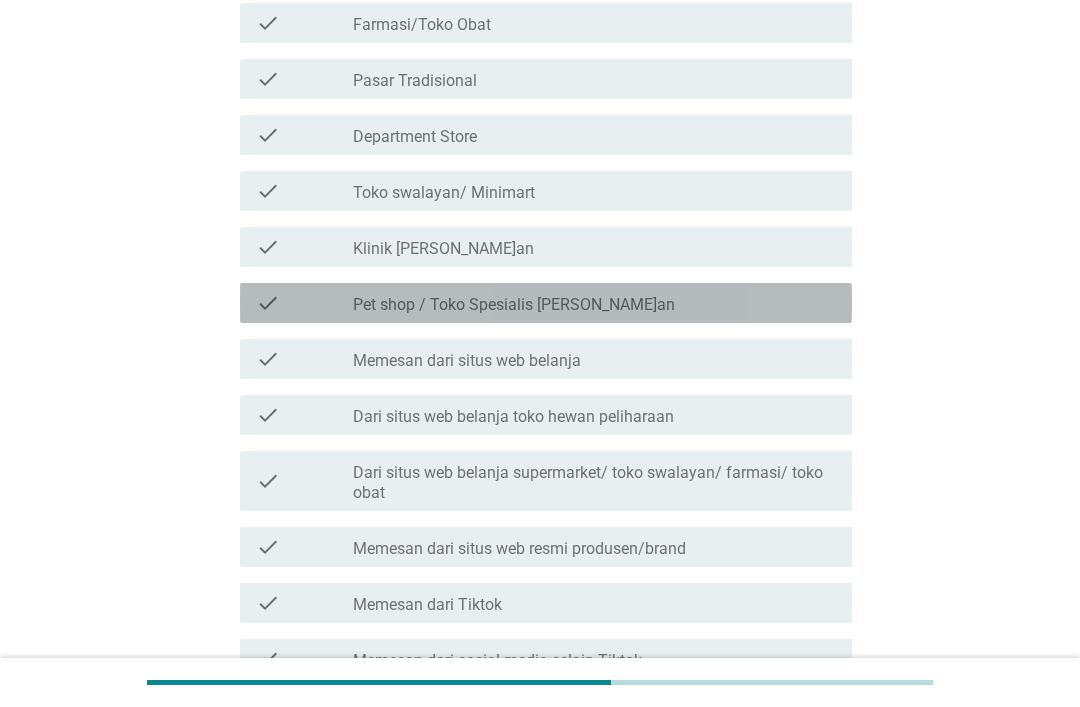 click on "check_box_outline_blank Pet shop / Toko Spesialis [PERSON_NAME]an" at bounding box center [594, 303] 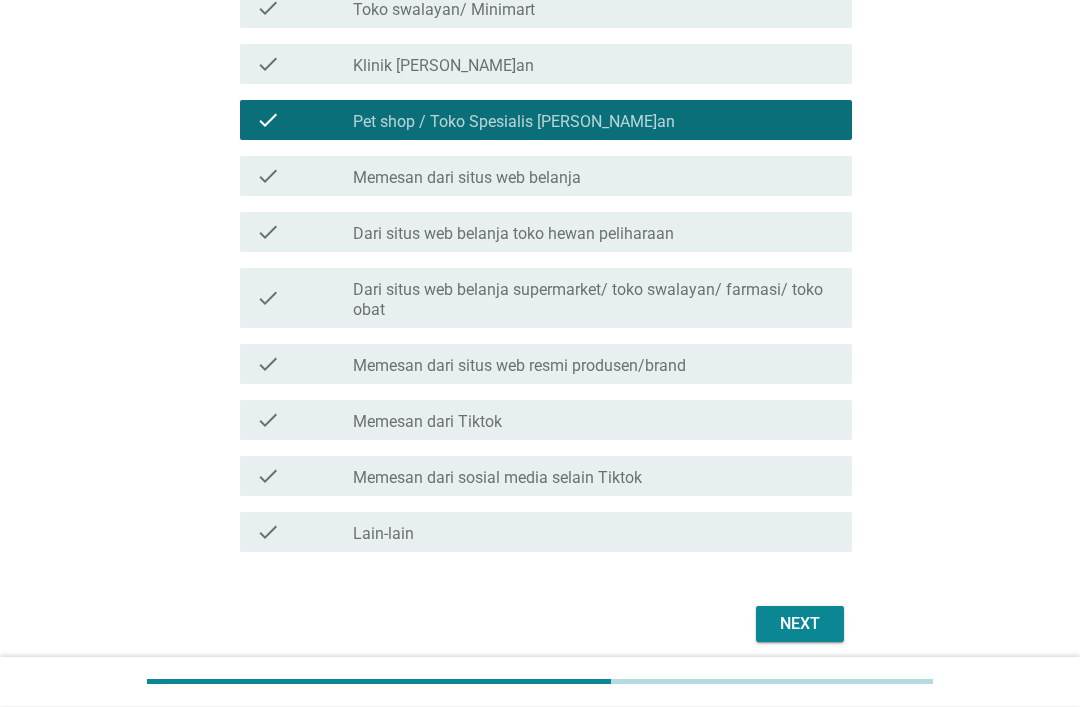 scroll, scrollTop: 547, scrollLeft: 0, axis: vertical 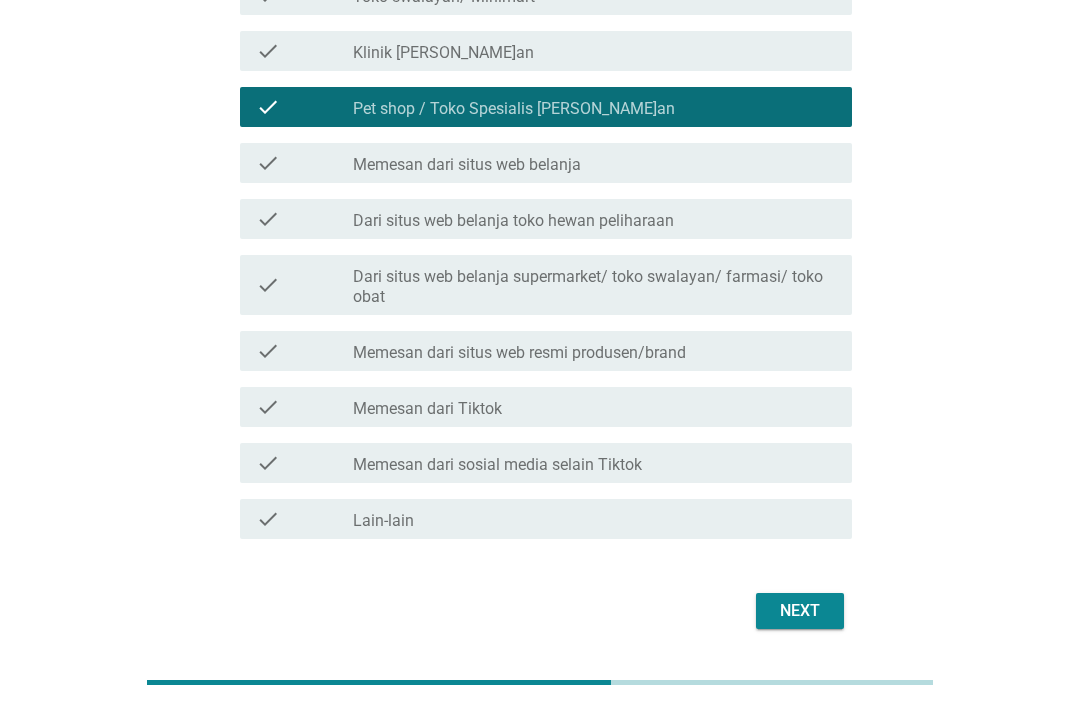 click on "Next" at bounding box center (800, 611) 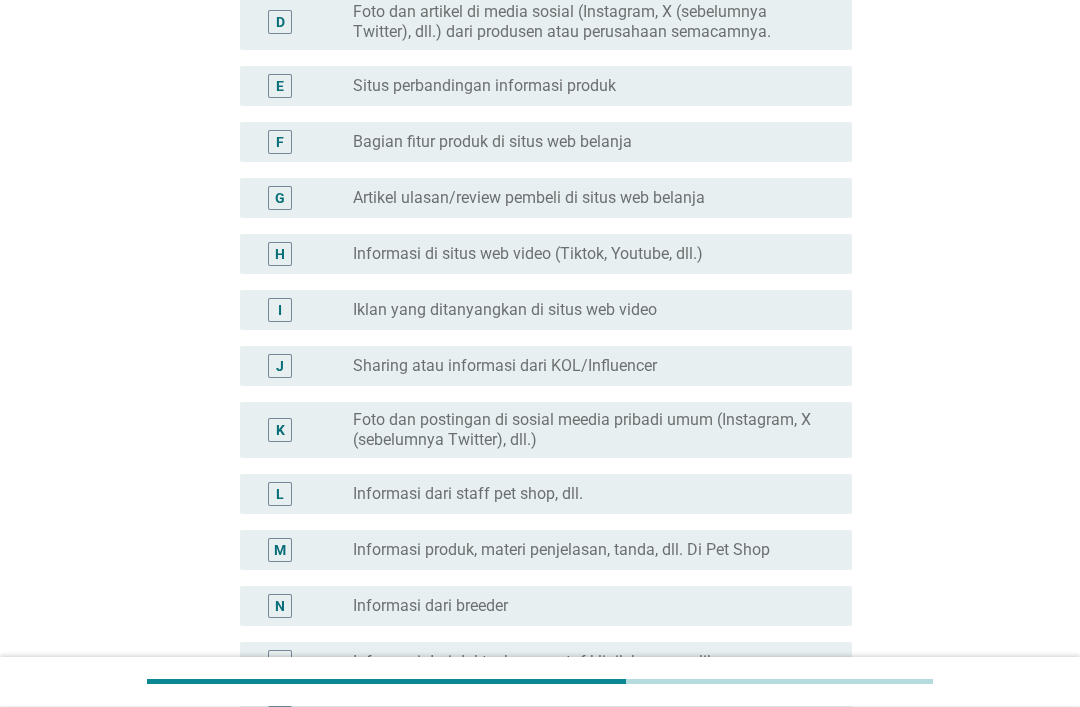 scroll, scrollTop: 440, scrollLeft: 0, axis: vertical 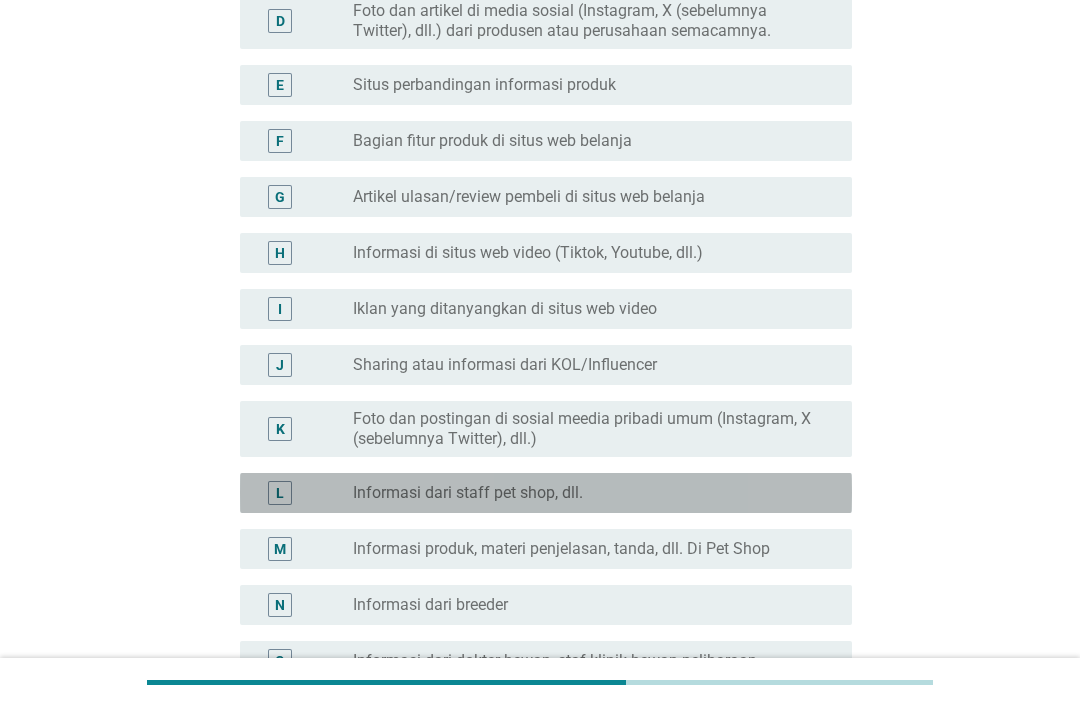 click on "radio_button_unchecked Informasi dari staff pet shop, dll." at bounding box center (586, 493) 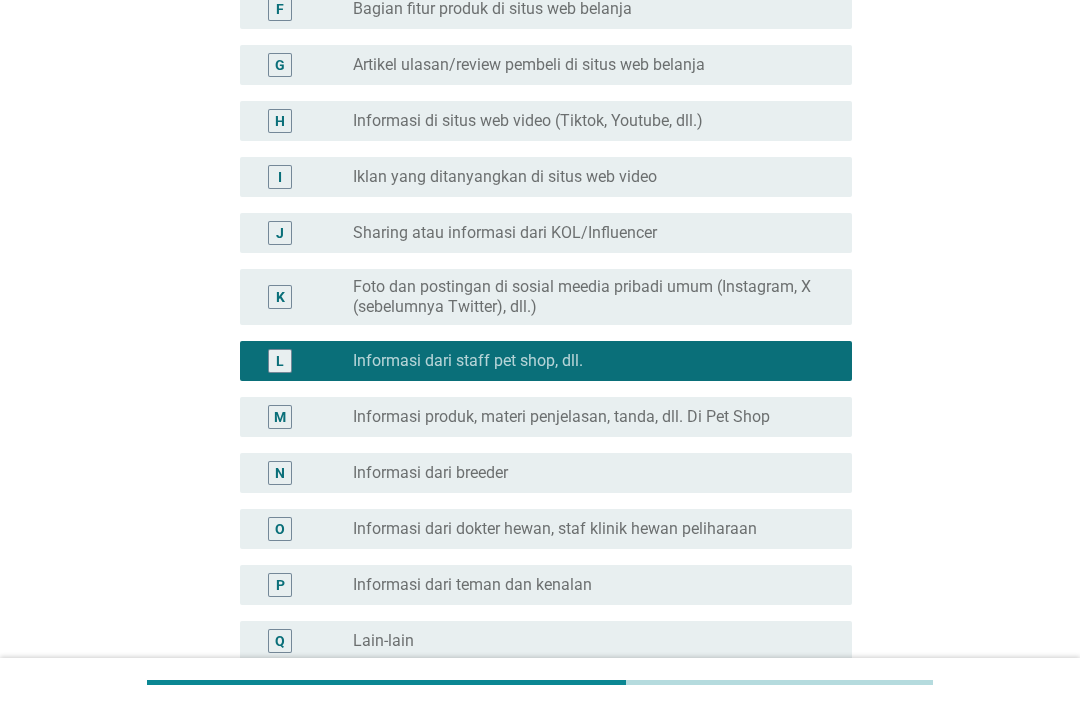 scroll, scrollTop: 576, scrollLeft: 0, axis: vertical 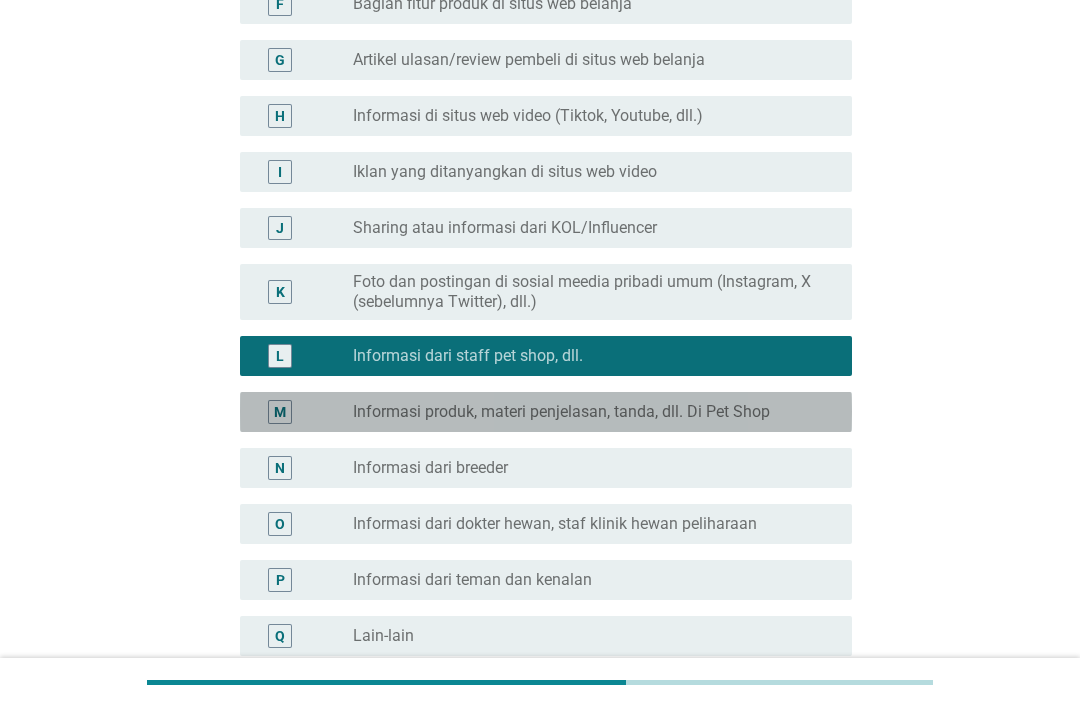 click on "radio_button_unchecked Informasi produk, materi penjelasan, tanda, dll. Di Pet Shop" at bounding box center [586, 412] 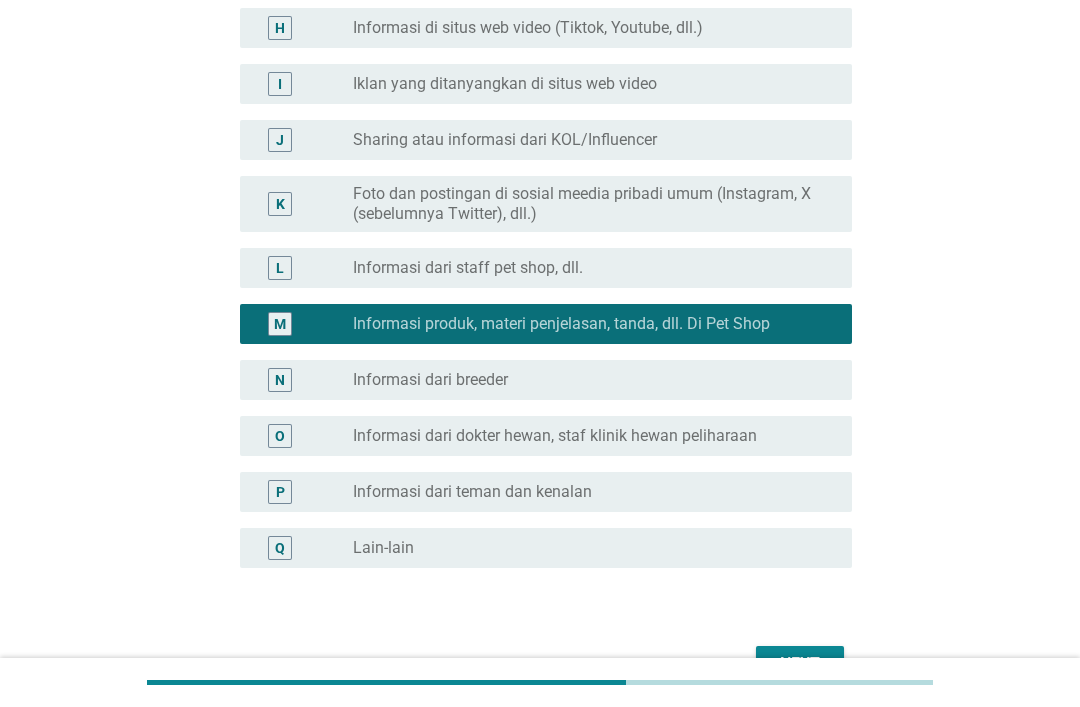 scroll, scrollTop: 671, scrollLeft: 0, axis: vertical 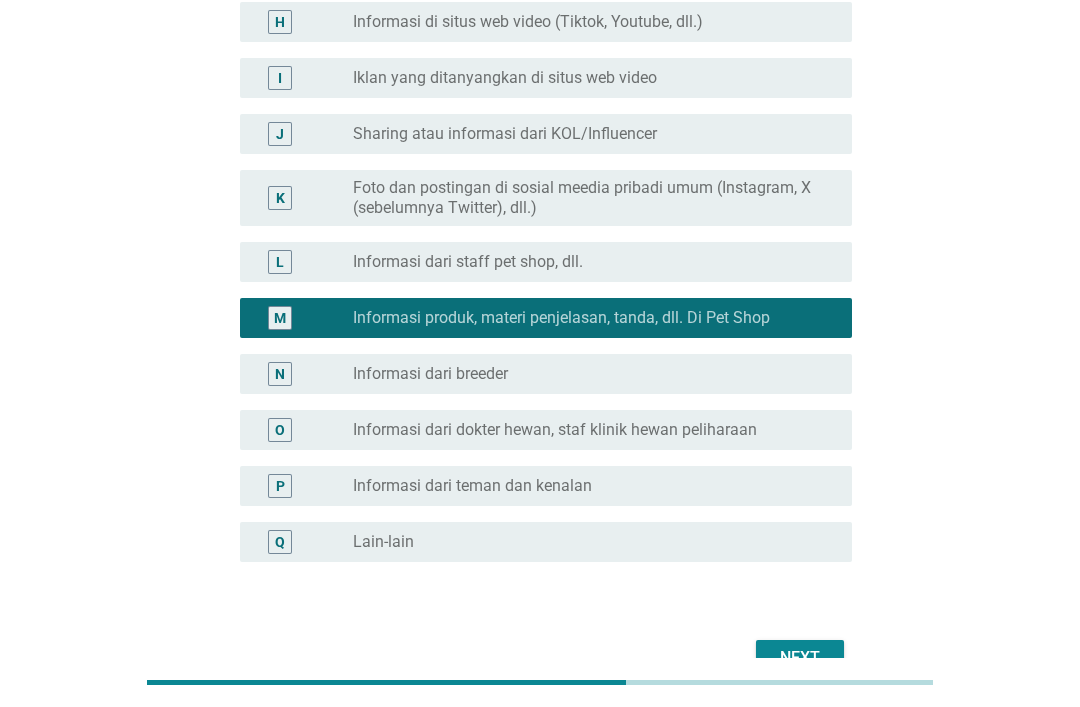click on "Next" at bounding box center [800, 658] 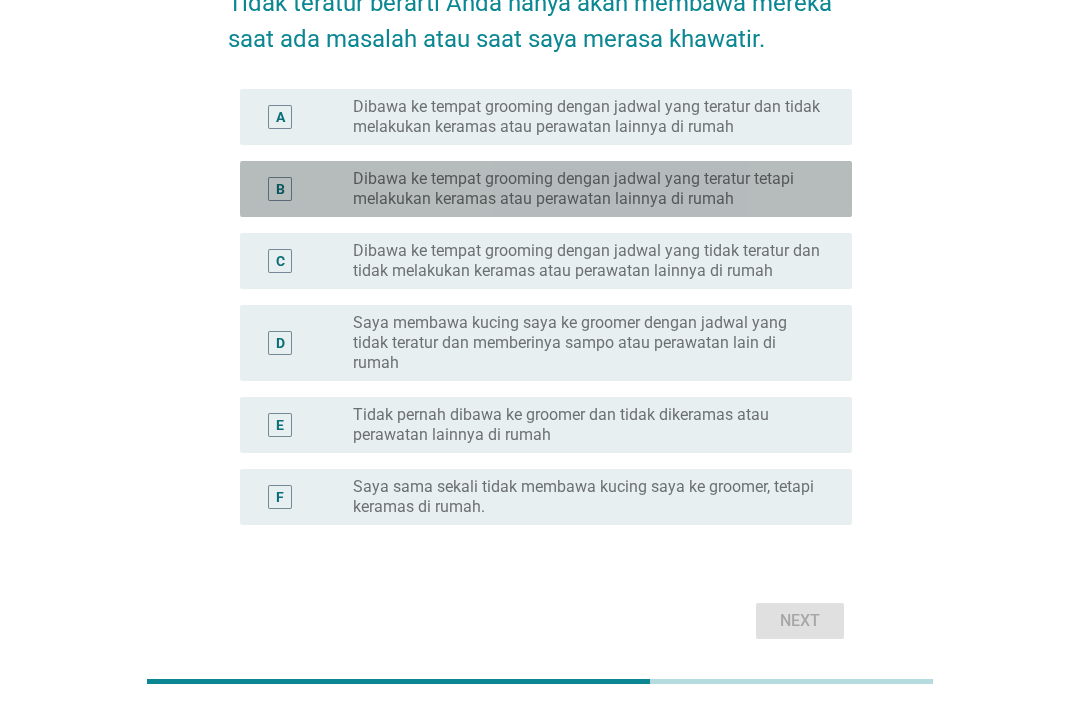 scroll, scrollTop: 304, scrollLeft: 0, axis: vertical 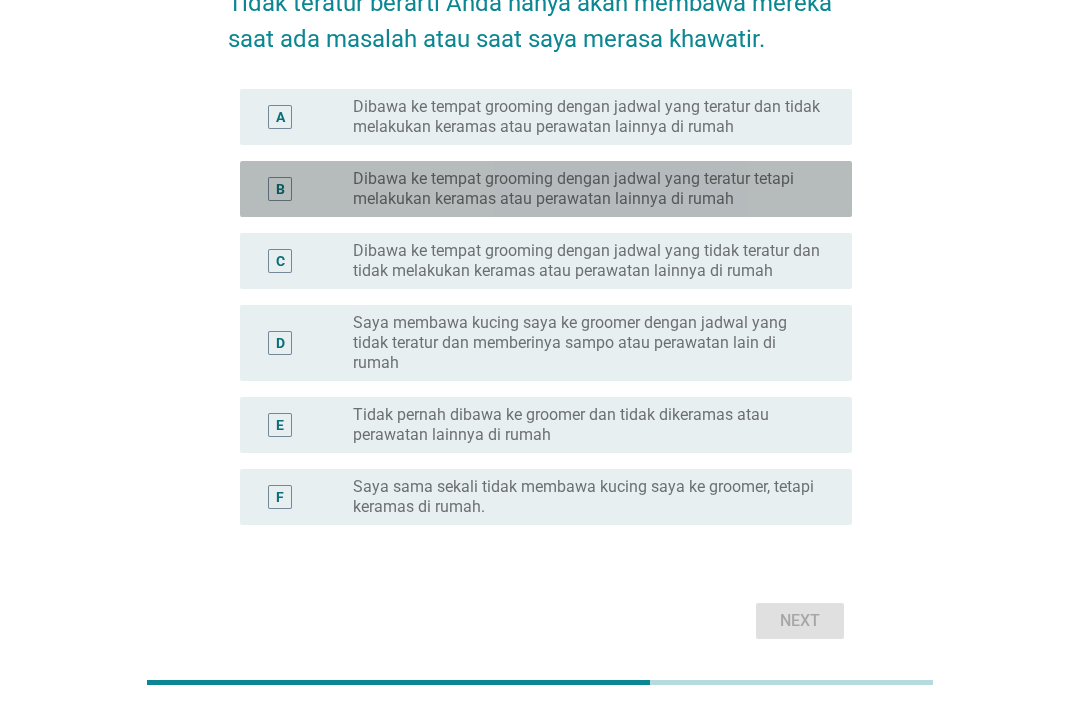 click on "Dibawa ke tempat grooming dengan jadwal yang teratur tetapi melakukan keramas atau perawatan lainnya di rumah" at bounding box center (586, 189) 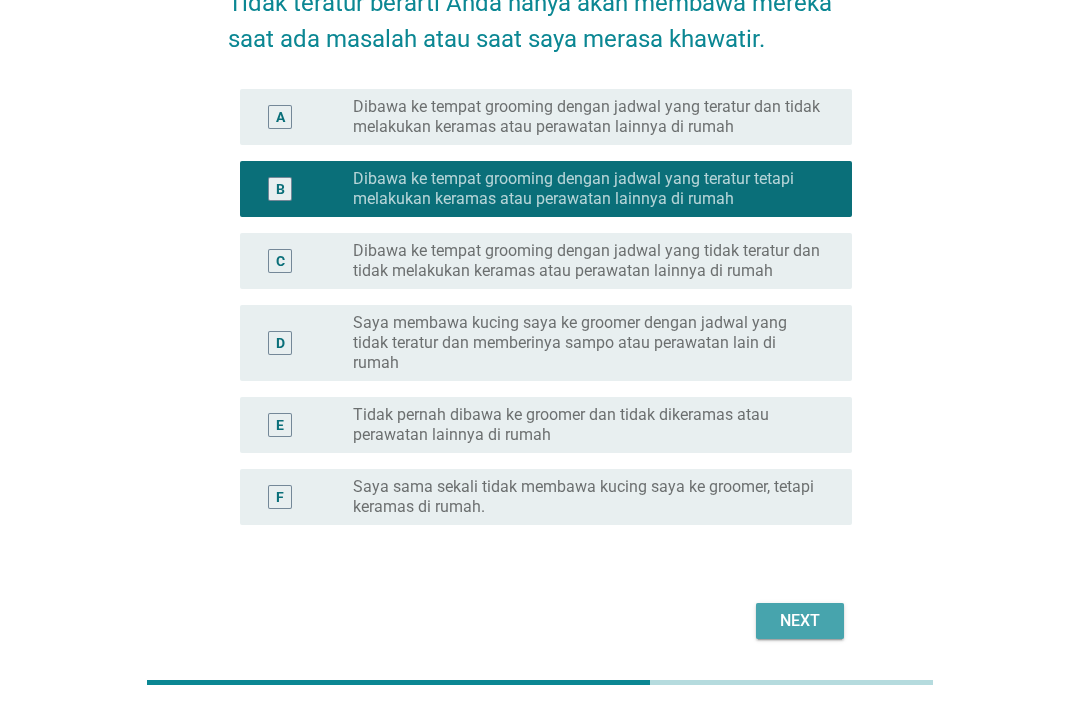 click on "Next" at bounding box center (800, 621) 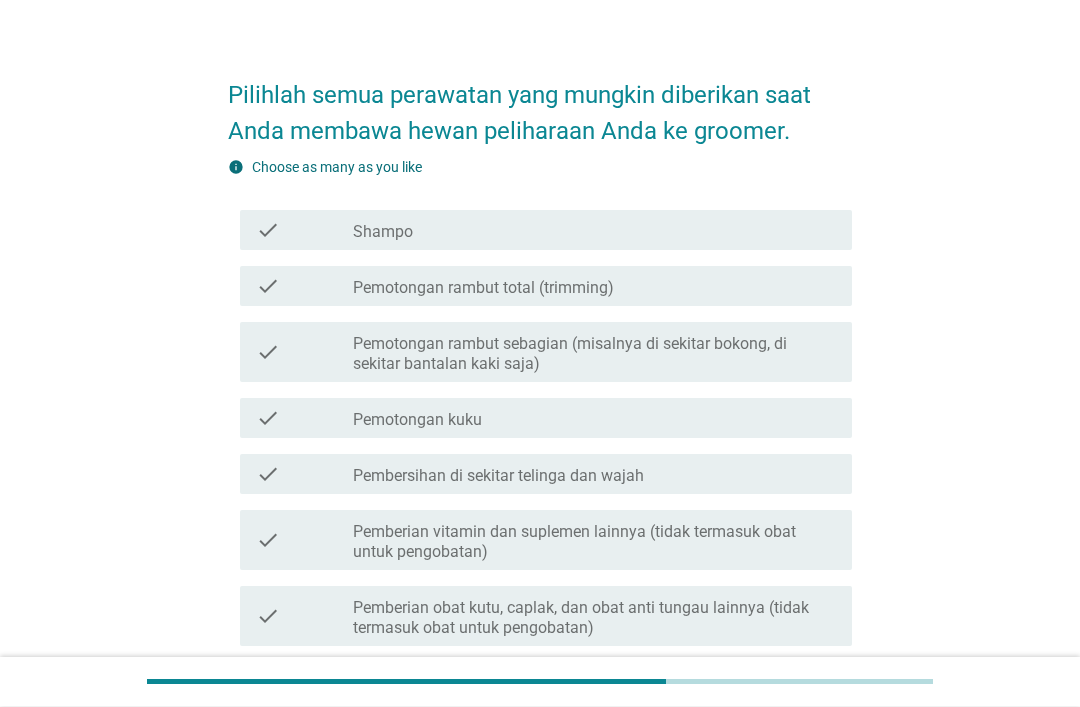 scroll, scrollTop: 32, scrollLeft: 0, axis: vertical 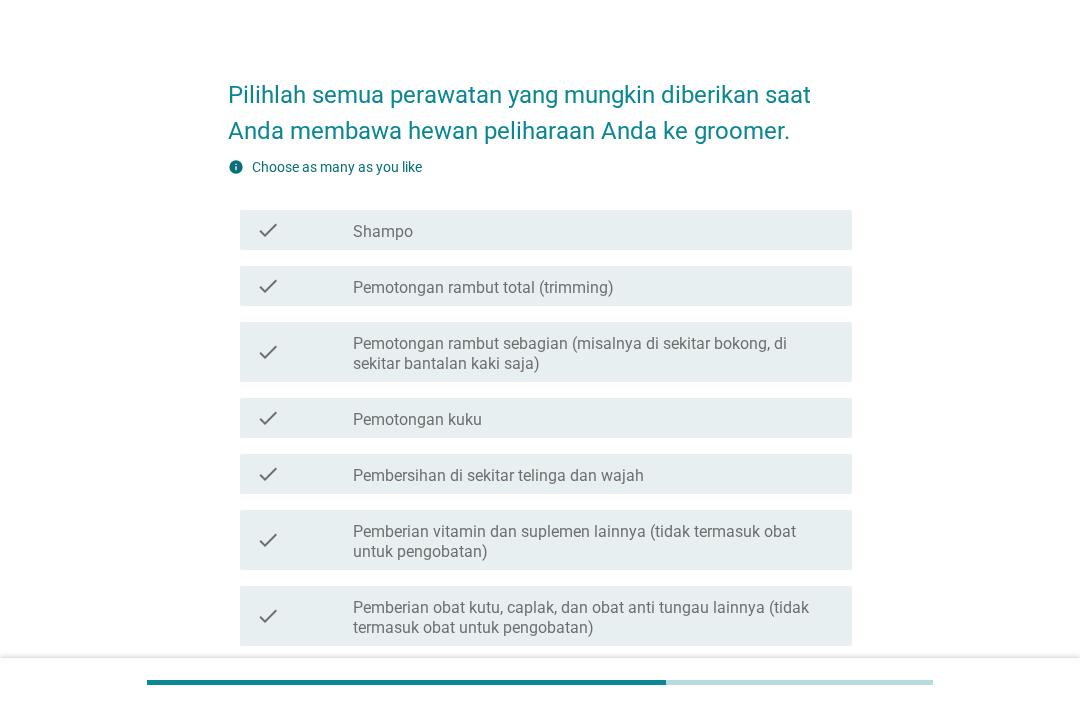 click on "check_box_outline_blank Pemotongan rambut total (trimming)" at bounding box center [594, 286] 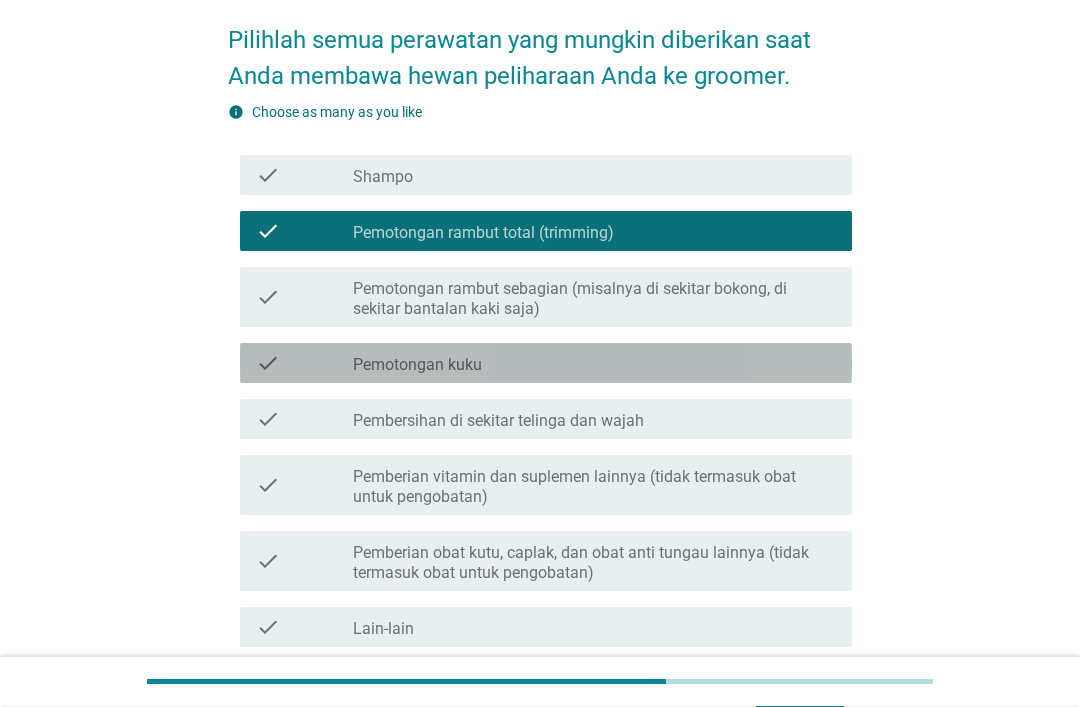 scroll, scrollTop: 87, scrollLeft: 0, axis: vertical 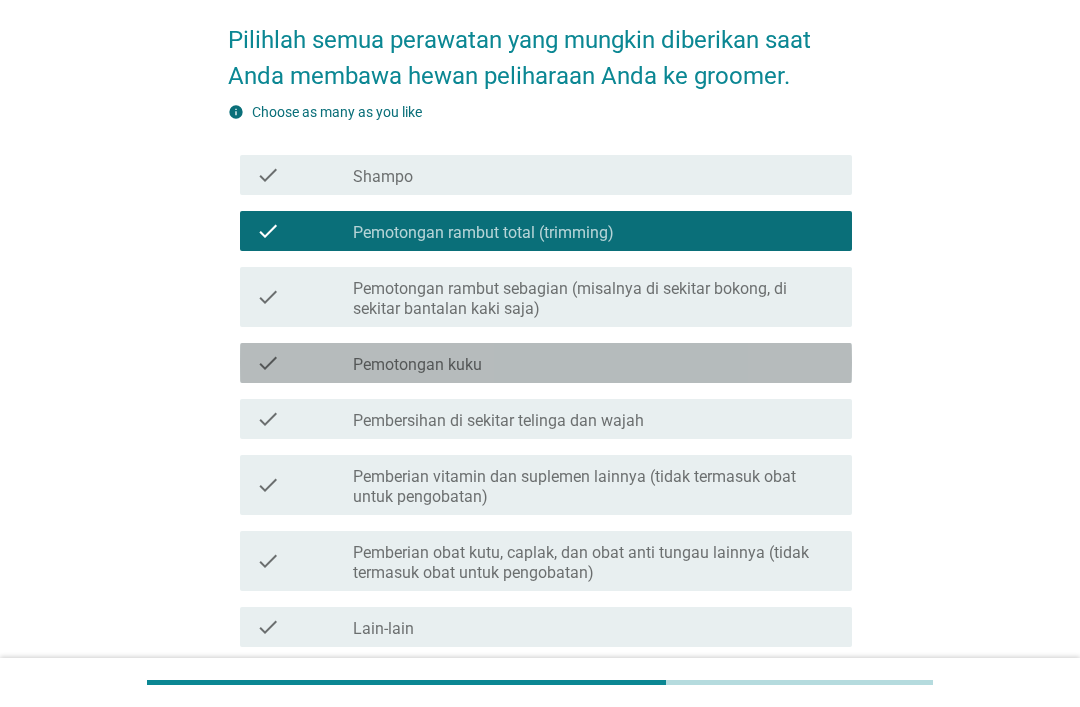 click on "check_box_outline_blank Pemotongan kuku" at bounding box center [594, 363] 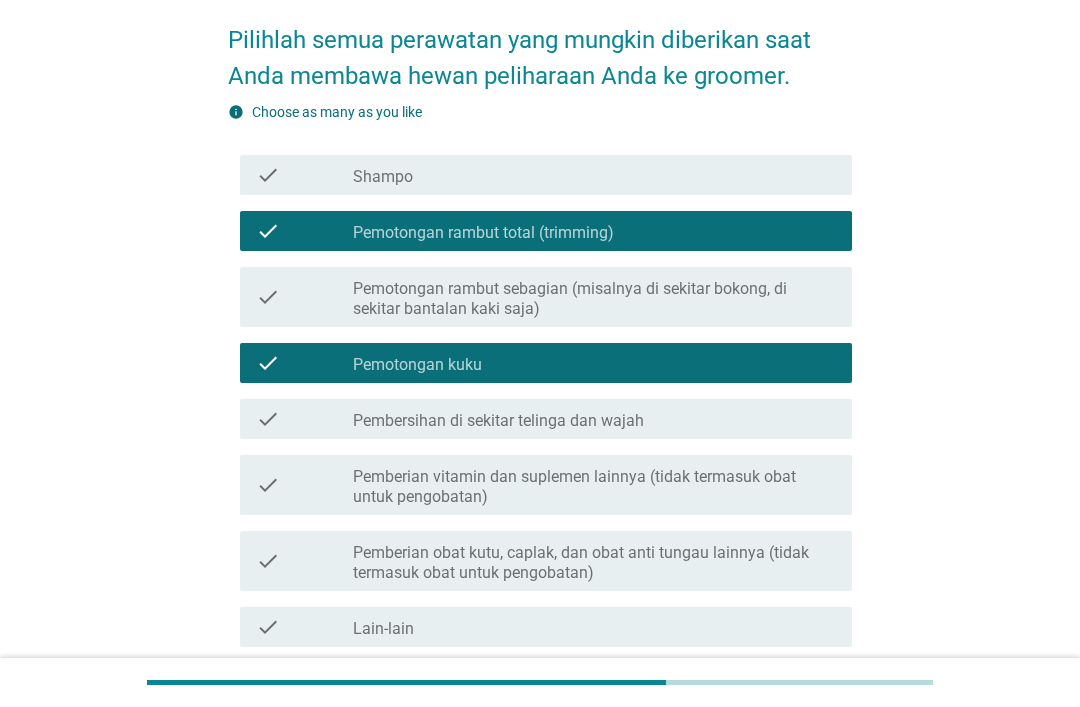 click on "check_box_outline_blank Pembersihan di sekitar telinga dan wajah" at bounding box center (594, 419) 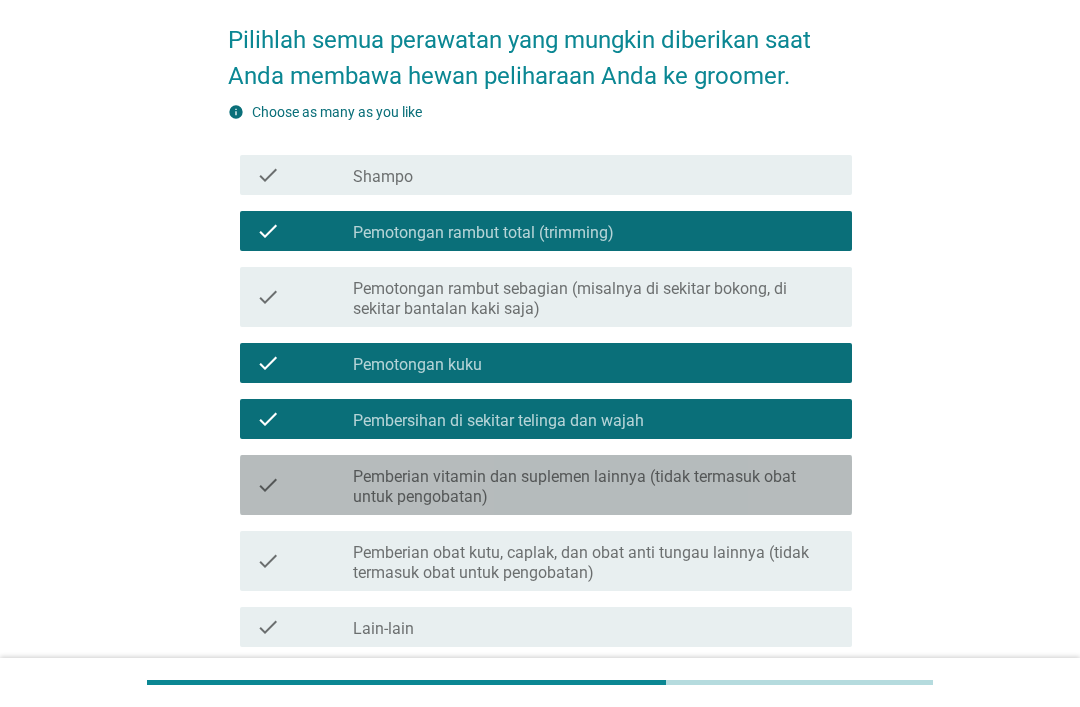 click on "Pemberian vitamin dan suplemen lainnya (tidak termasuk obat untuk pengobatan)" at bounding box center (594, 487) 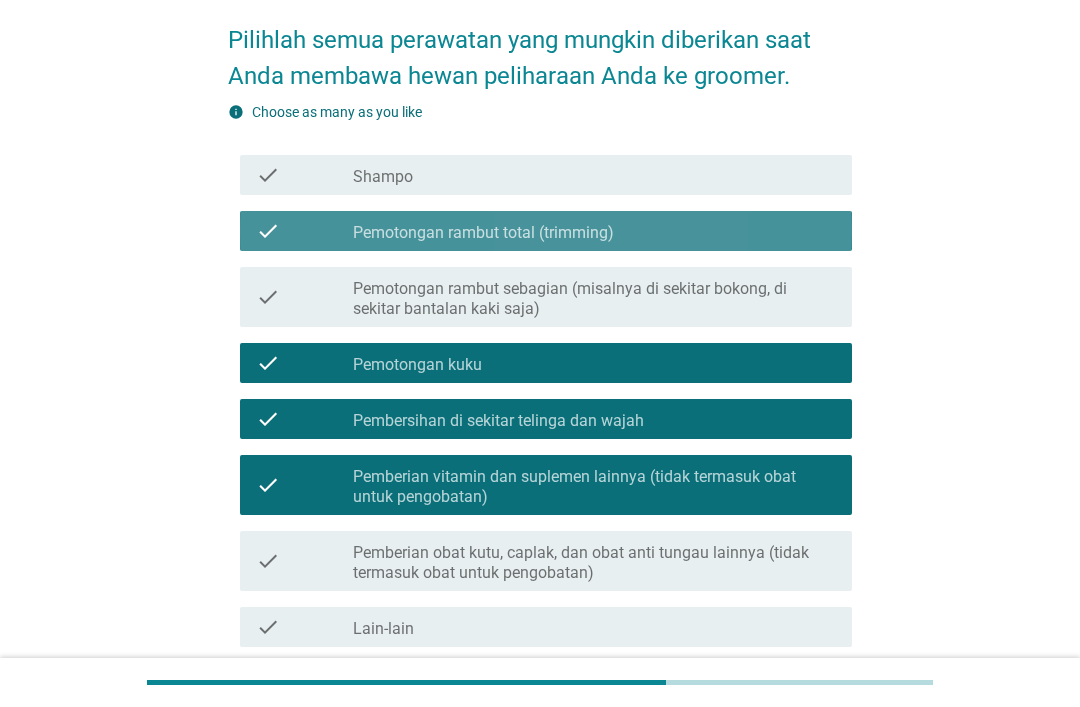 click on "check_box_outline_blank Pemotongan rambut total (trimming)" at bounding box center (594, 231) 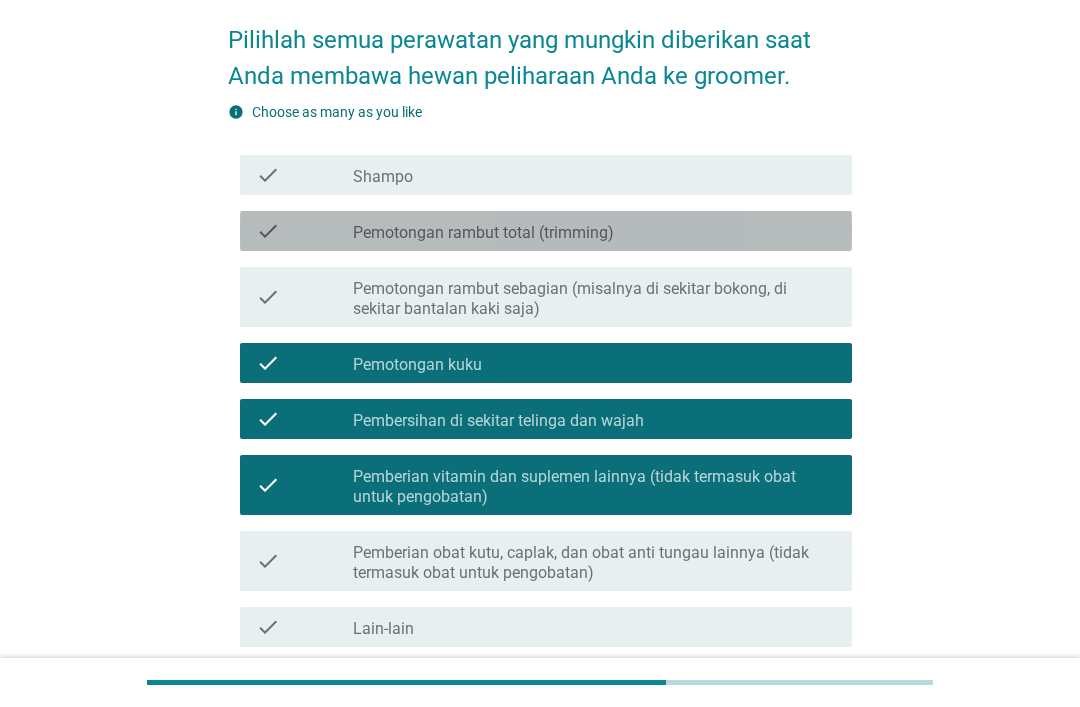 click on "check_box_outline_blank Pemotongan rambut total (trimming)" at bounding box center [594, 231] 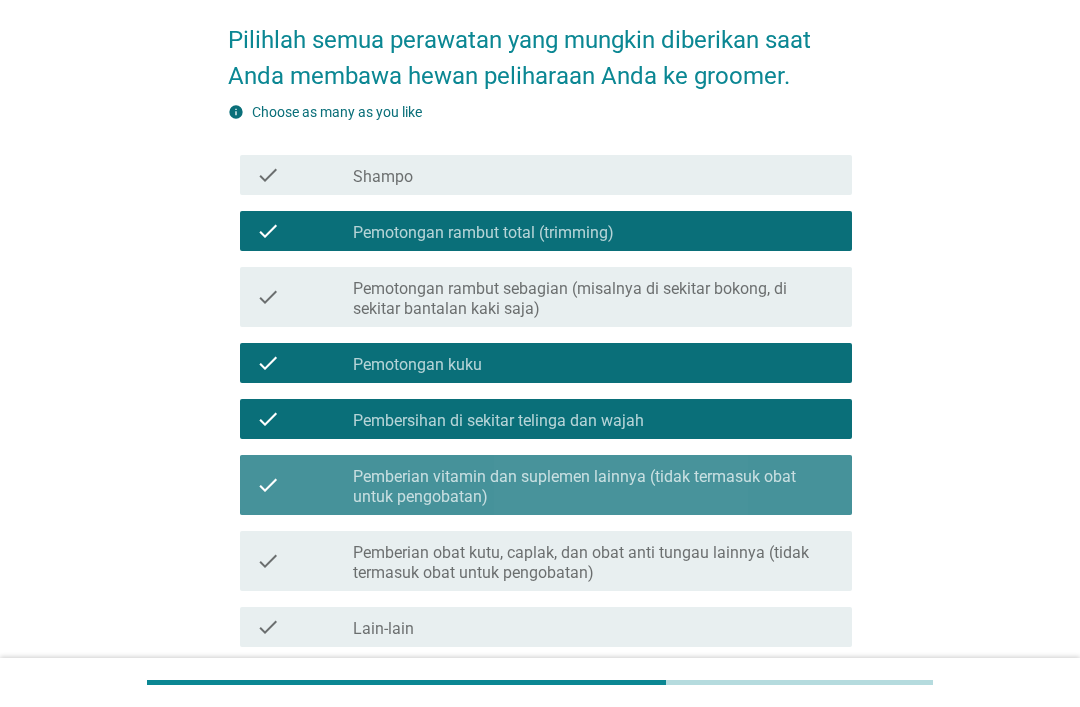 click on "Pemberian vitamin dan suplemen lainnya (tidak termasuk obat untuk pengobatan)" at bounding box center (594, 487) 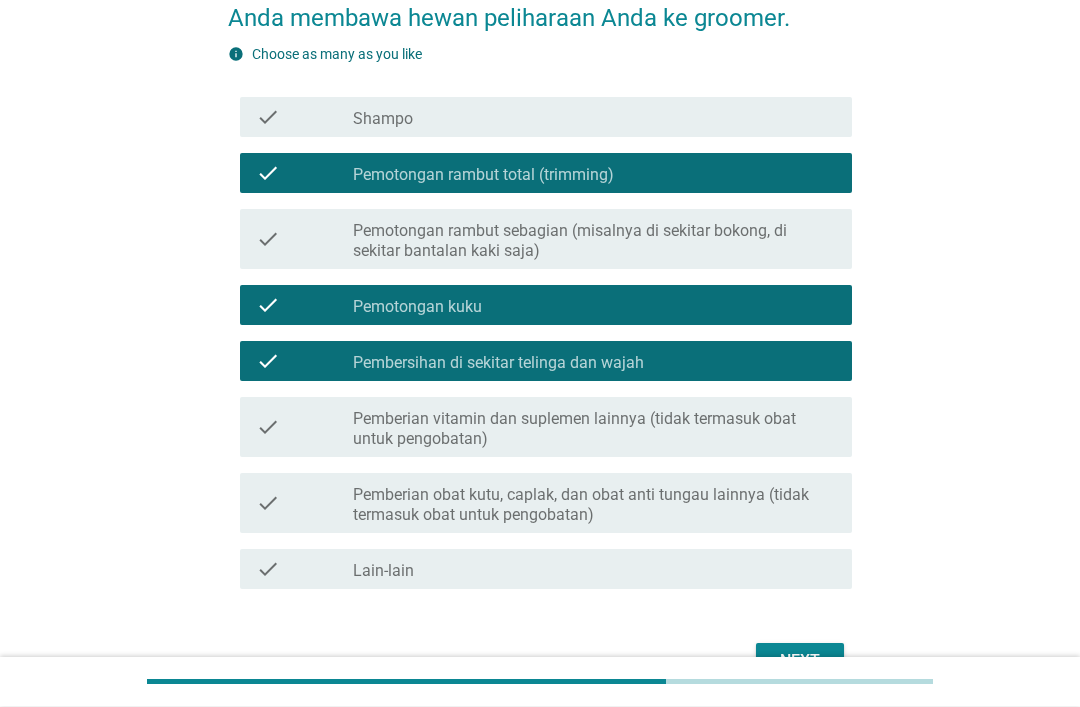 scroll, scrollTop: 145, scrollLeft: 0, axis: vertical 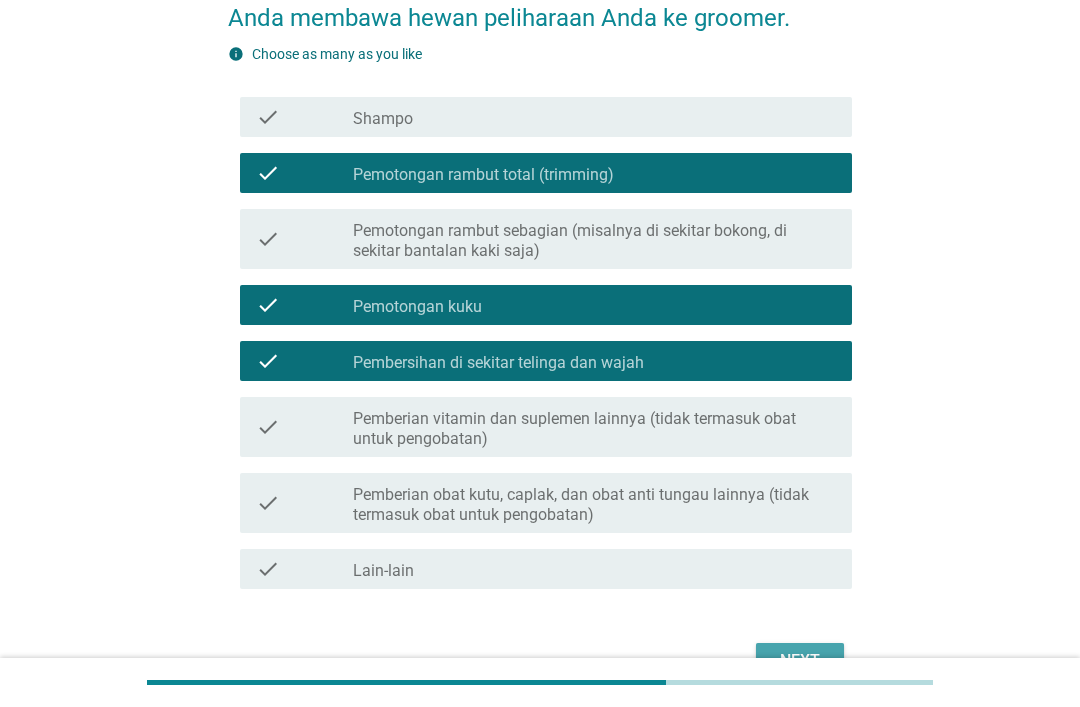 click on "Next" at bounding box center (800, 661) 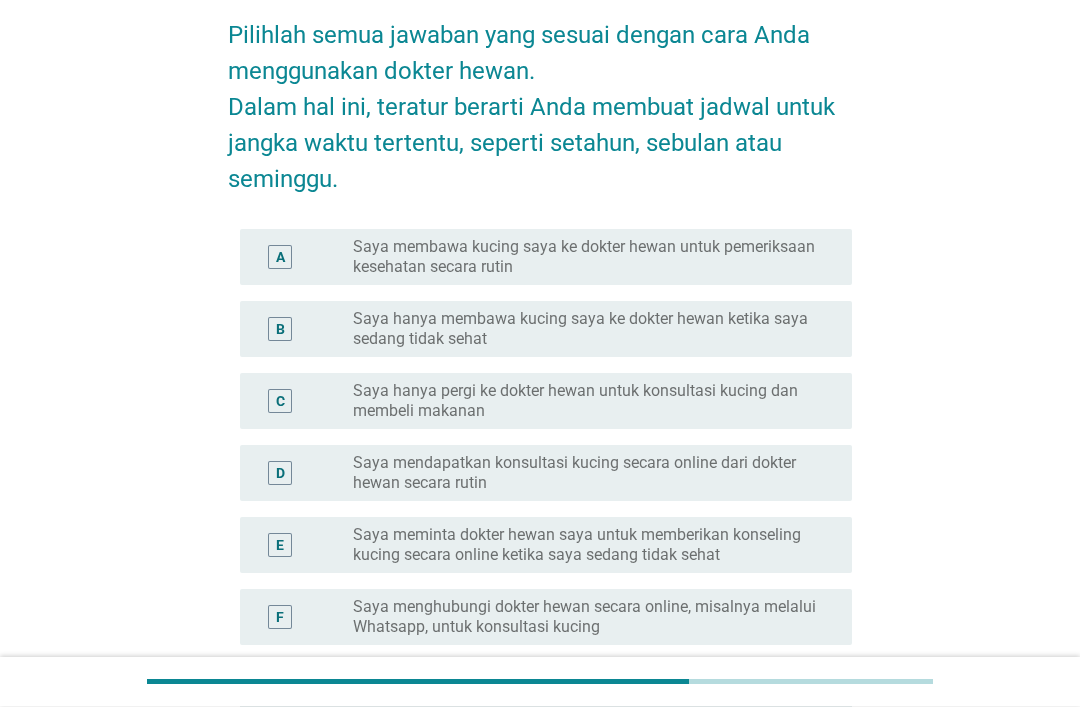scroll, scrollTop: 92, scrollLeft: 0, axis: vertical 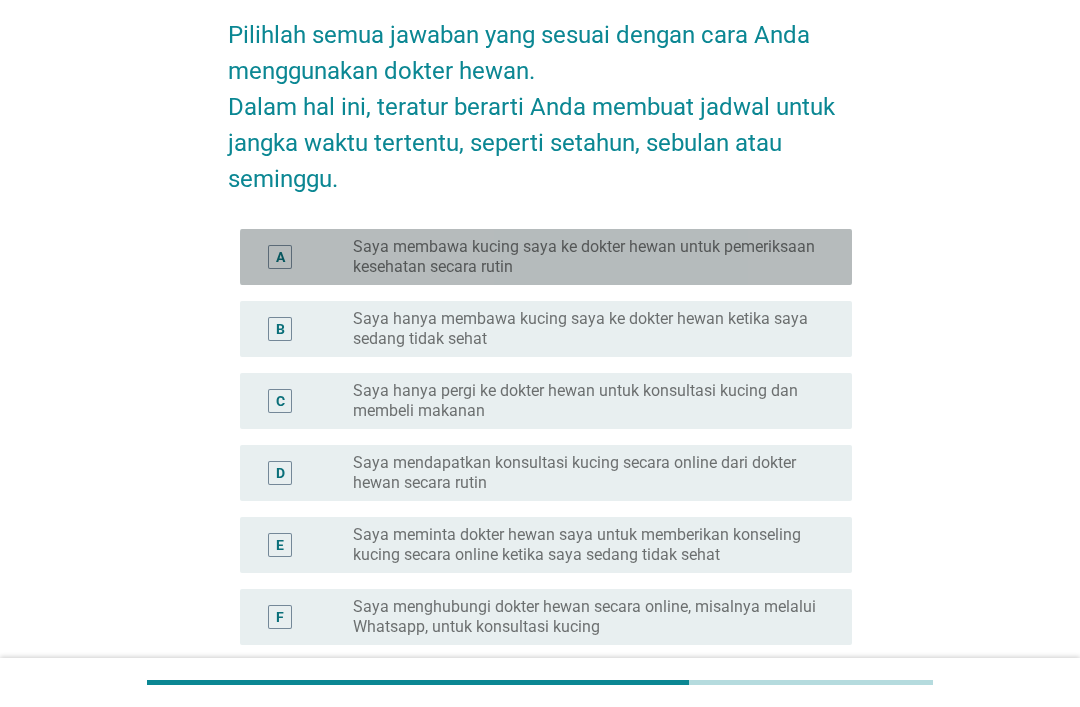 click on "A     radio_button_unchecked Saya membawa kucing saya ke dokter hewan untuk pemeriksaan kesehatan secara rutin" at bounding box center (546, 257) 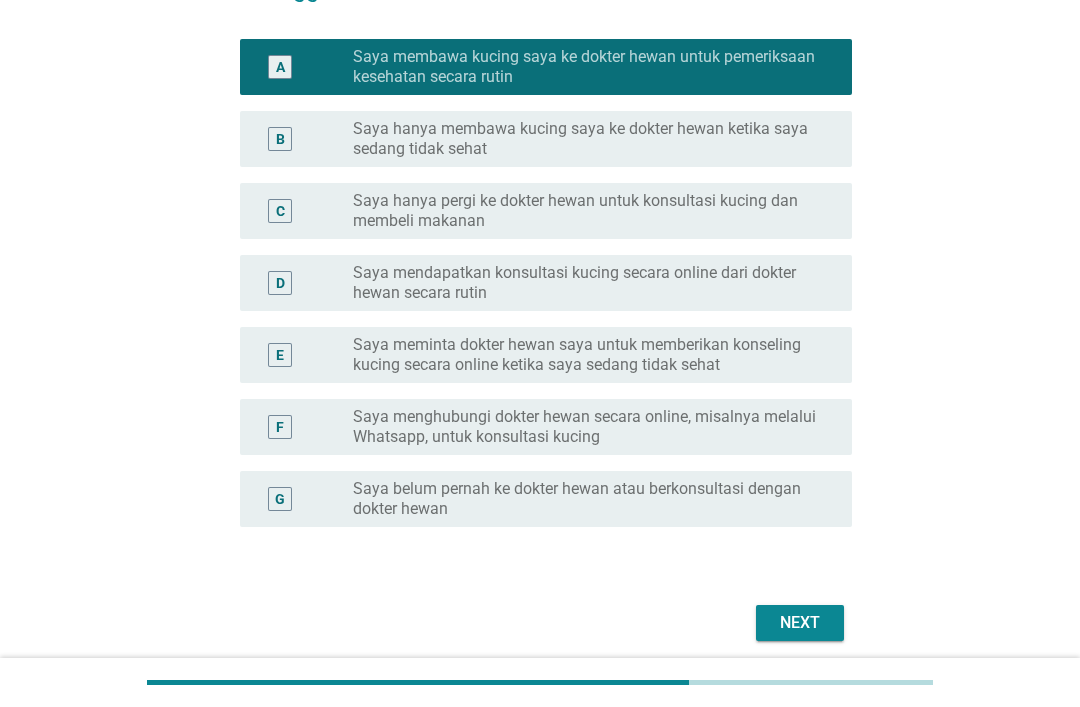scroll, scrollTop: 294, scrollLeft: 0, axis: vertical 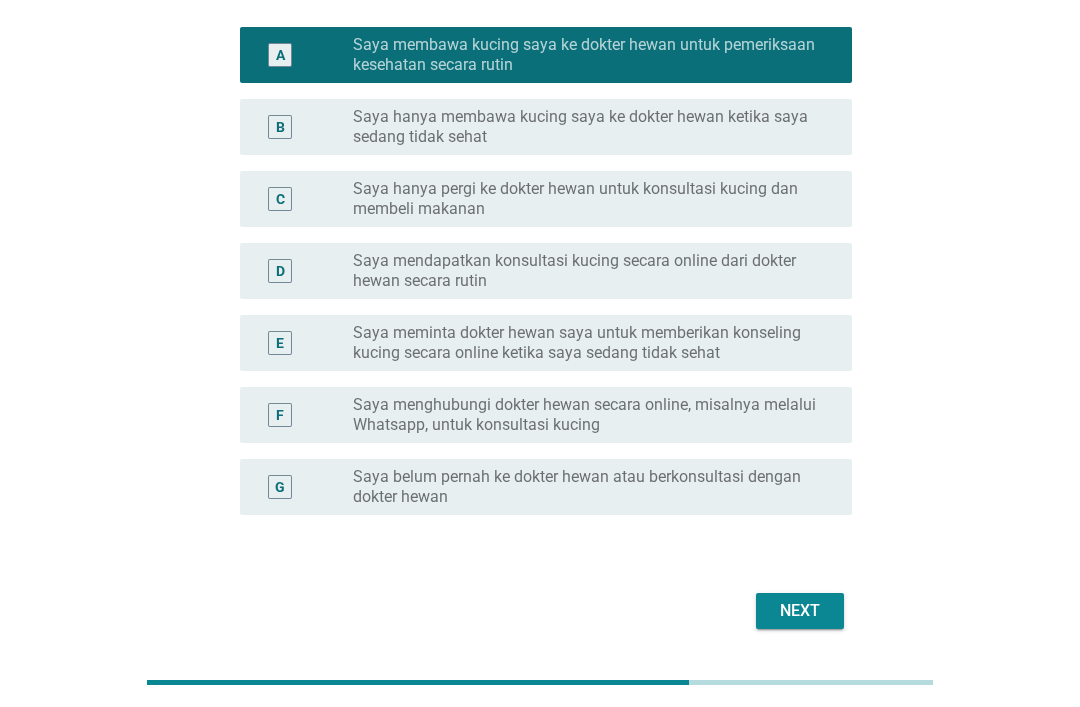 click on "Next" at bounding box center [800, 611] 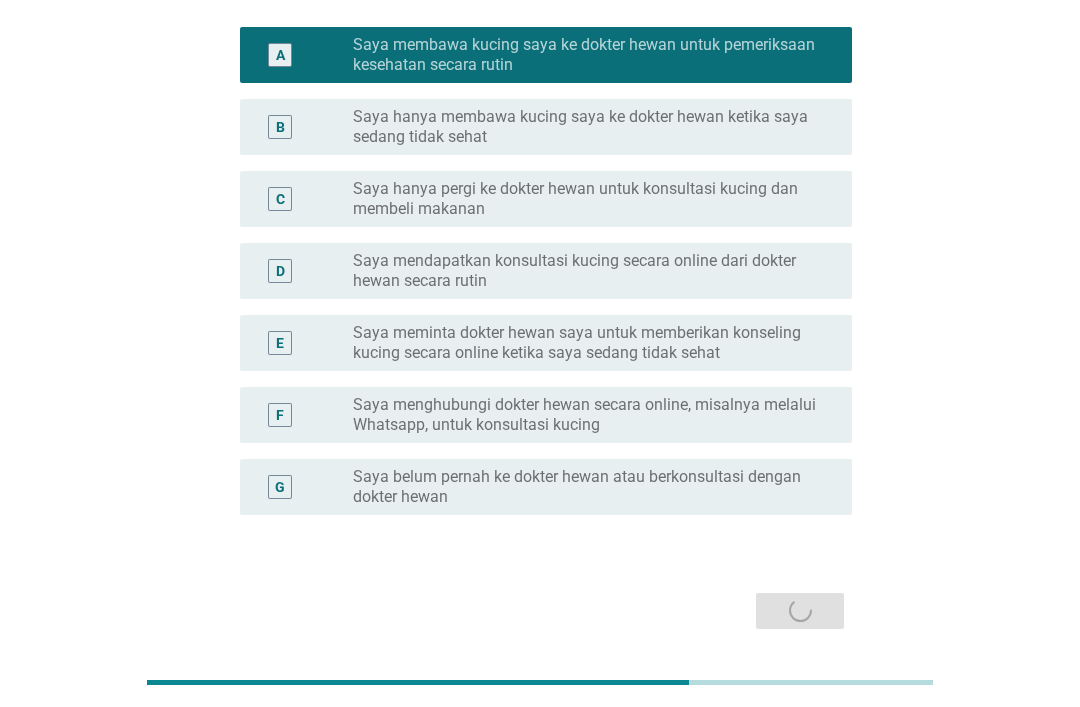 scroll, scrollTop: 0, scrollLeft: 0, axis: both 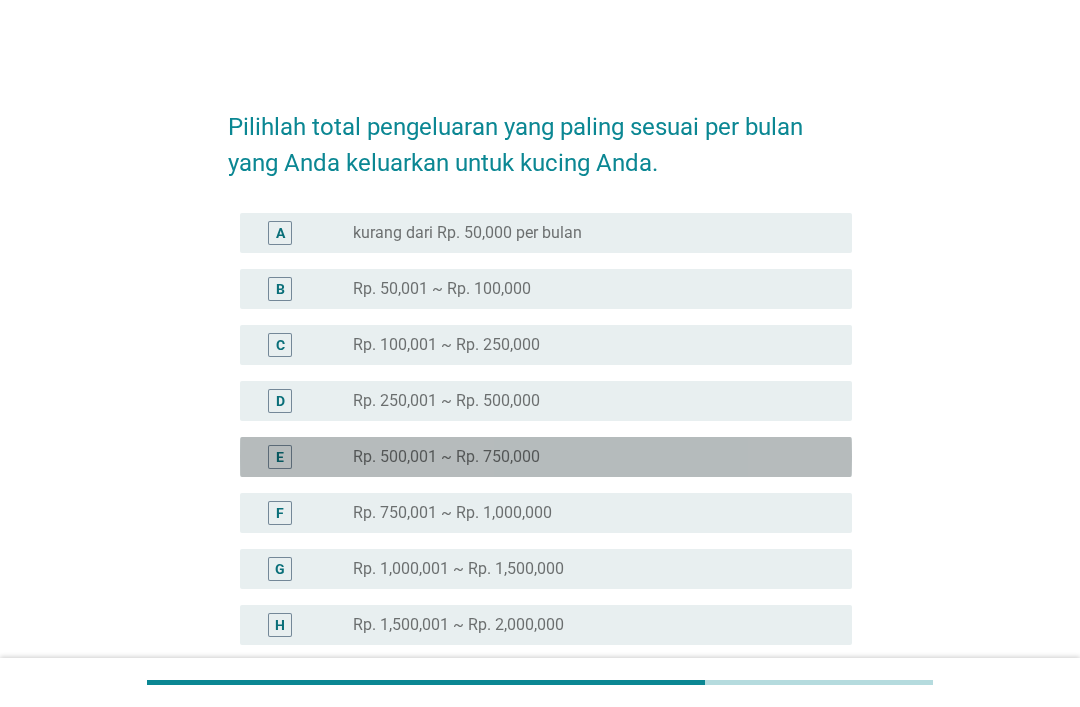 click on "radio_button_unchecked Rp. 500,001 ~ Rp. 750,000" at bounding box center [586, 457] 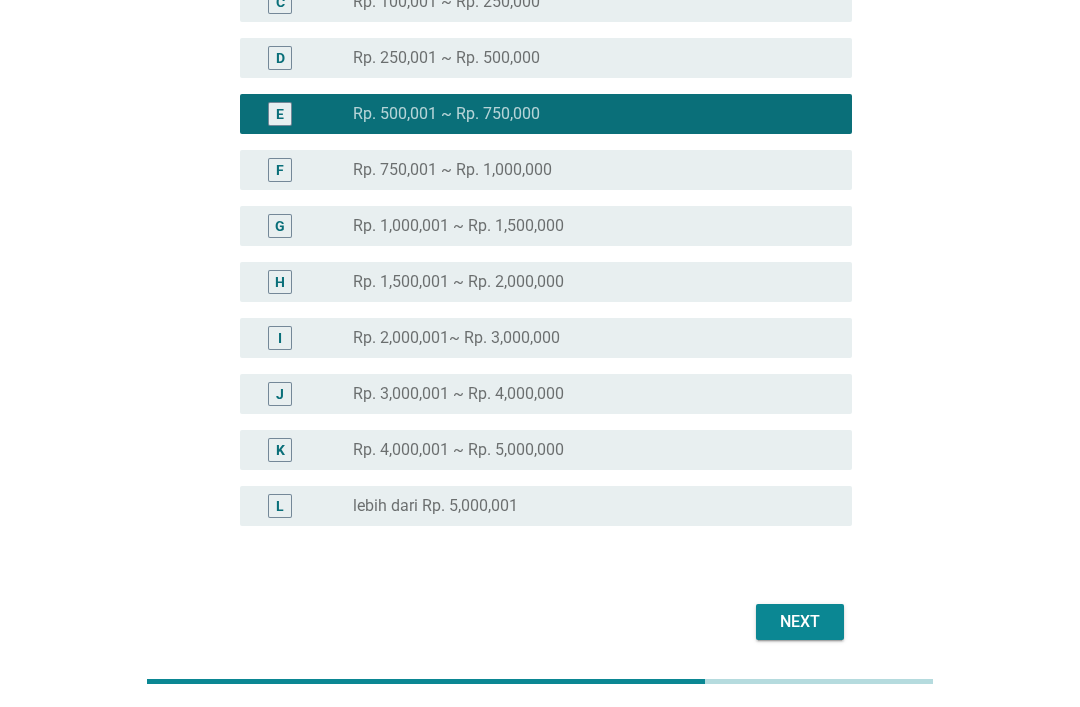 scroll, scrollTop: 343, scrollLeft: 0, axis: vertical 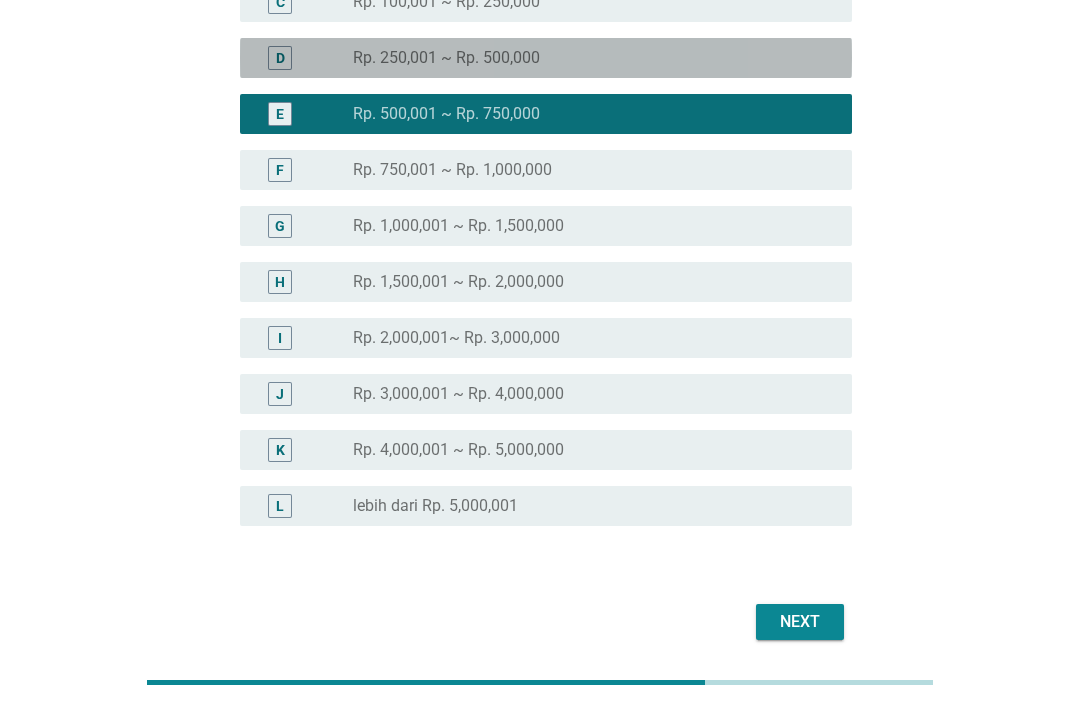 click on "radio_button_unchecked Rp. 250,001 ~ Rp. 500,000" at bounding box center (594, 58) 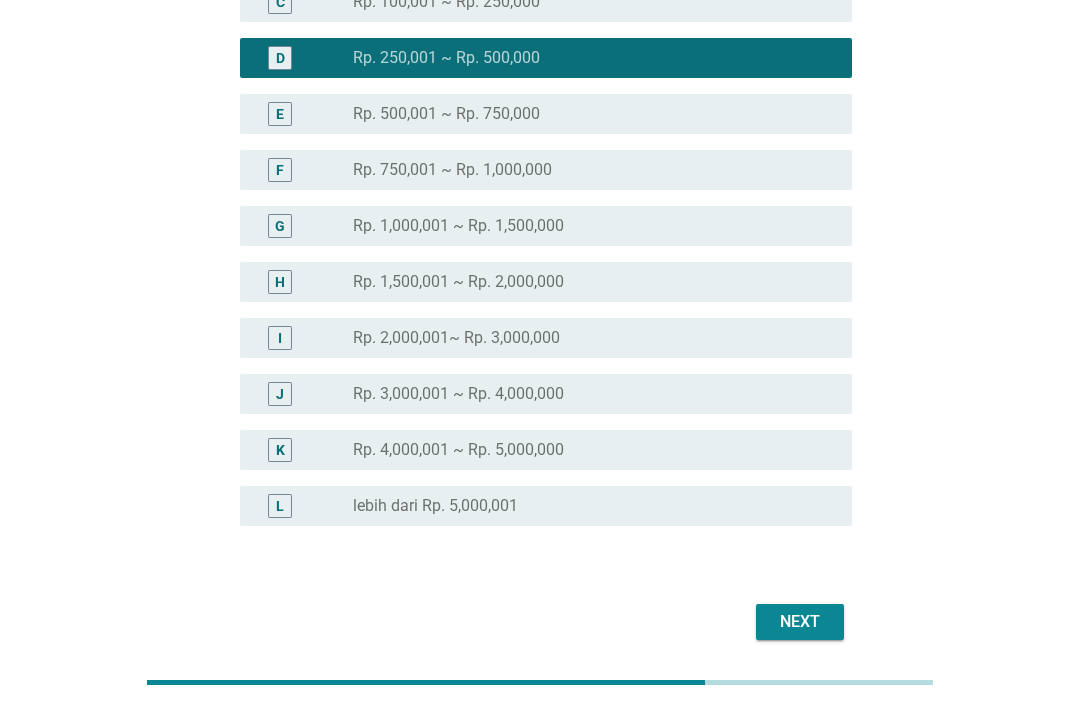 click on "Next" at bounding box center [800, 622] 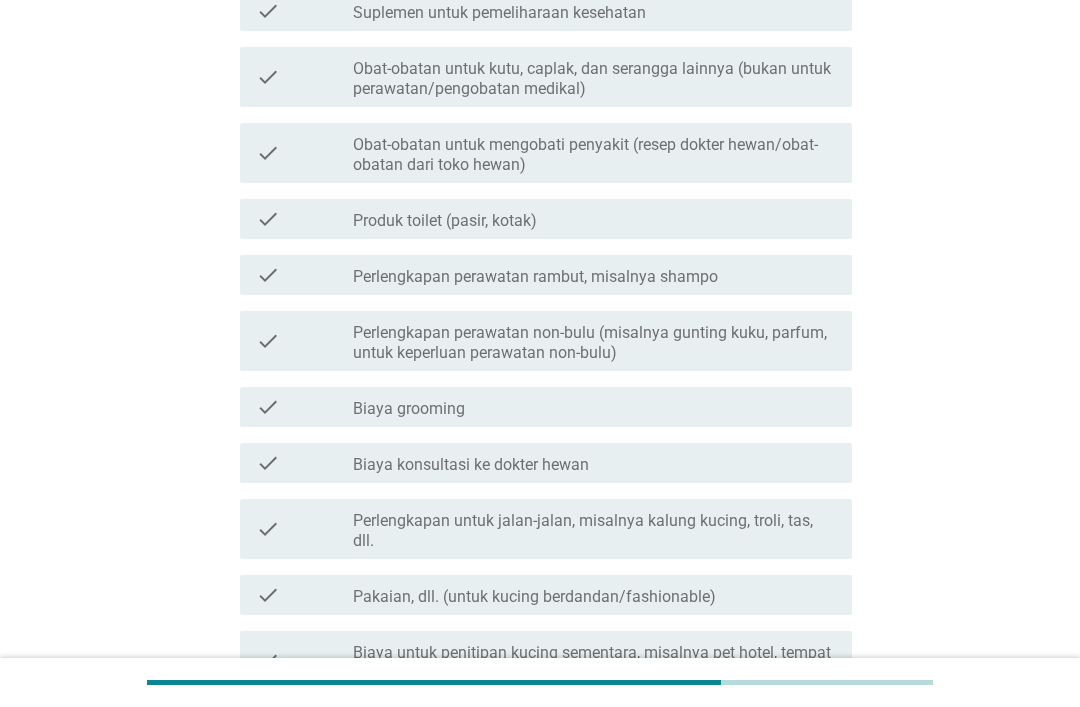scroll, scrollTop: 0, scrollLeft: 0, axis: both 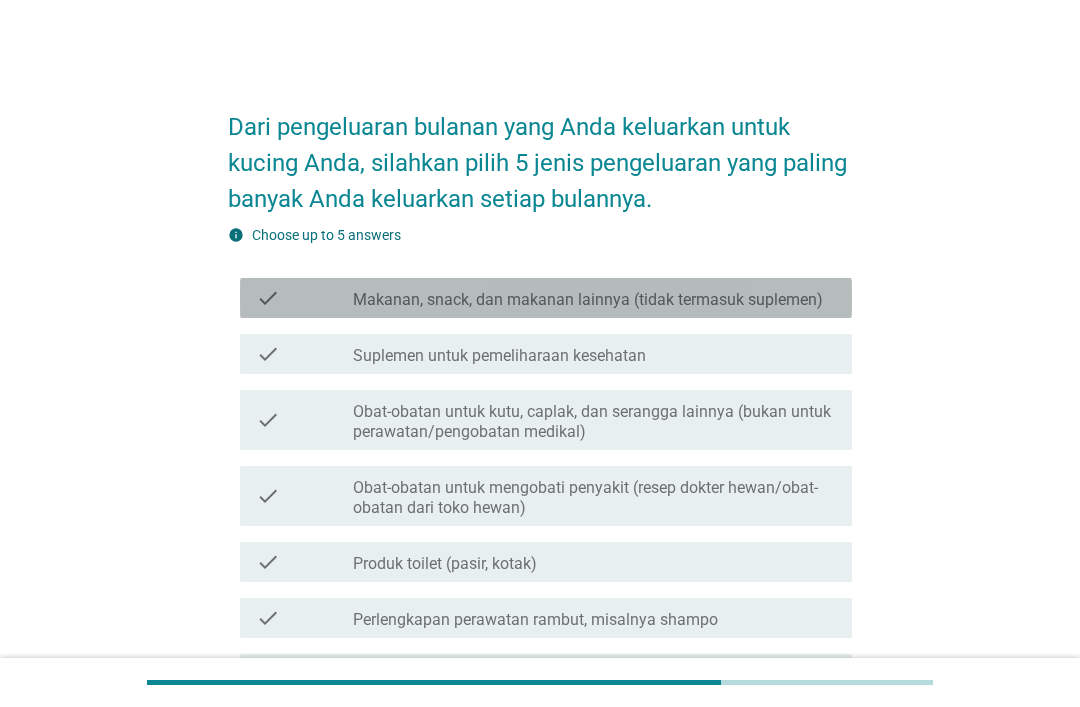click on "Makanan, snack, dan makanan lainnya (tidak termasuk suplemen)" at bounding box center [588, 300] 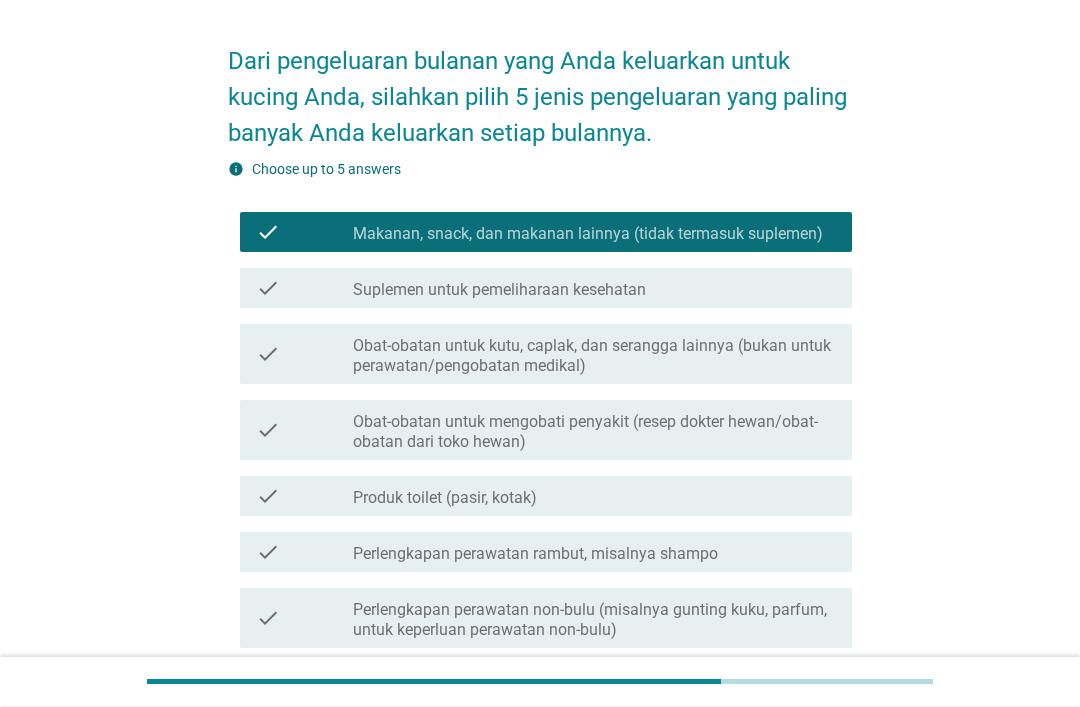 scroll, scrollTop: 66, scrollLeft: 0, axis: vertical 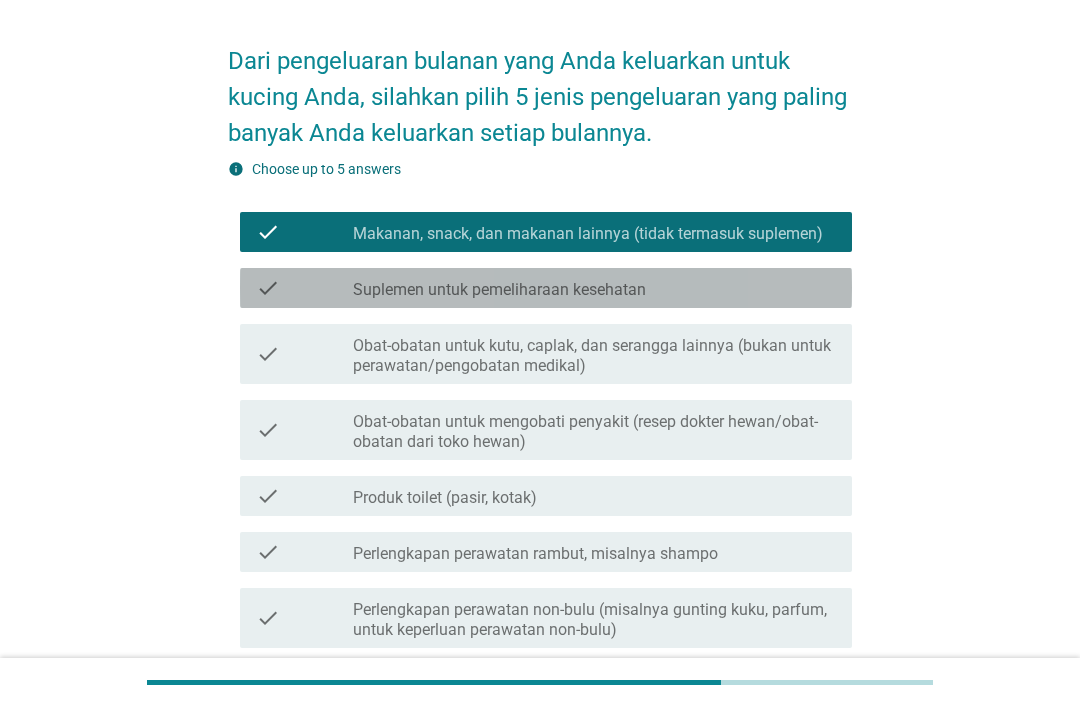 click on "check     check_box_outline_blank Suplemen untuk pemeliharaan kesehatan" at bounding box center (546, 288) 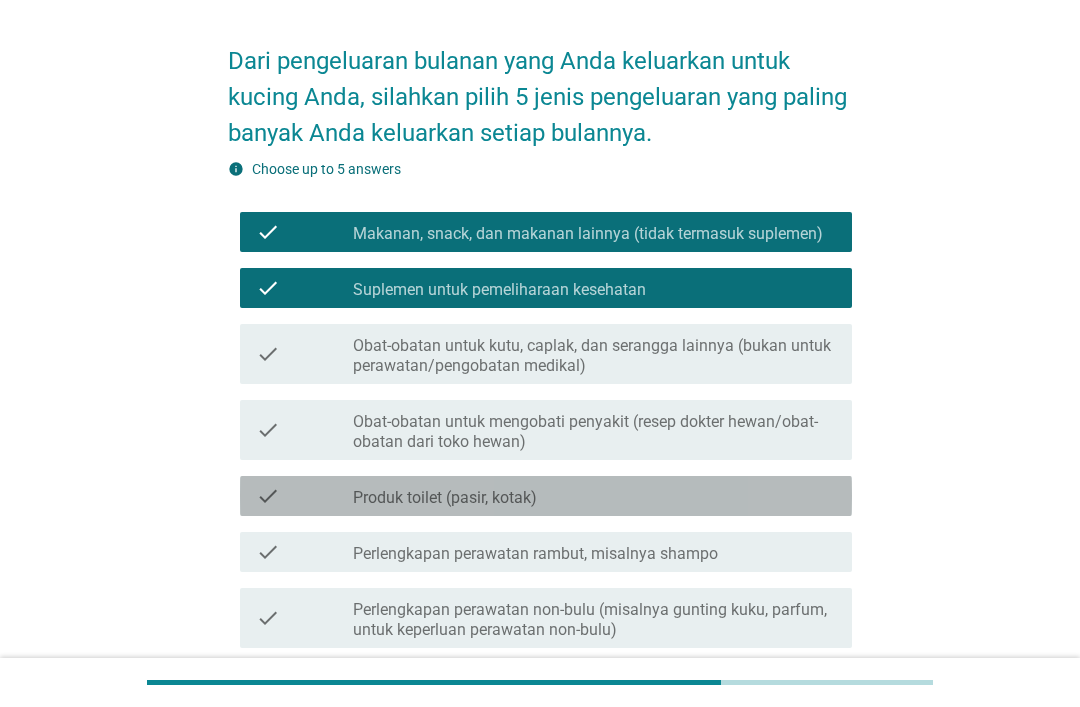 click on "check_box_outline_blank Produk toilet (pasir, kotak)" at bounding box center (594, 496) 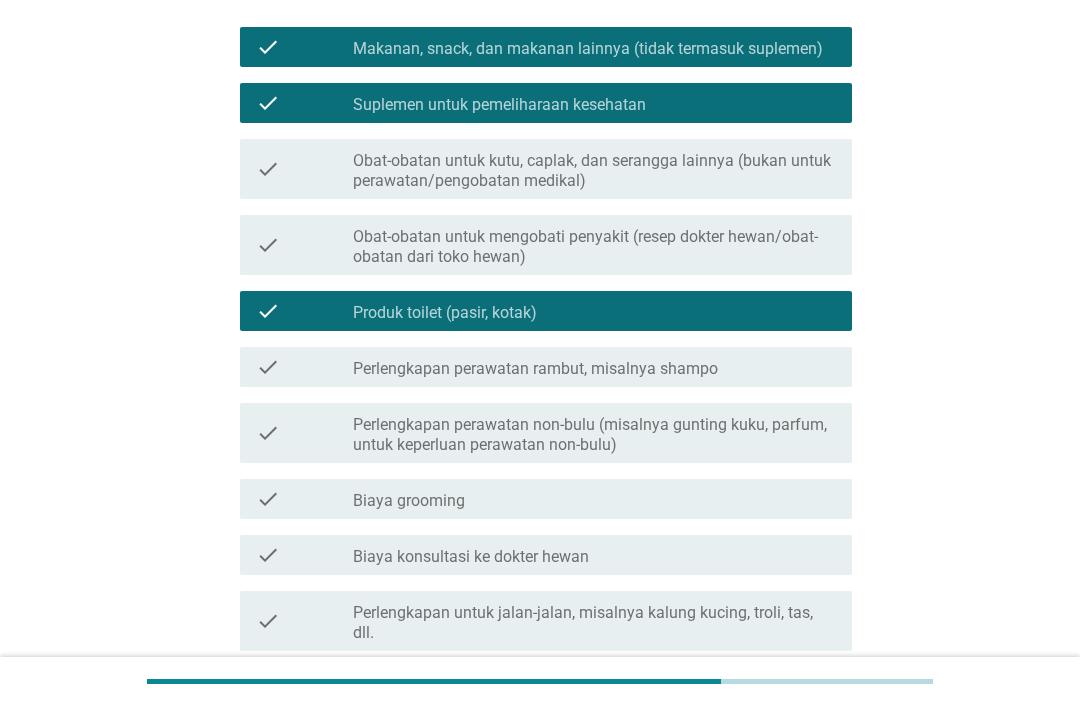 scroll, scrollTop: 251, scrollLeft: 0, axis: vertical 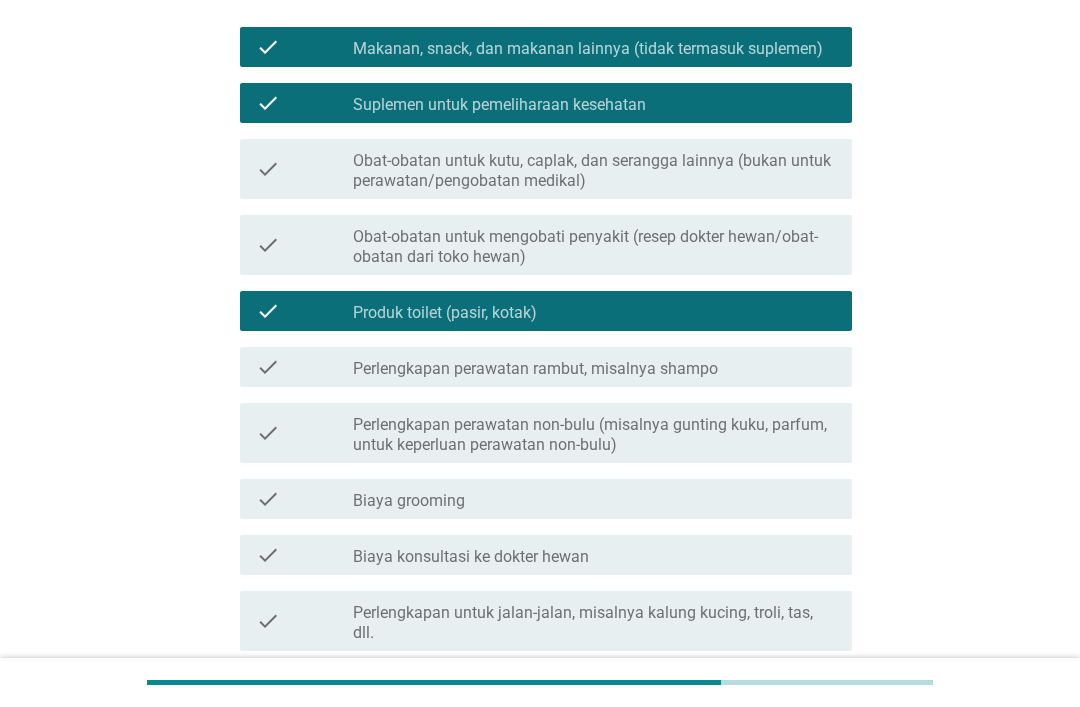 click on "check_box_outline_blank Perlengkapan perawatan rambut, misalnya shampo" at bounding box center [594, 367] 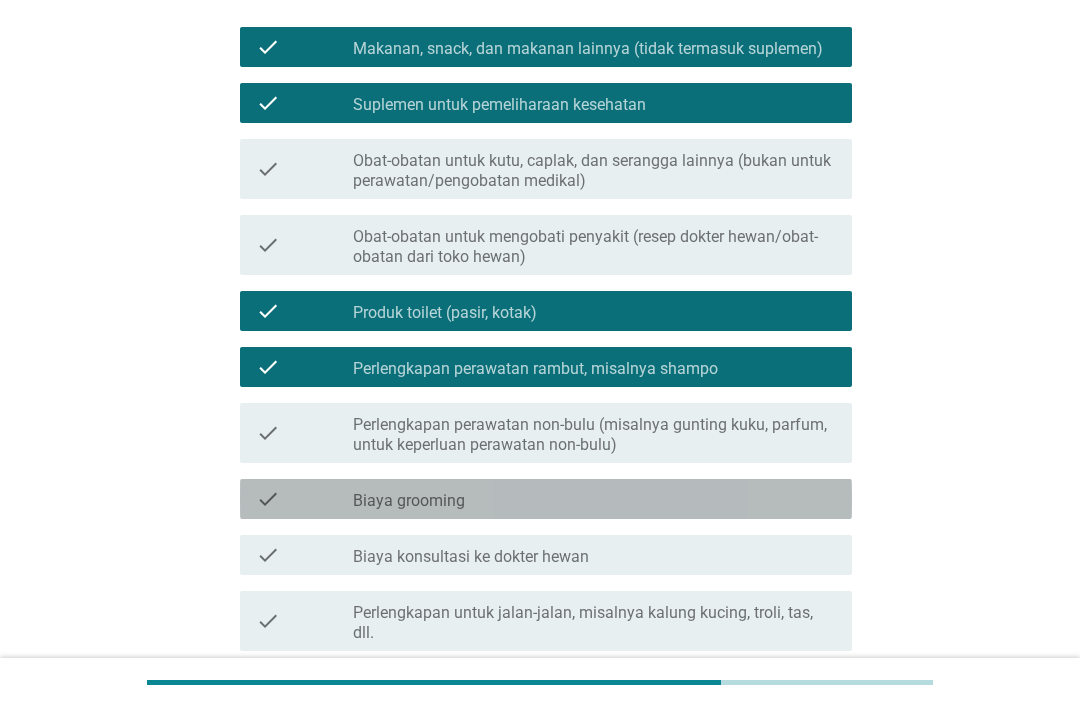 click on "check_box_outline_blank Biaya grooming" at bounding box center (594, 499) 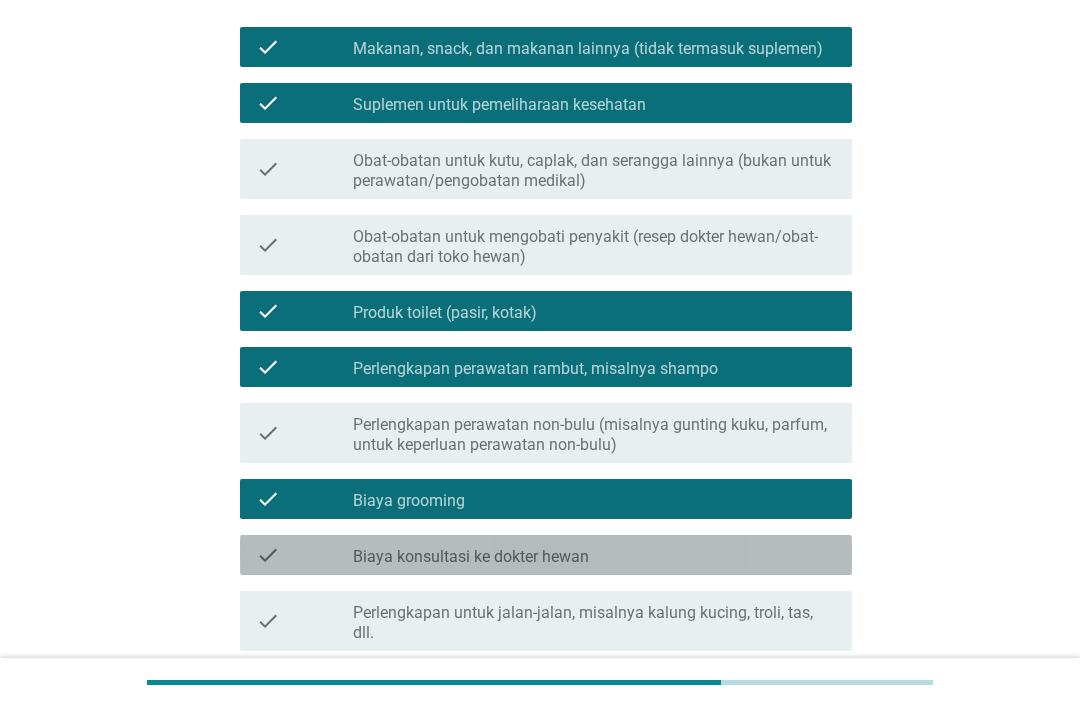 click on "check_box_outline_blank Biaya konsultasi ke dokter hewan" at bounding box center (594, 555) 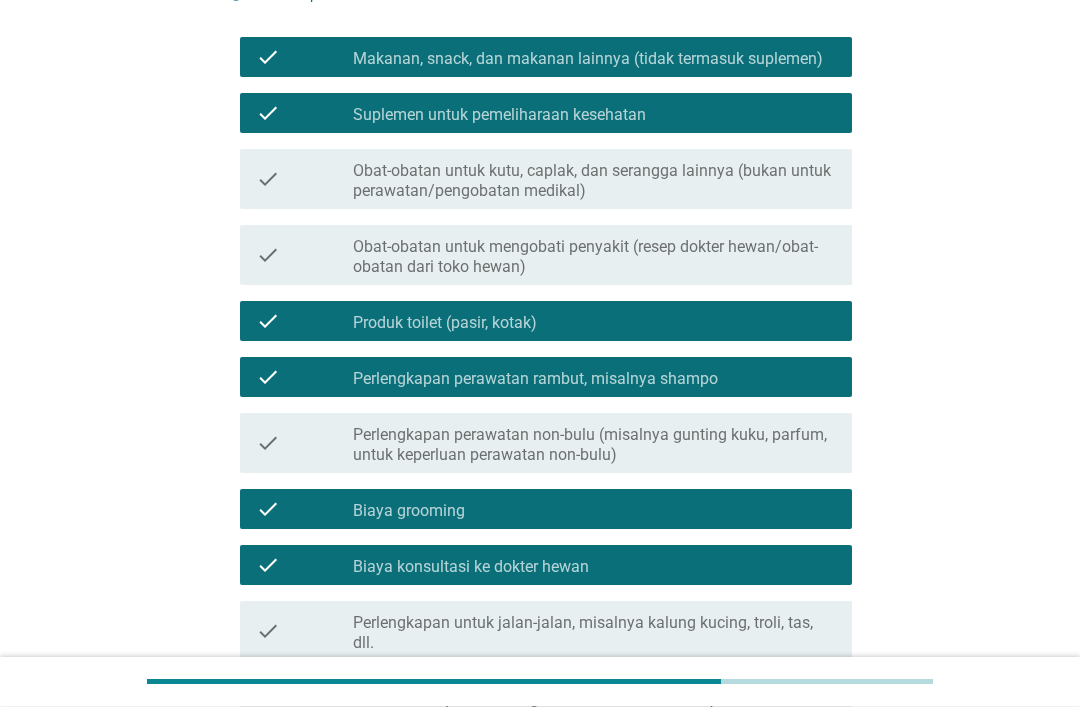 scroll, scrollTop: 241, scrollLeft: 0, axis: vertical 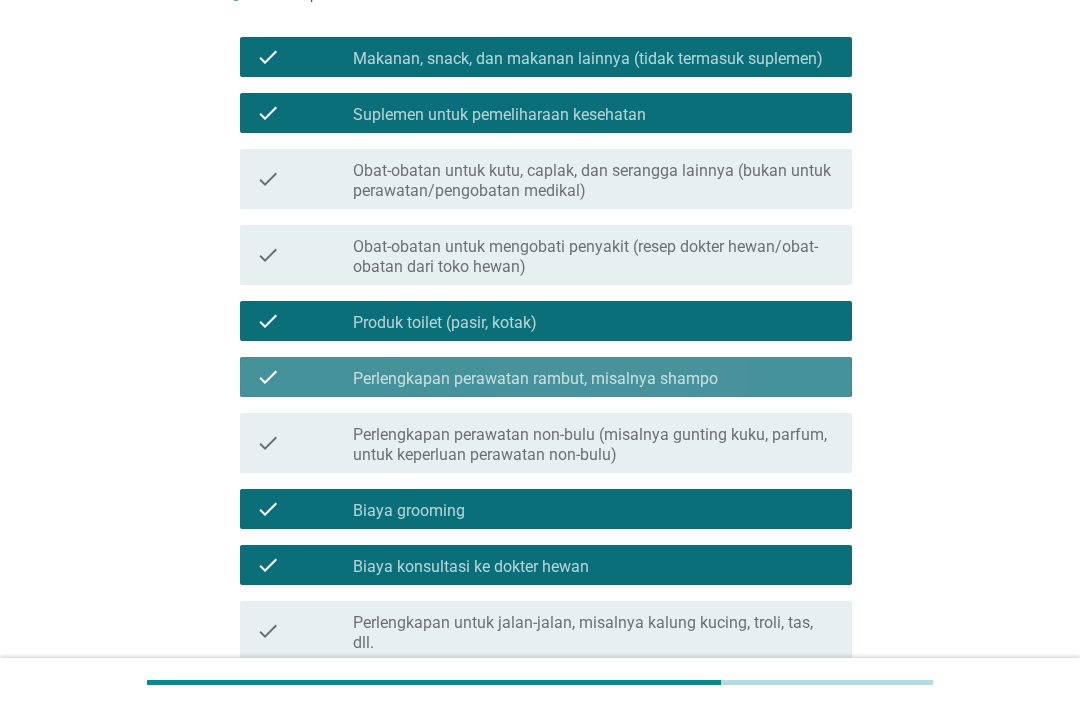 click on "check_box_outline_blank Perlengkapan perawatan rambut, misalnya shampo" at bounding box center (594, 377) 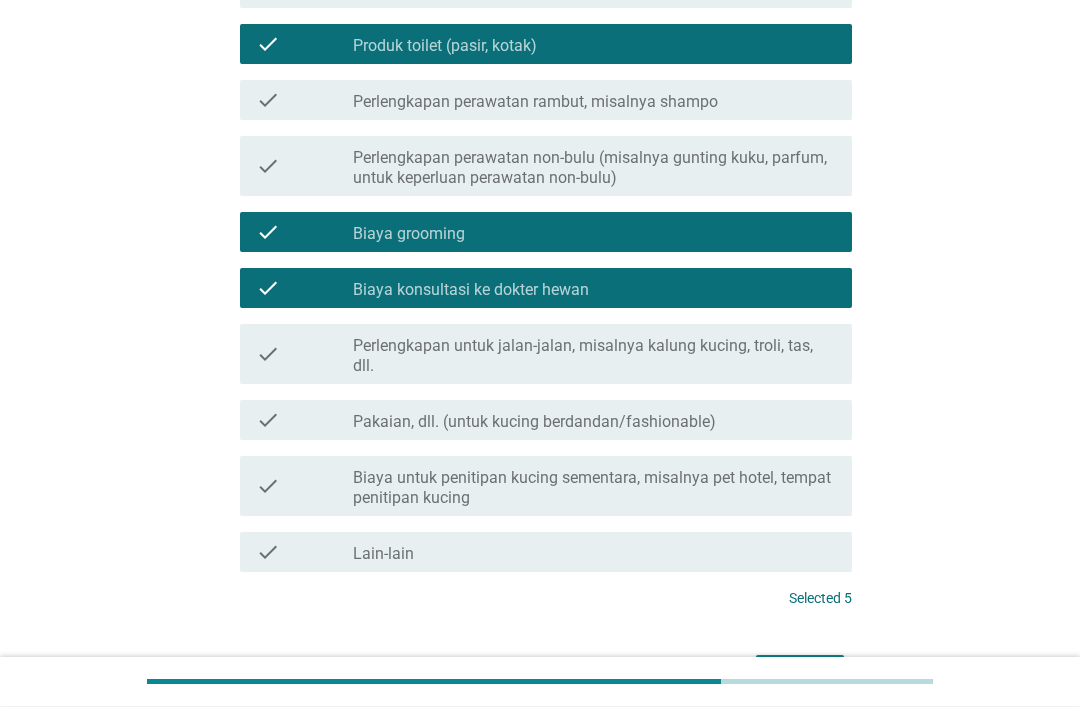 scroll, scrollTop: 560, scrollLeft: 0, axis: vertical 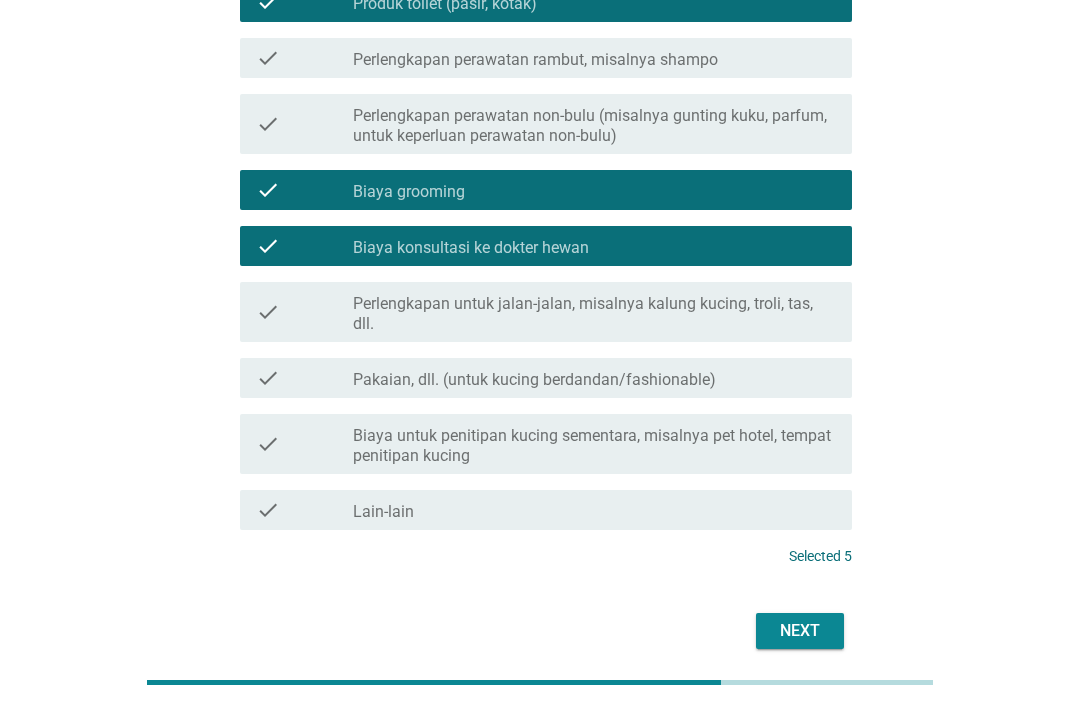 click on "Next" at bounding box center (800, 631) 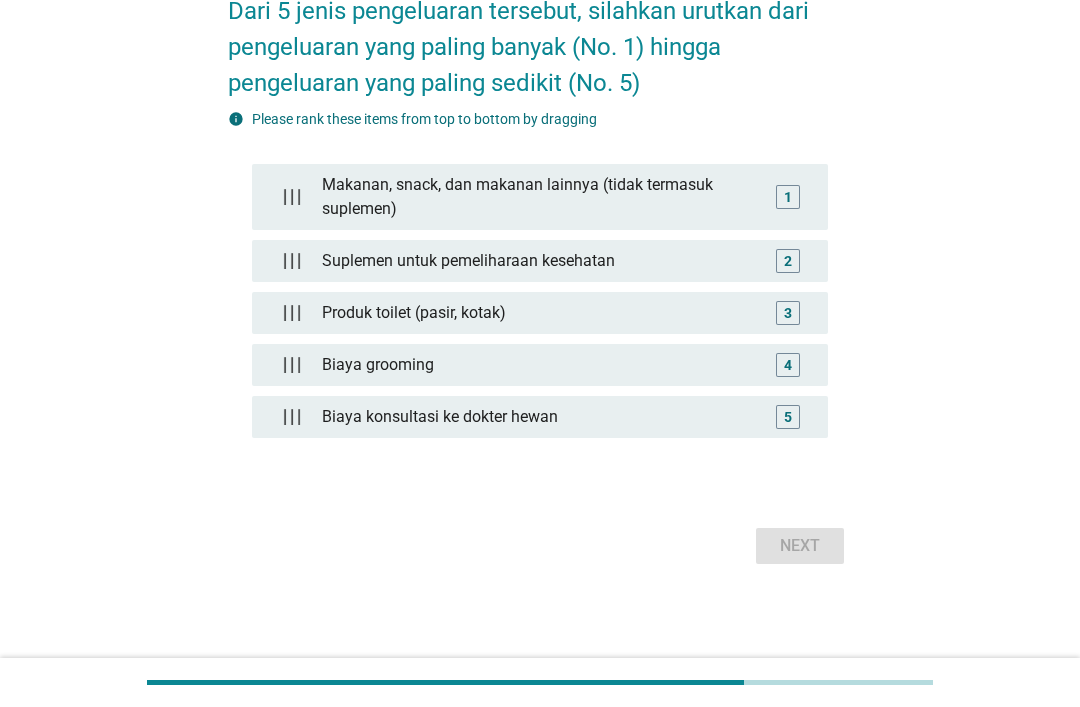 scroll, scrollTop: 0, scrollLeft: 0, axis: both 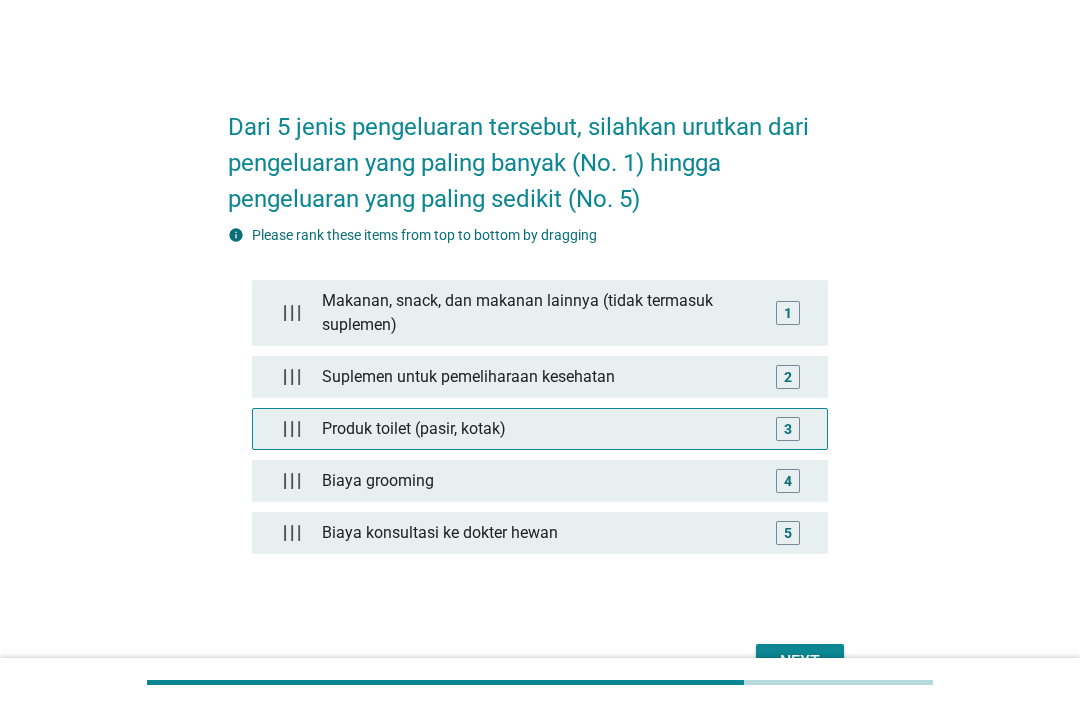 click on "Produk toilet (pasir, kotak)" at bounding box center [540, 429] 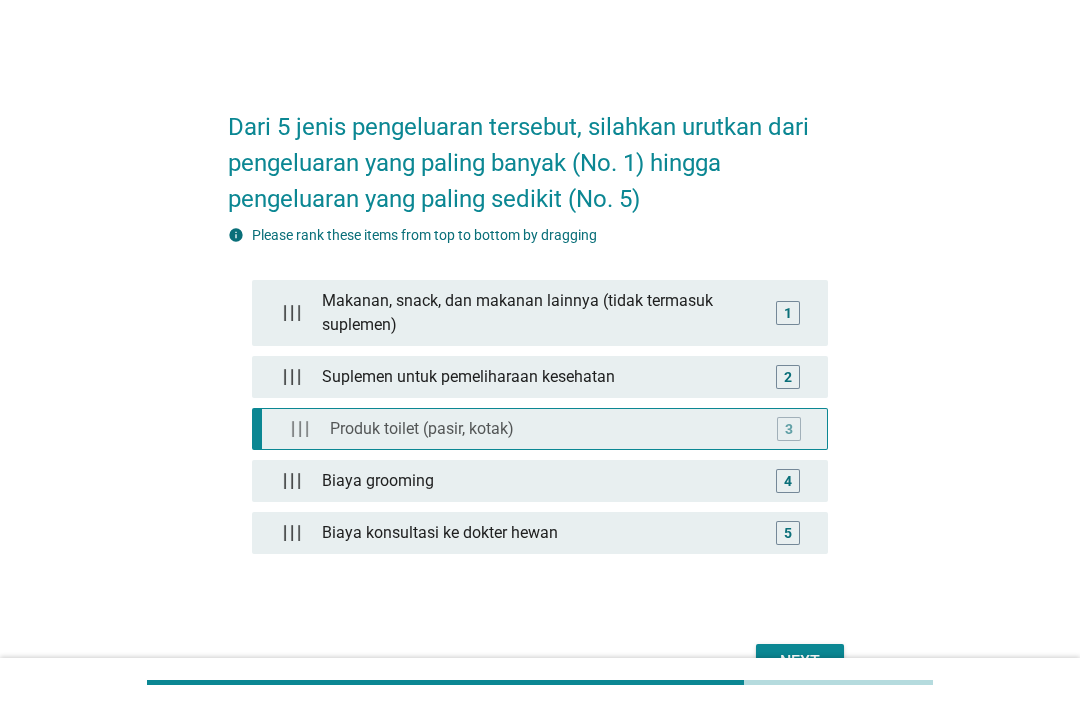 type 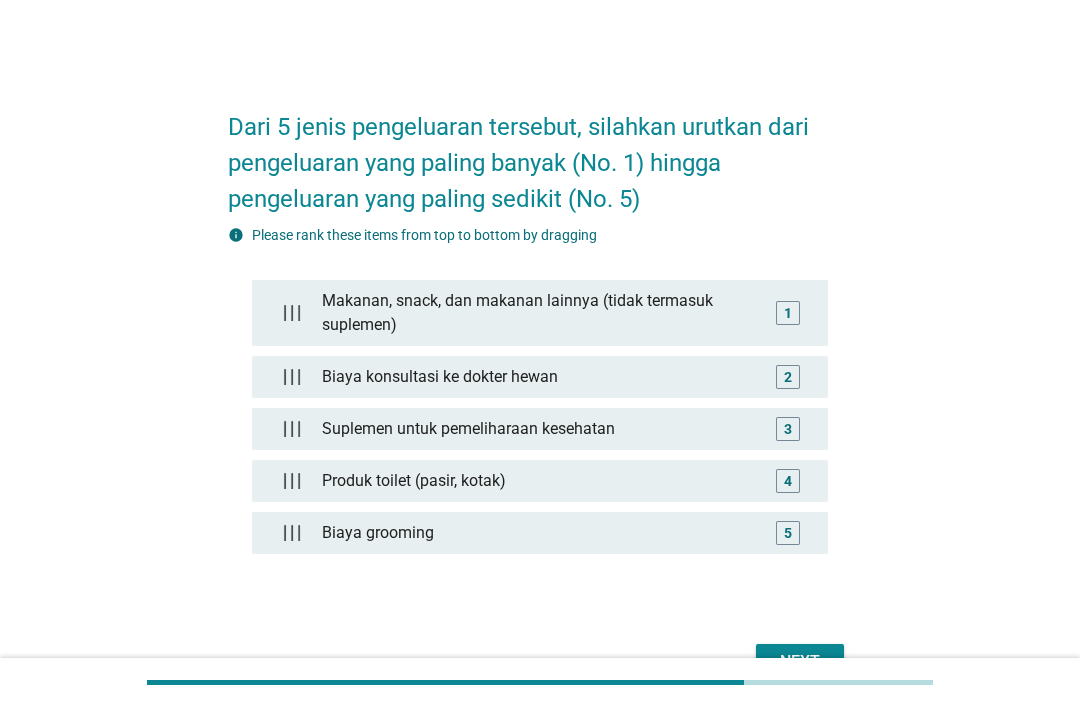 click on "Next" at bounding box center [800, 662] 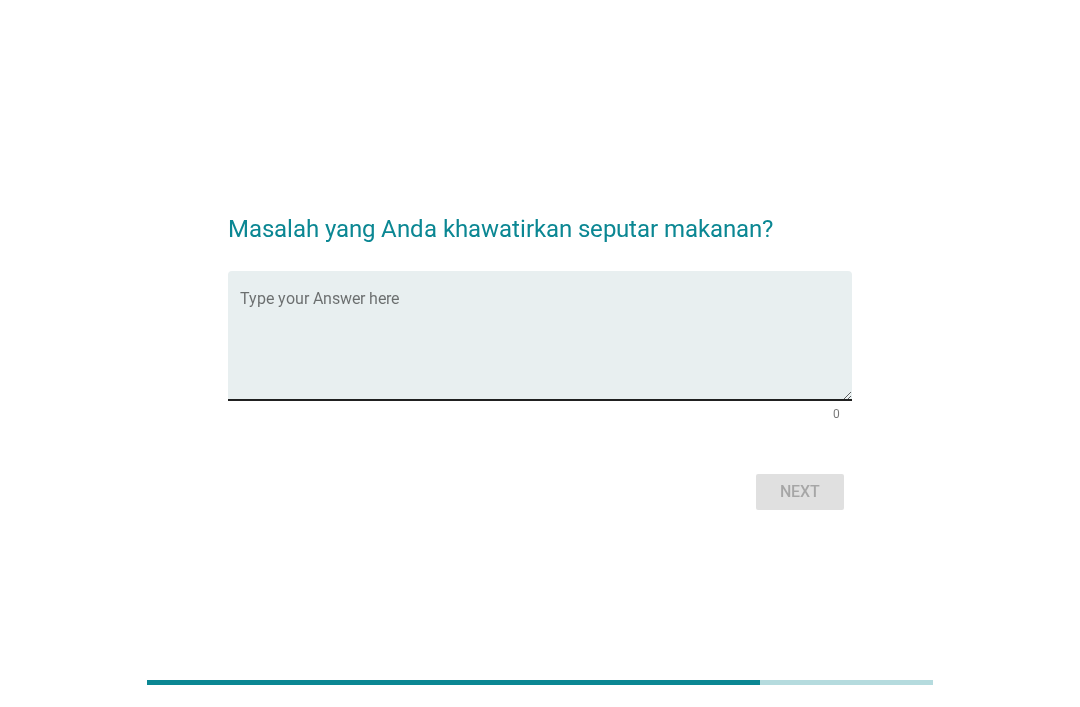 click at bounding box center (546, 347) 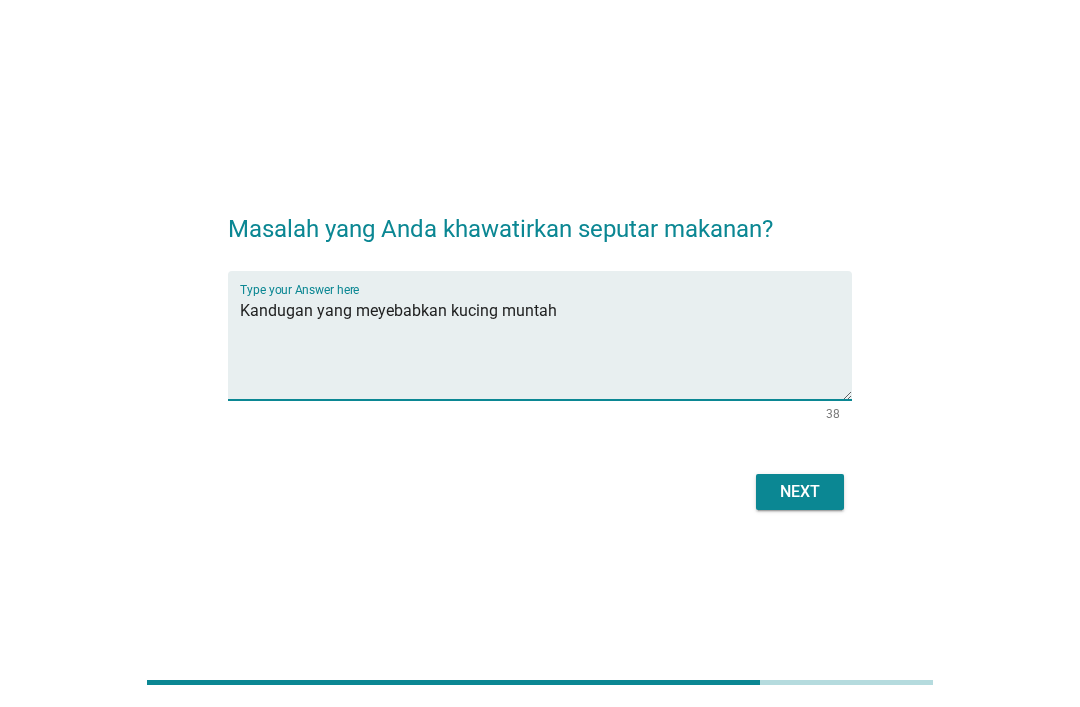 type on "Kandugan yang meyebabkan kucing muntah" 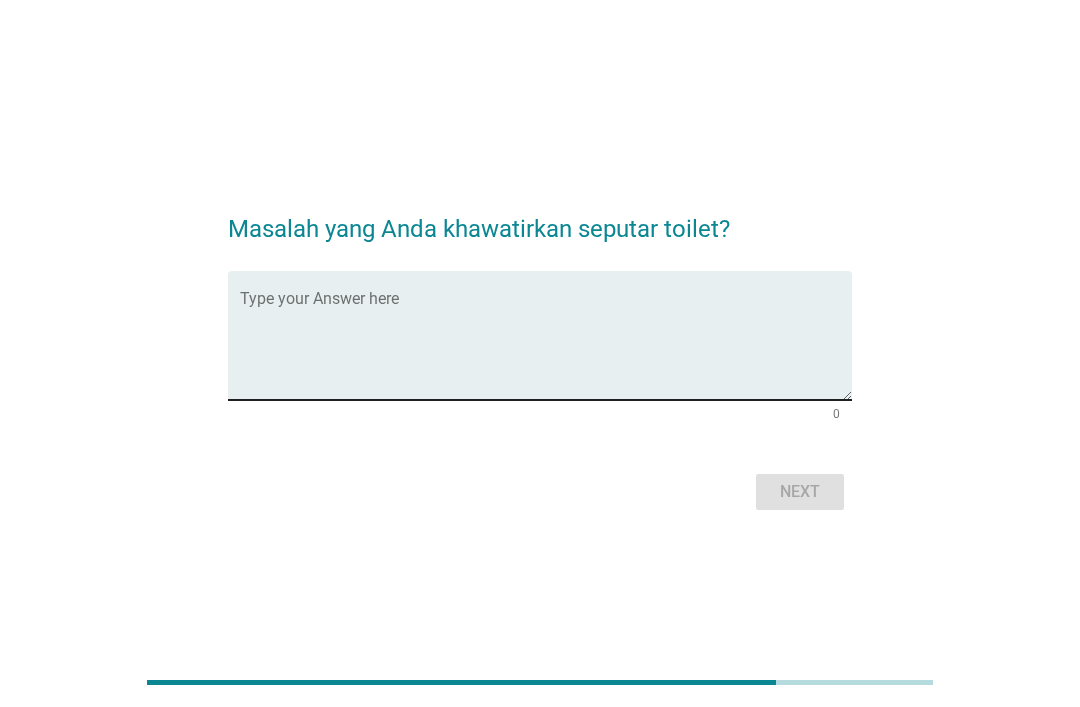 click at bounding box center (546, 347) 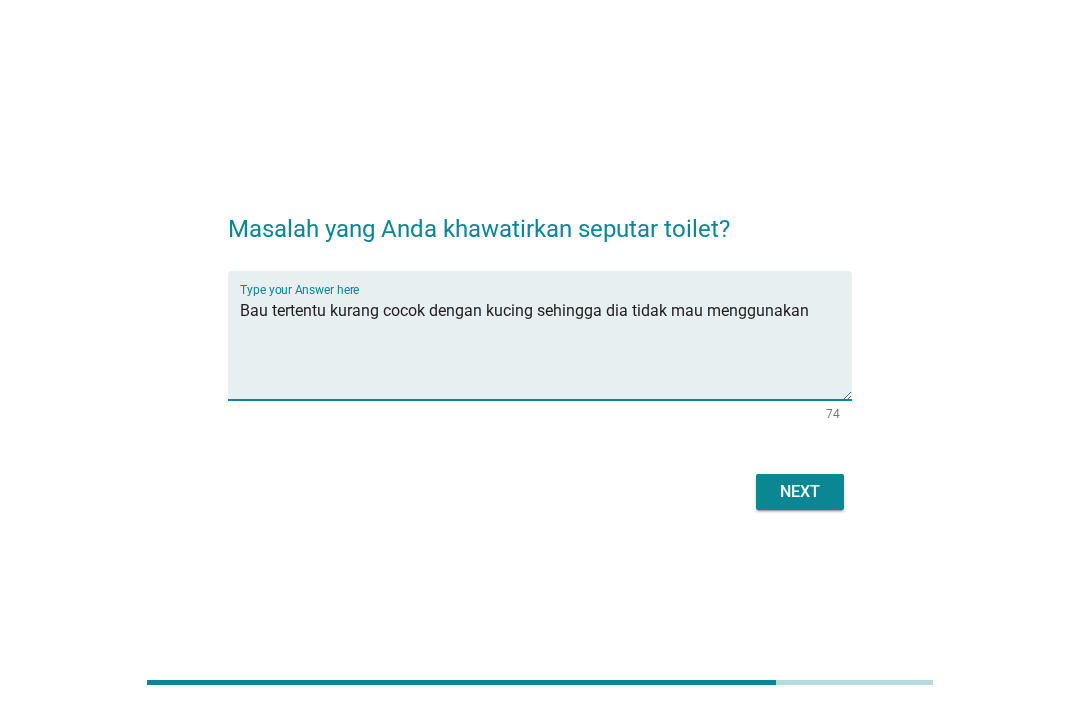 type on "Bau tertentu kurang cocok dengan kucing sehingga dia tidak mau menggunakan" 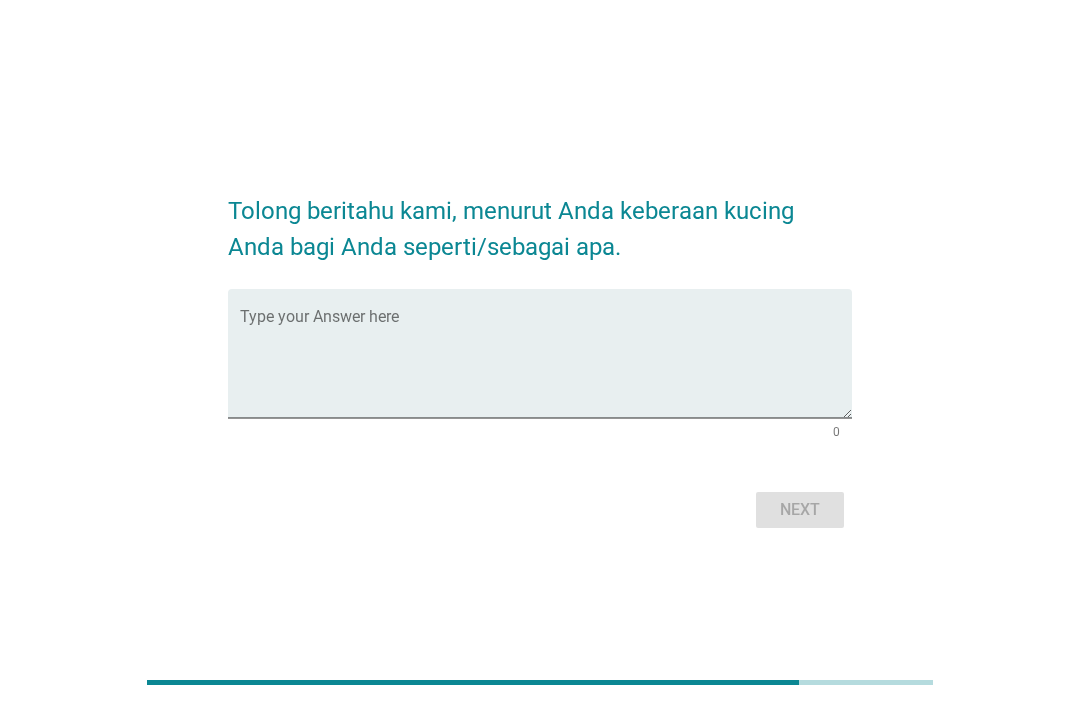 scroll, scrollTop: 49, scrollLeft: 0, axis: vertical 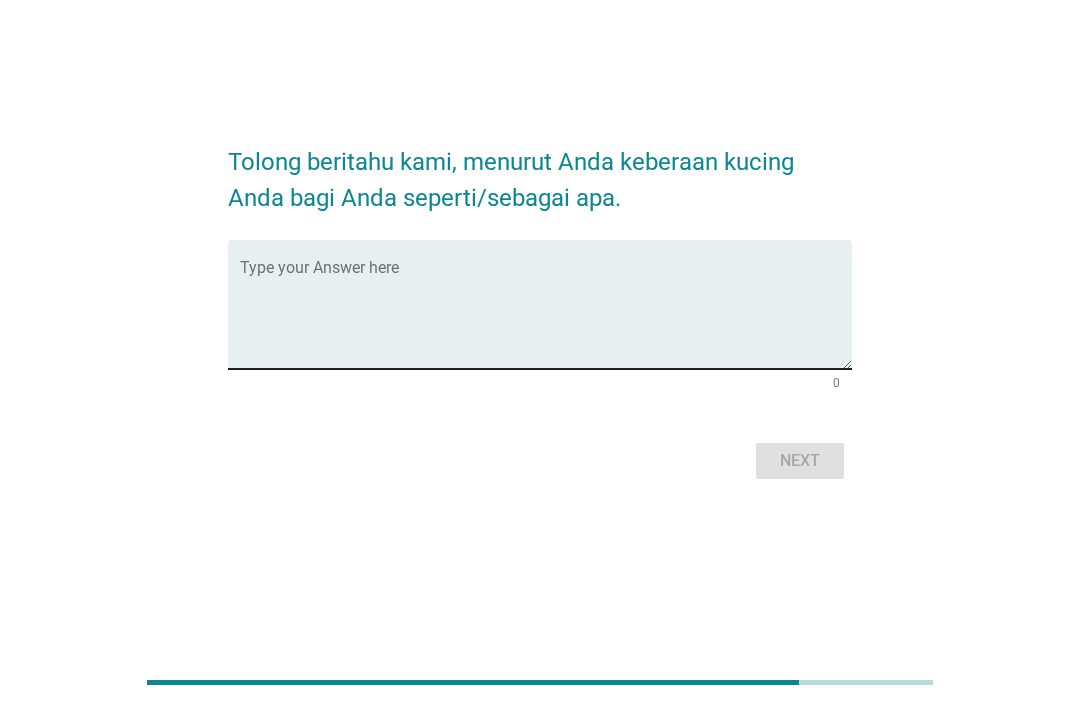 click at bounding box center [546, 316] 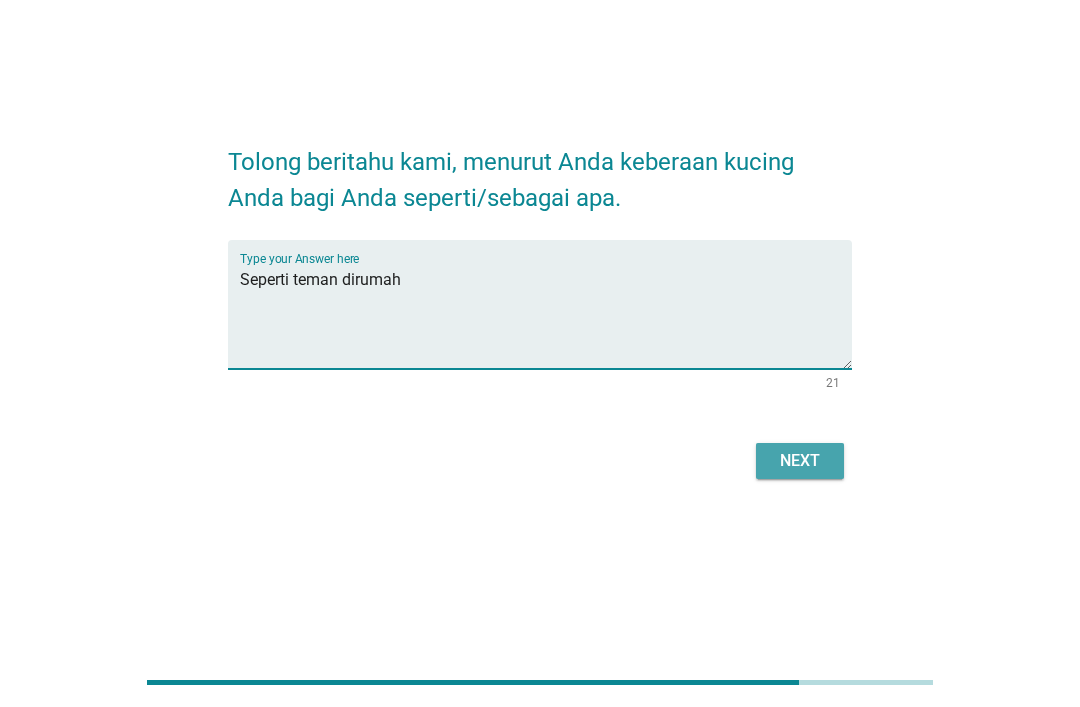 type on "Seperti teman dirumah" 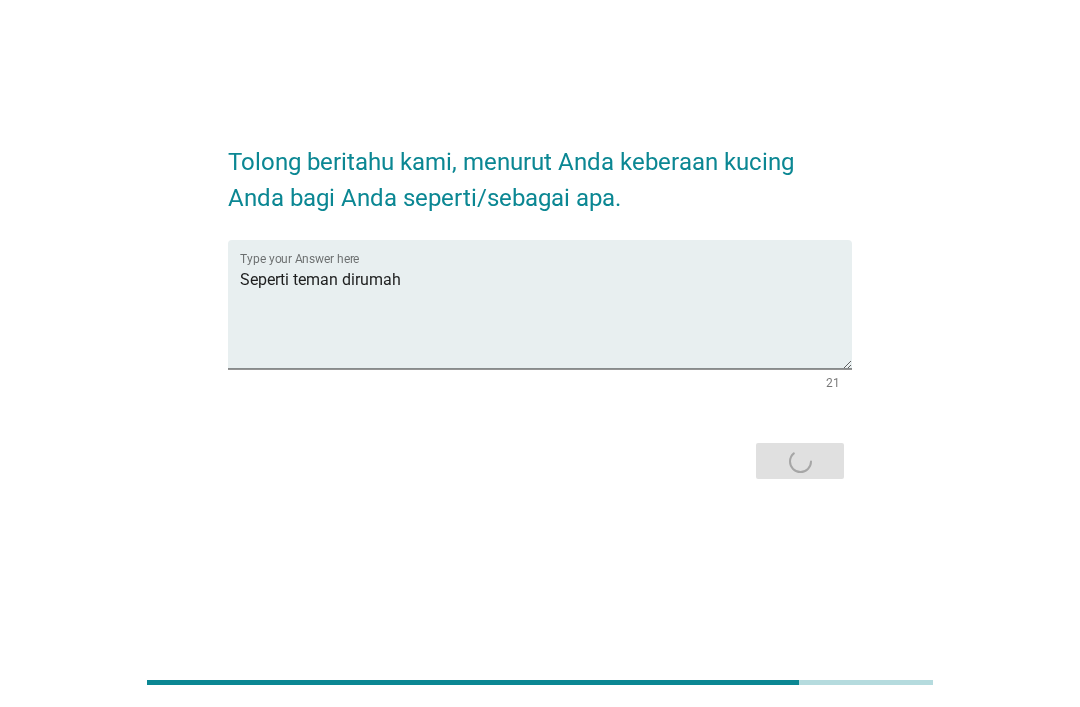 scroll, scrollTop: 0, scrollLeft: 0, axis: both 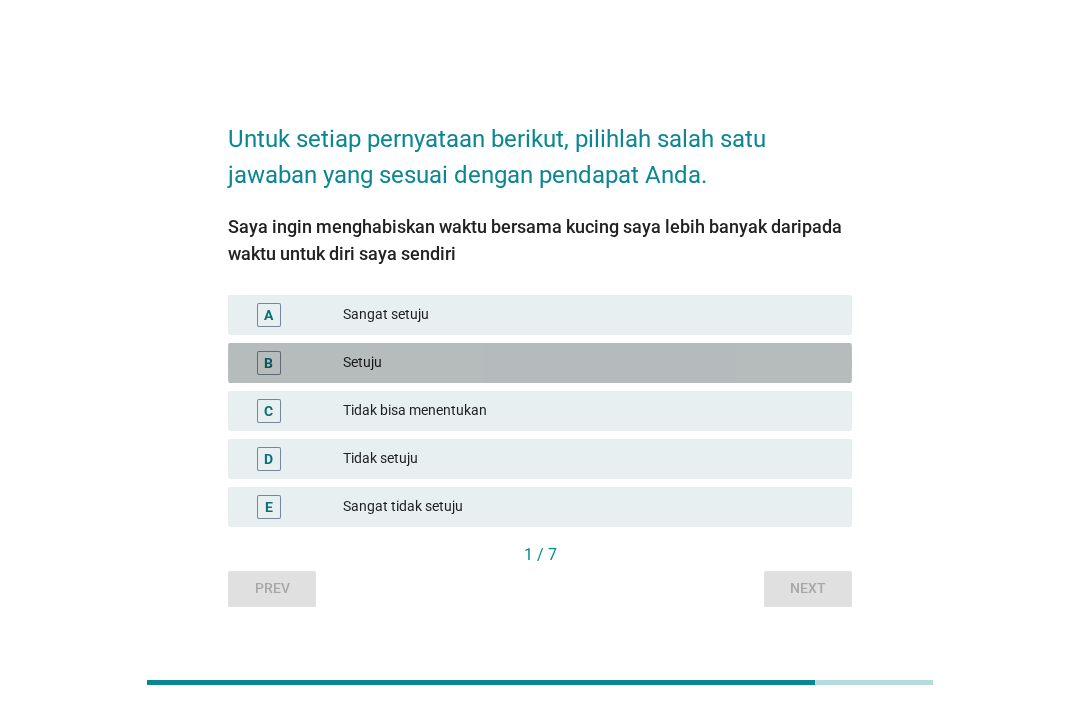click on "Setuju" at bounding box center (589, 363) 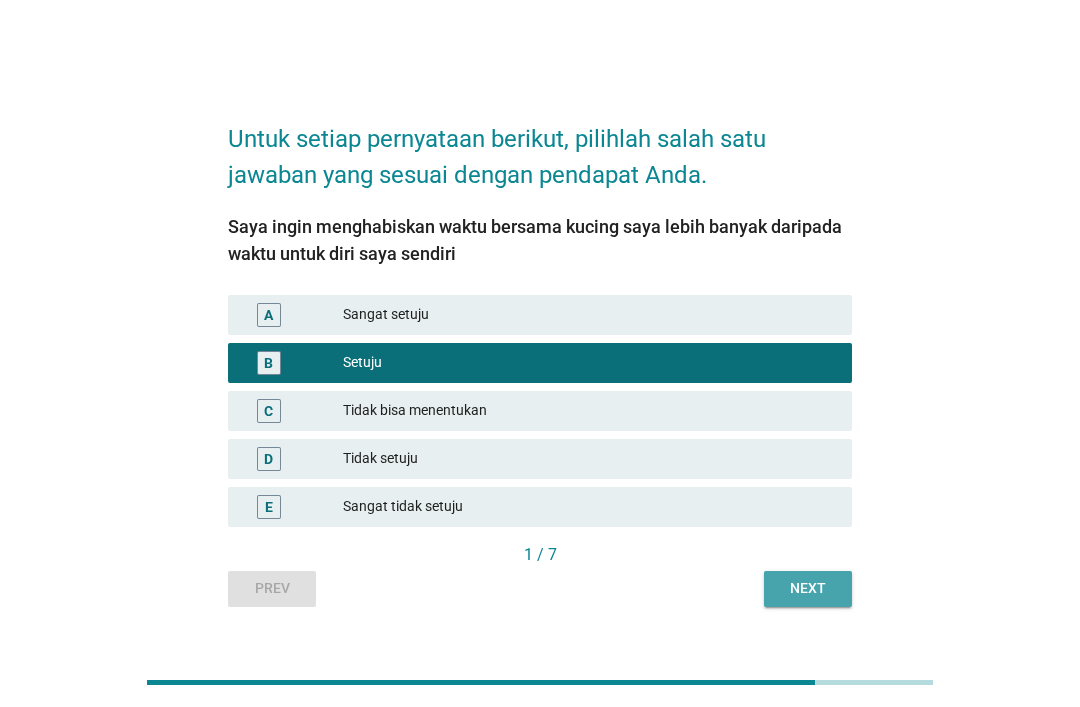 click on "Next" at bounding box center [808, 588] 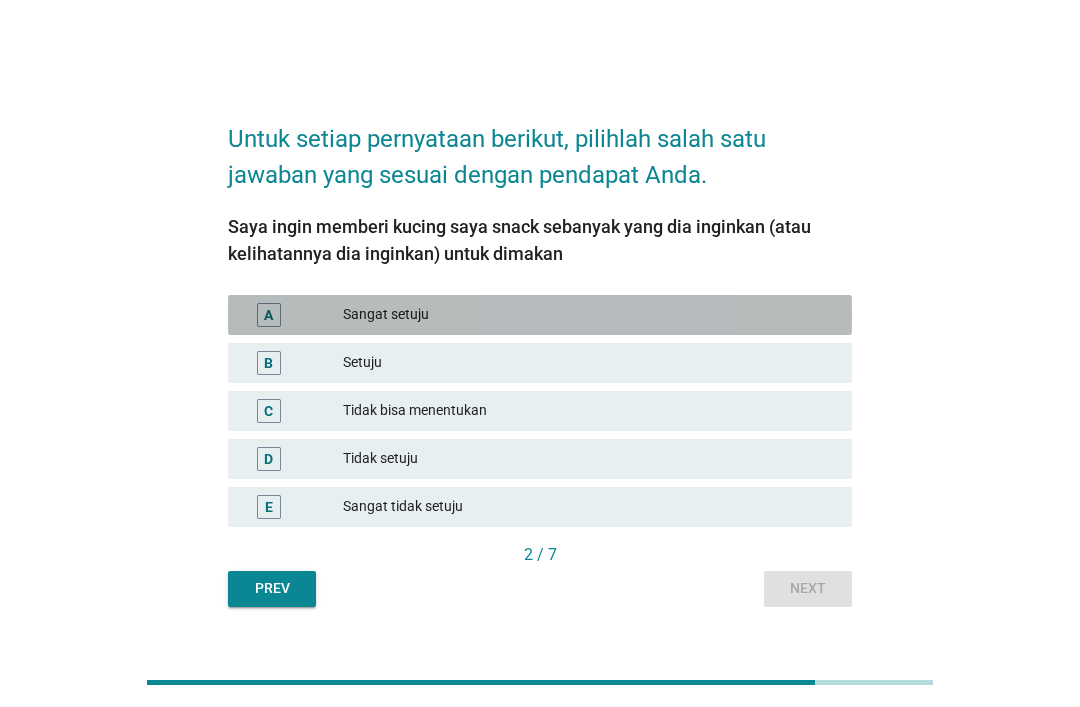 click on "A   Sangat setuju" at bounding box center (540, 315) 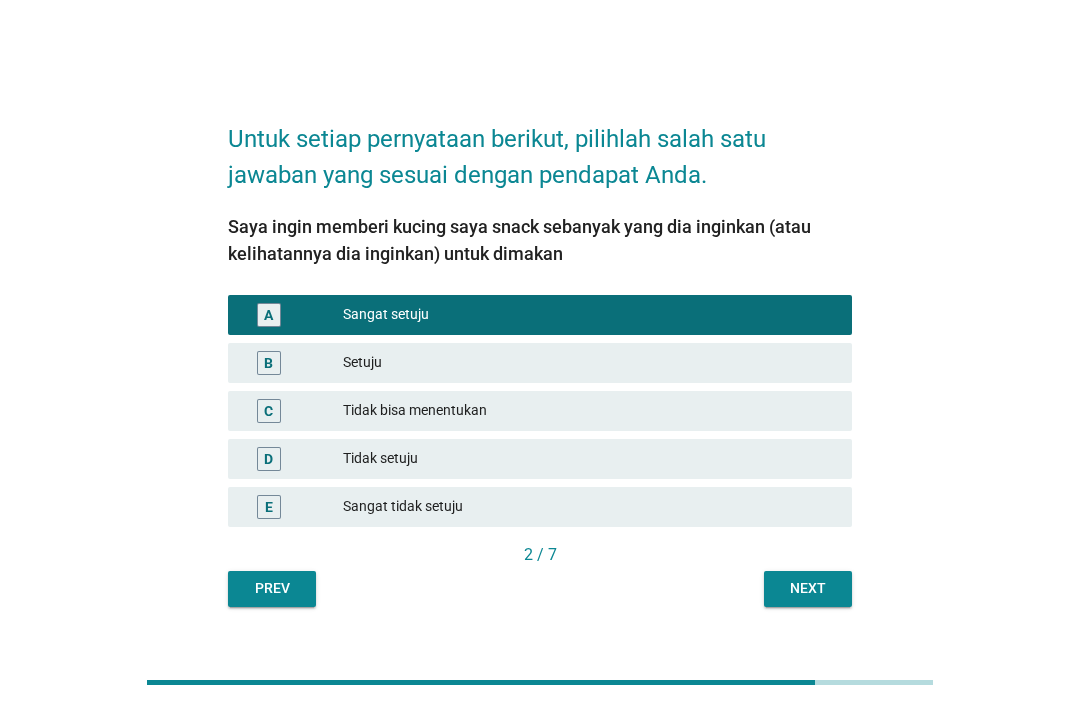 click on "Next" at bounding box center (808, 589) 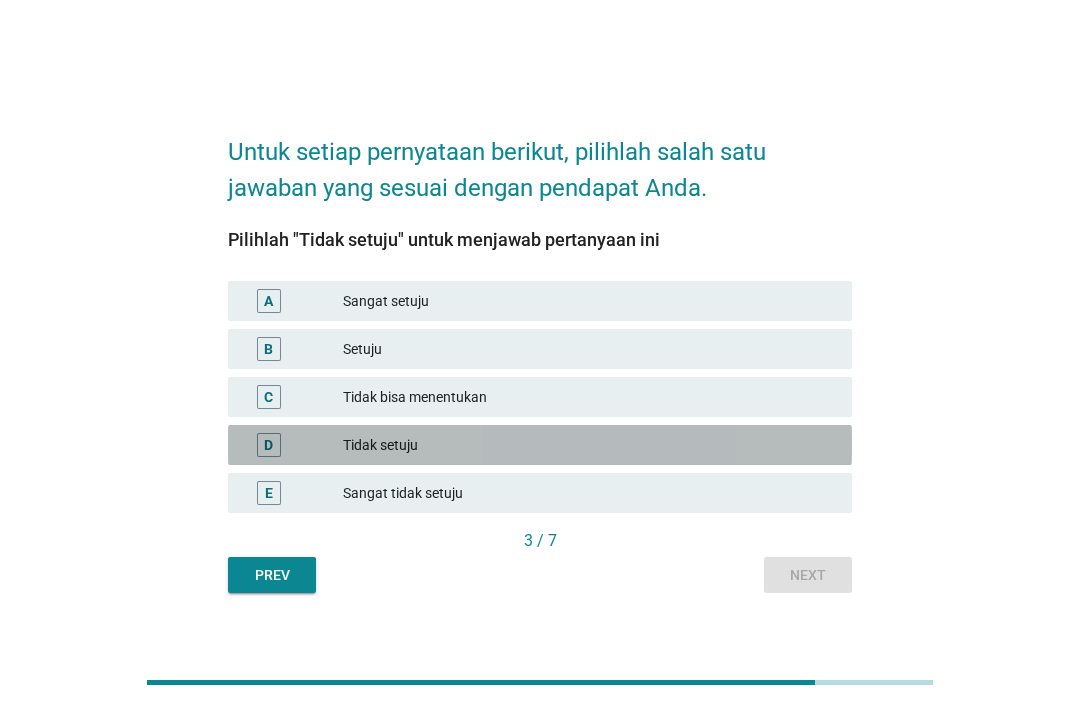 click on "Tidak setuju" at bounding box center [589, 445] 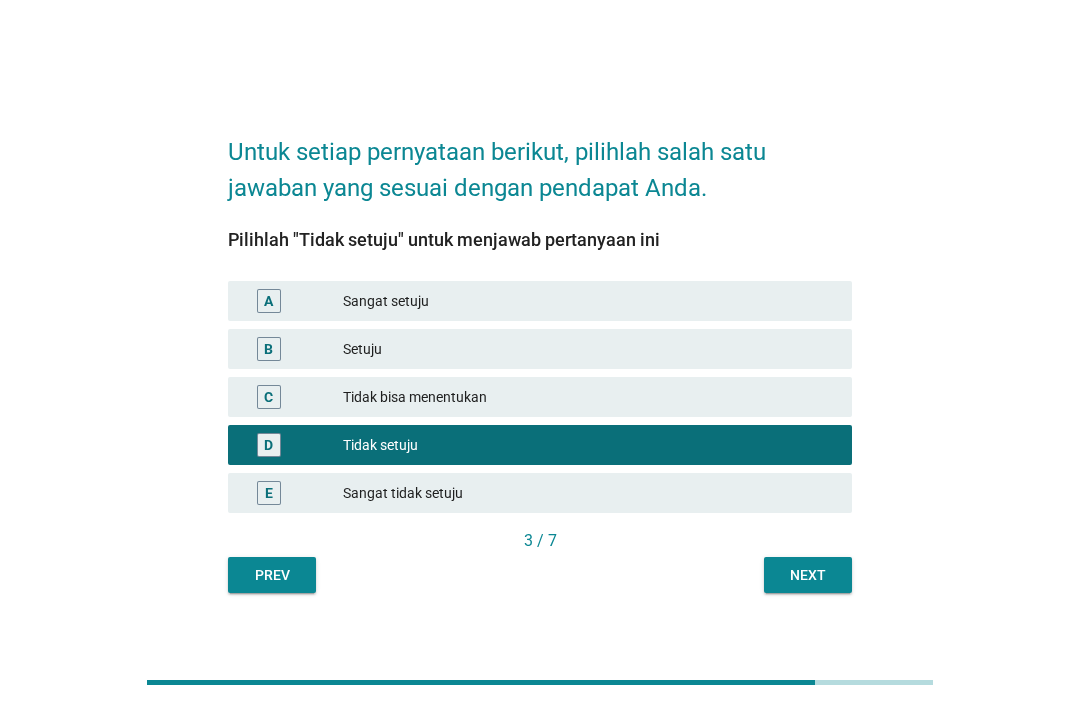 click on "Next" at bounding box center (808, 575) 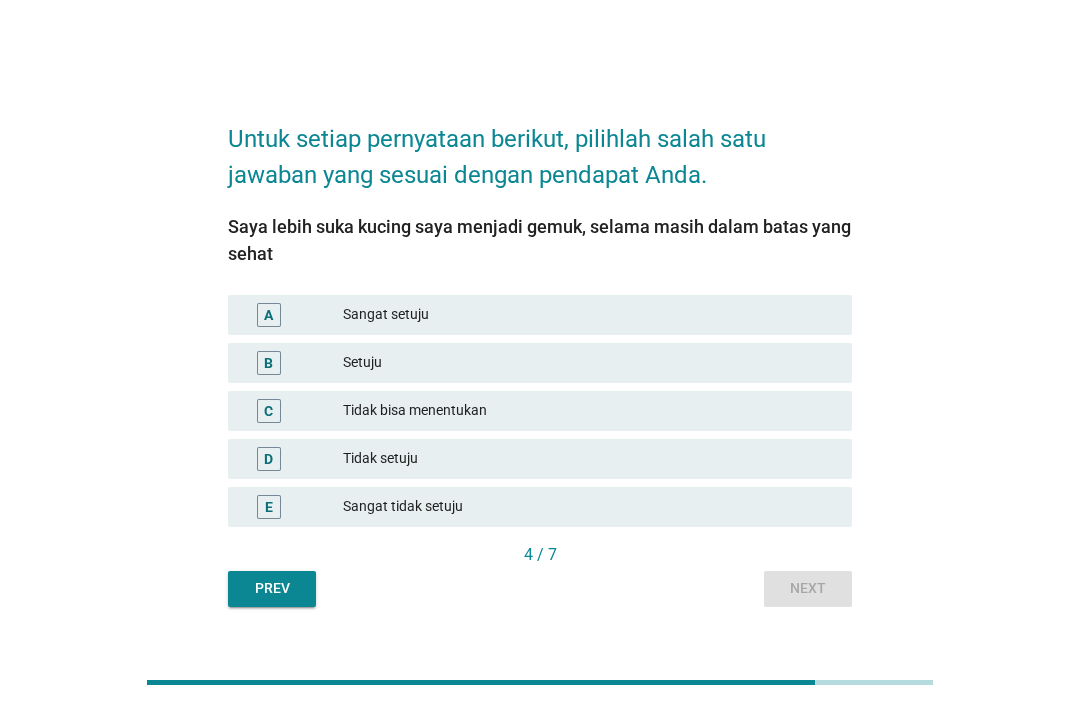 click on "Sangat setuju" at bounding box center [589, 315] 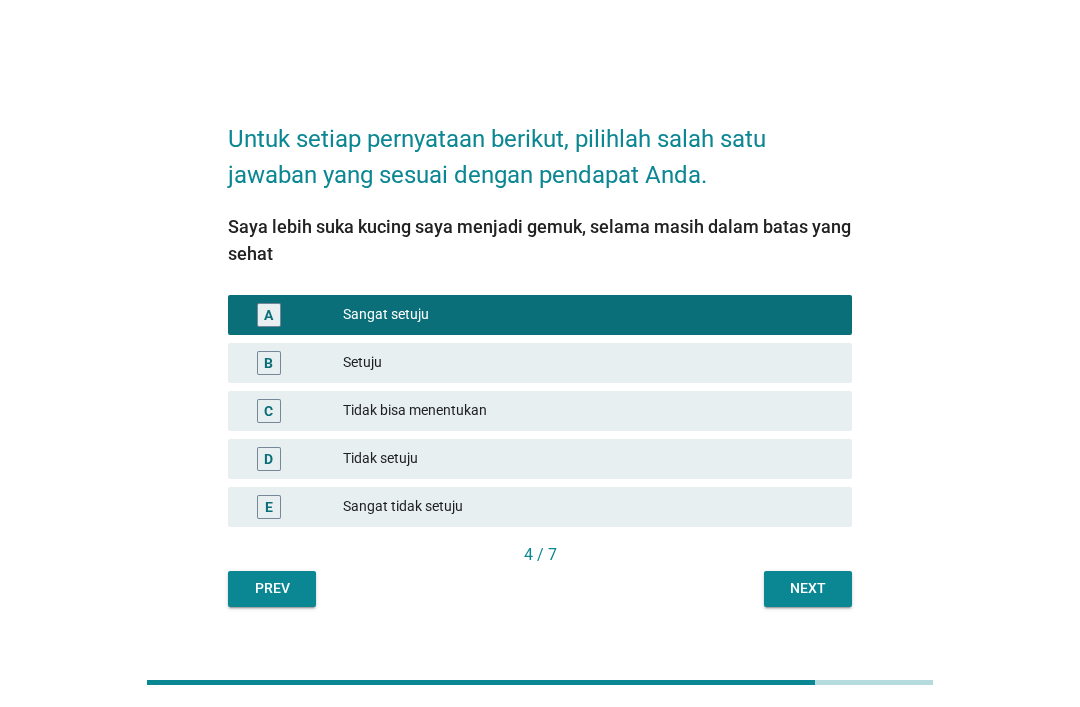 click on "Next" at bounding box center (808, 588) 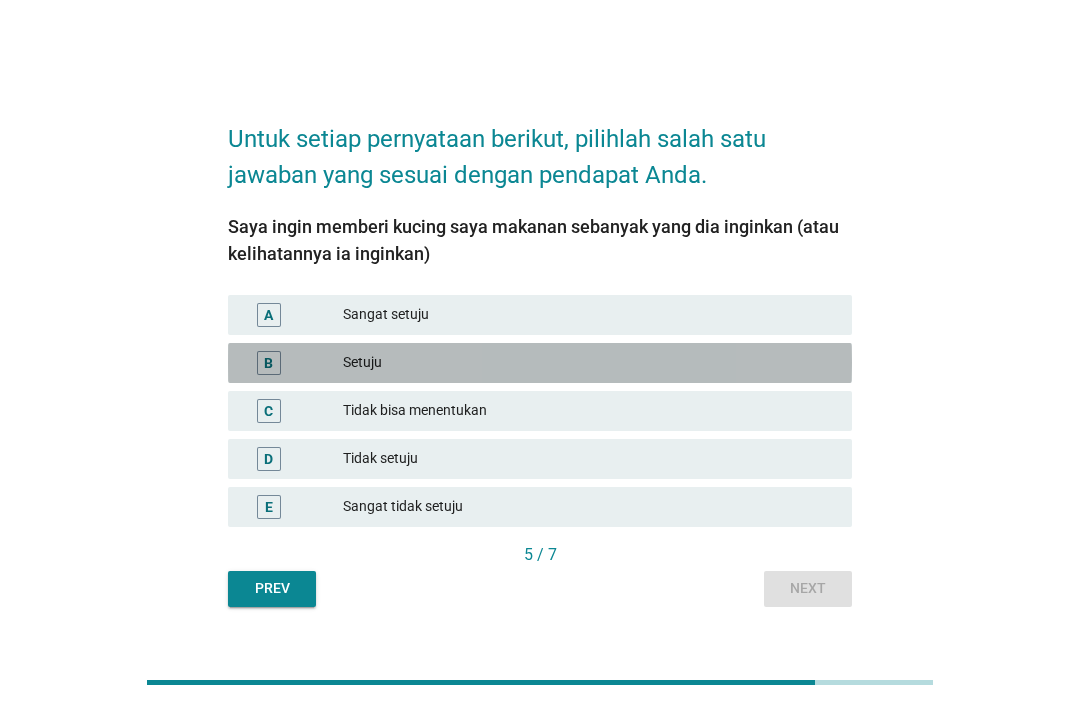 click on "Setuju" at bounding box center [589, 363] 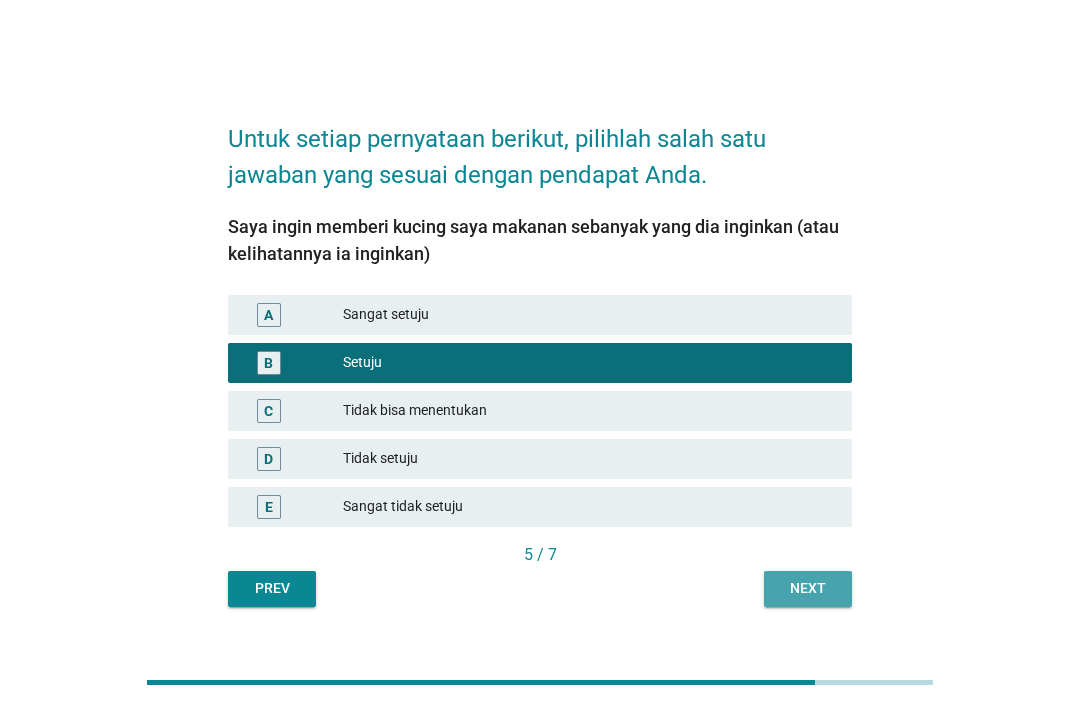 click on "Next" at bounding box center [808, 588] 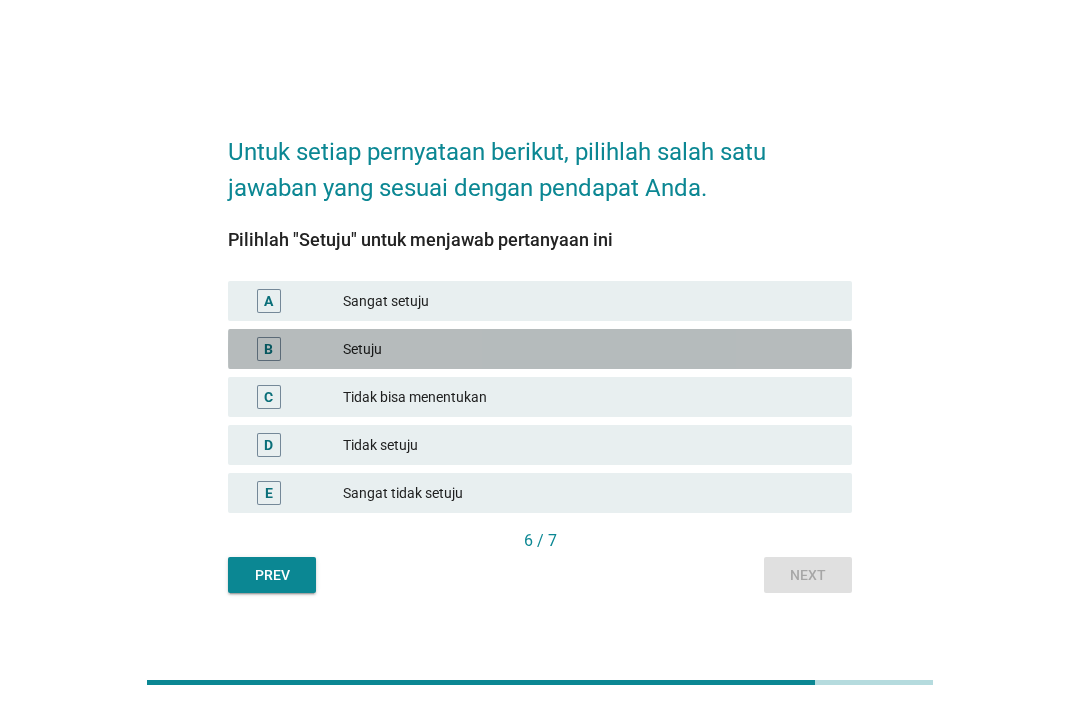 click on "Setuju" at bounding box center [589, 349] 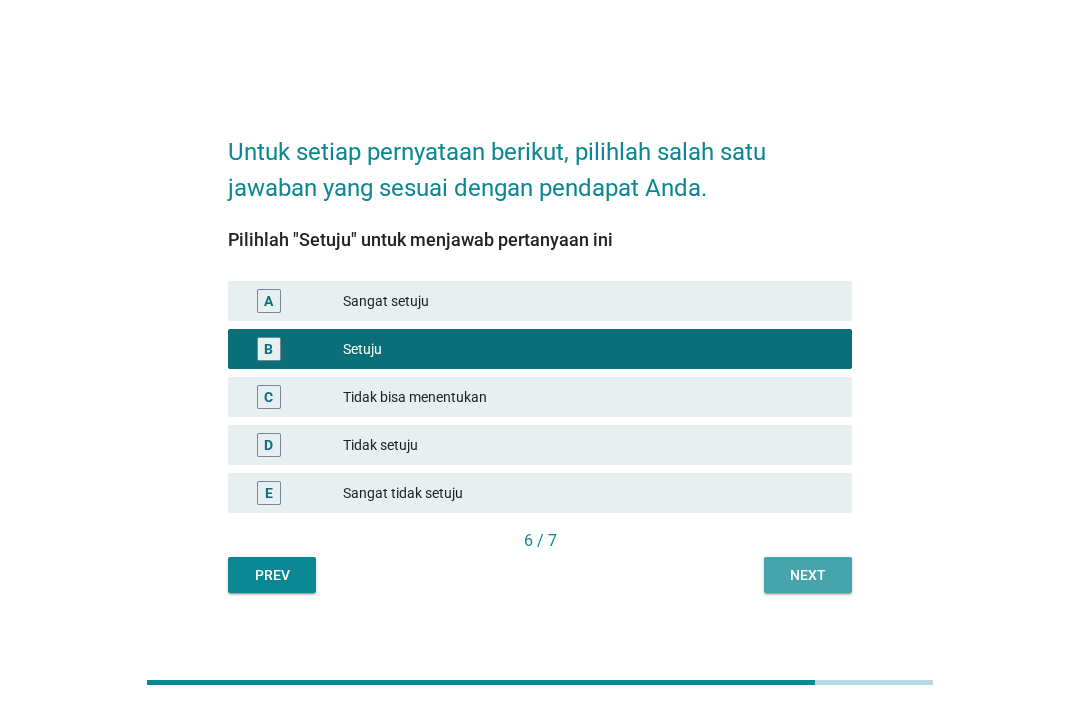 click on "Next" at bounding box center [808, 575] 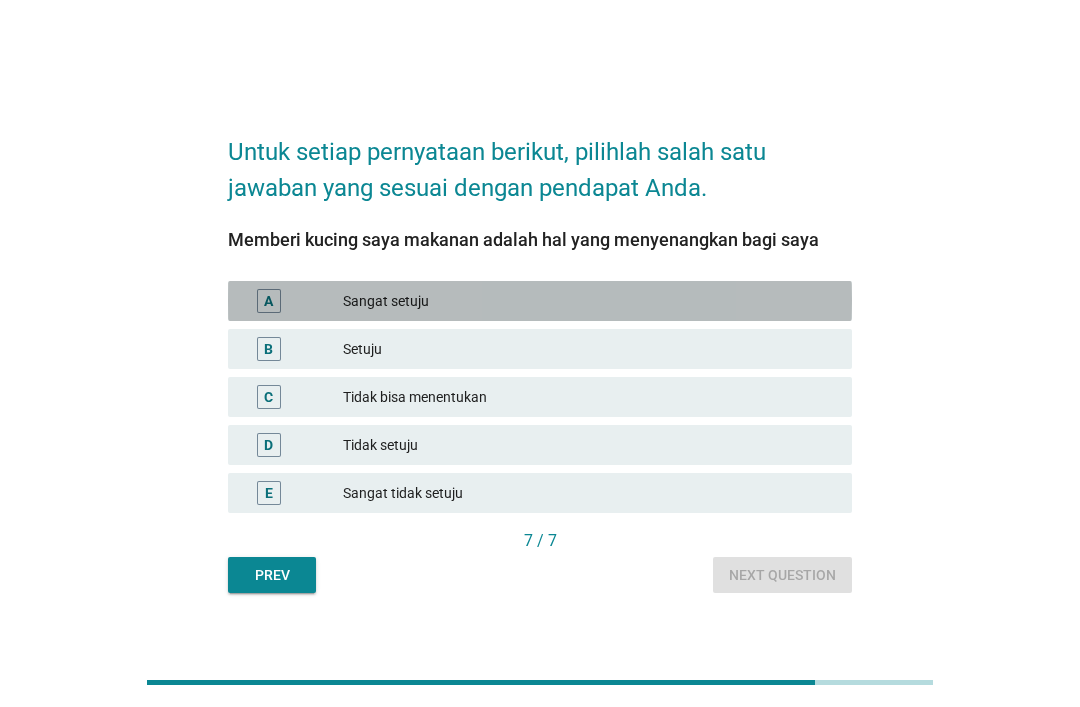 click on "Sangat setuju" at bounding box center (589, 301) 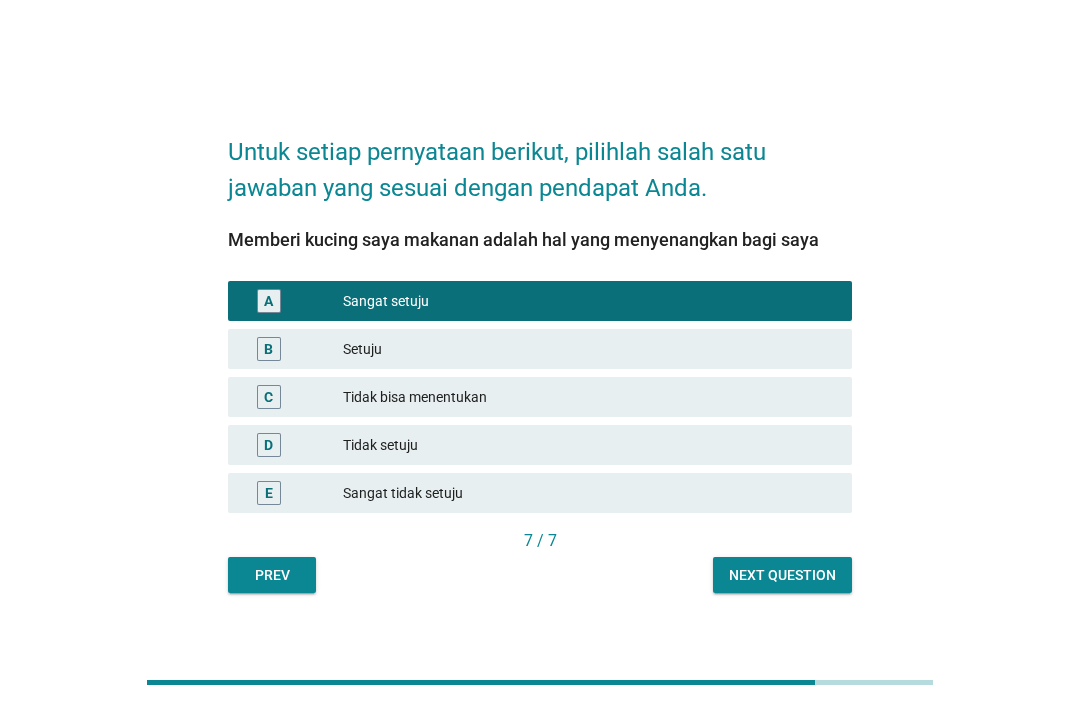 click on "Next question" at bounding box center (782, 575) 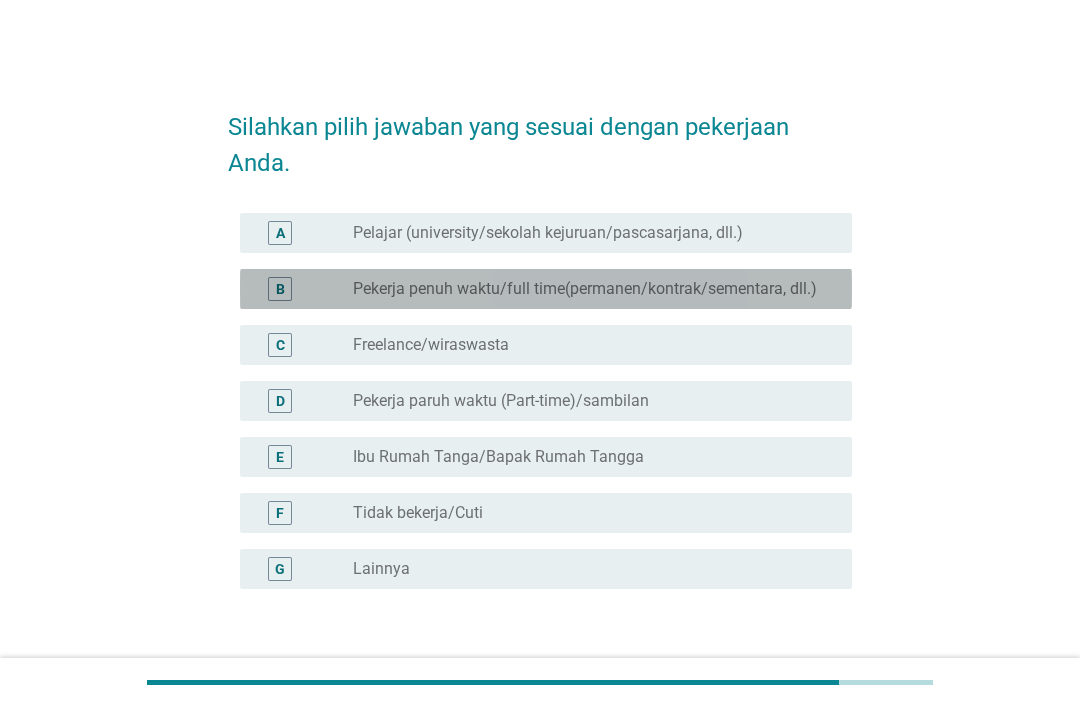 click on "Pekerja penuh waktu/full time(permanen/kontrak/sementara, dll.)" at bounding box center (585, 289) 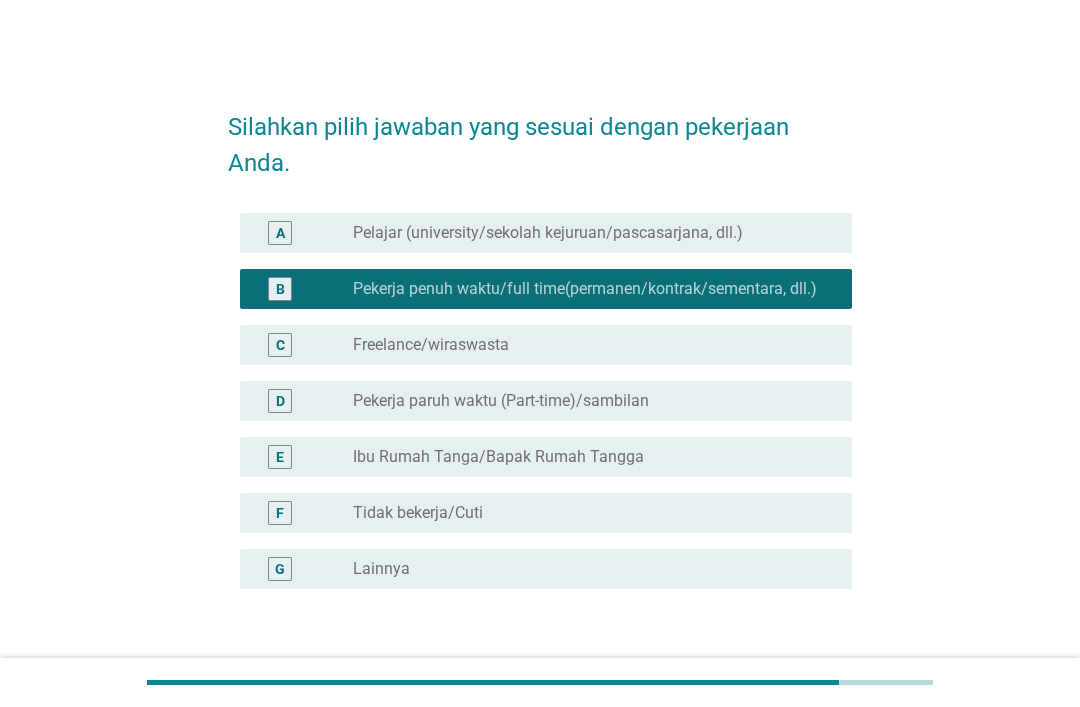 click on "Next" at bounding box center (800, 685) 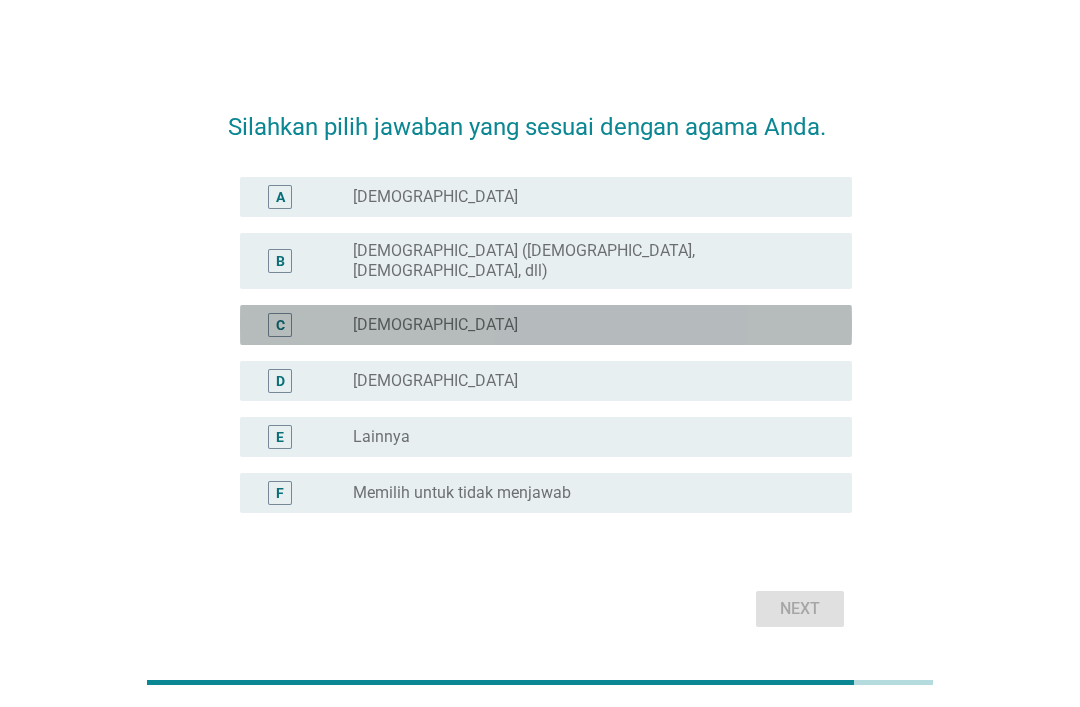 click on "radio_button_unchecked [DEMOGRAPHIC_DATA]" at bounding box center [586, 325] 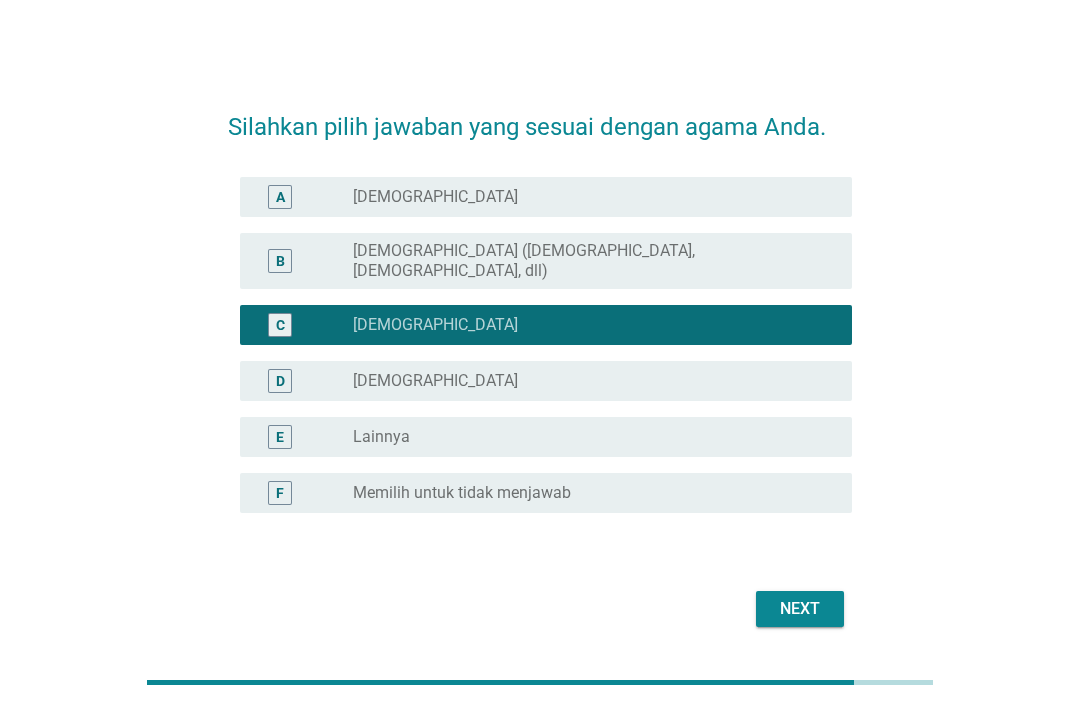 click on "Next" at bounding box center (800, 609) 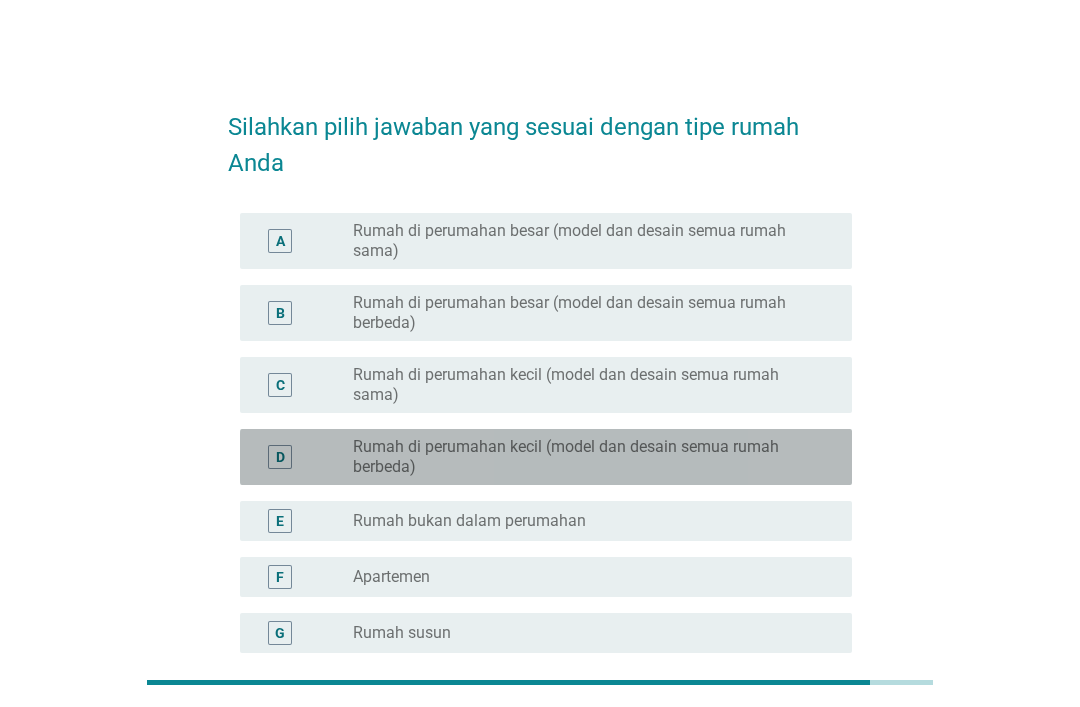 click on "Rumah di perumahan kecil (model dan desain semua rumah berbeda)" at bounding box center (586, 457) 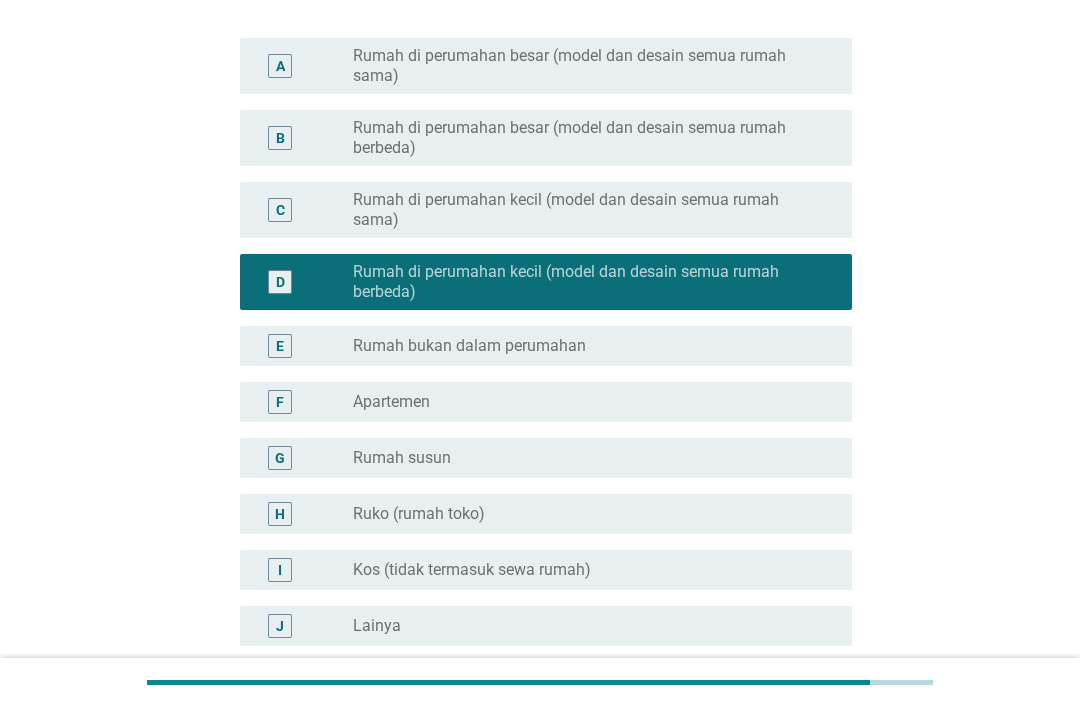 scroll, scrollTop: 306, scrollLeft: 0, axis: vertical 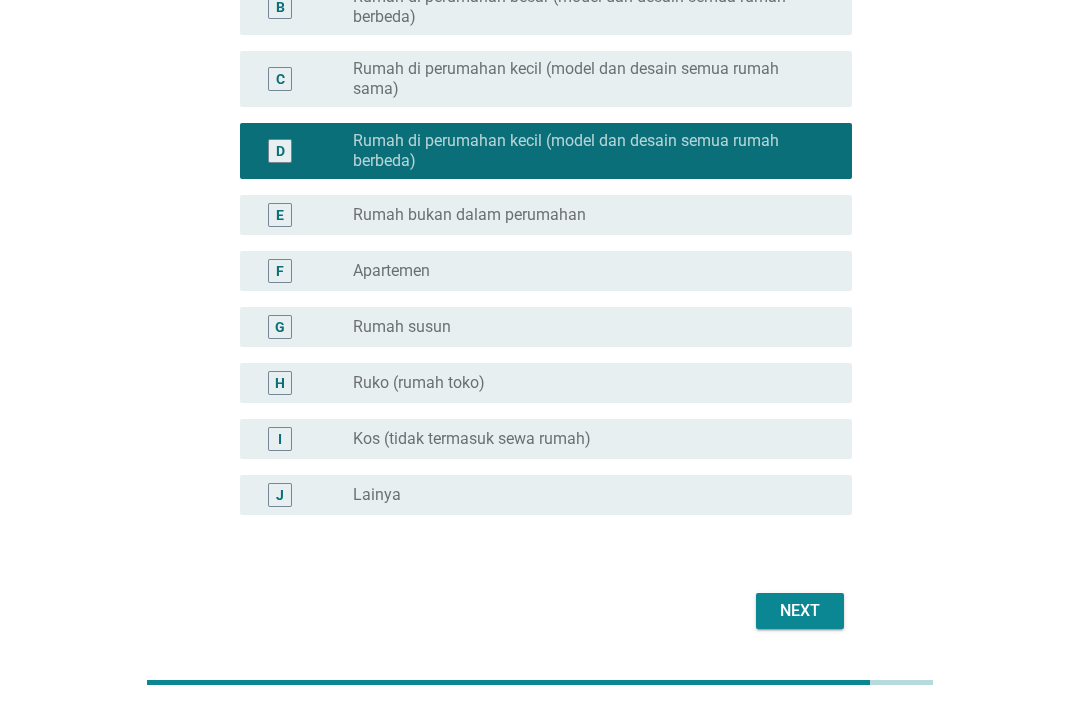 click on "Next" at bounding box center (800, 611) 